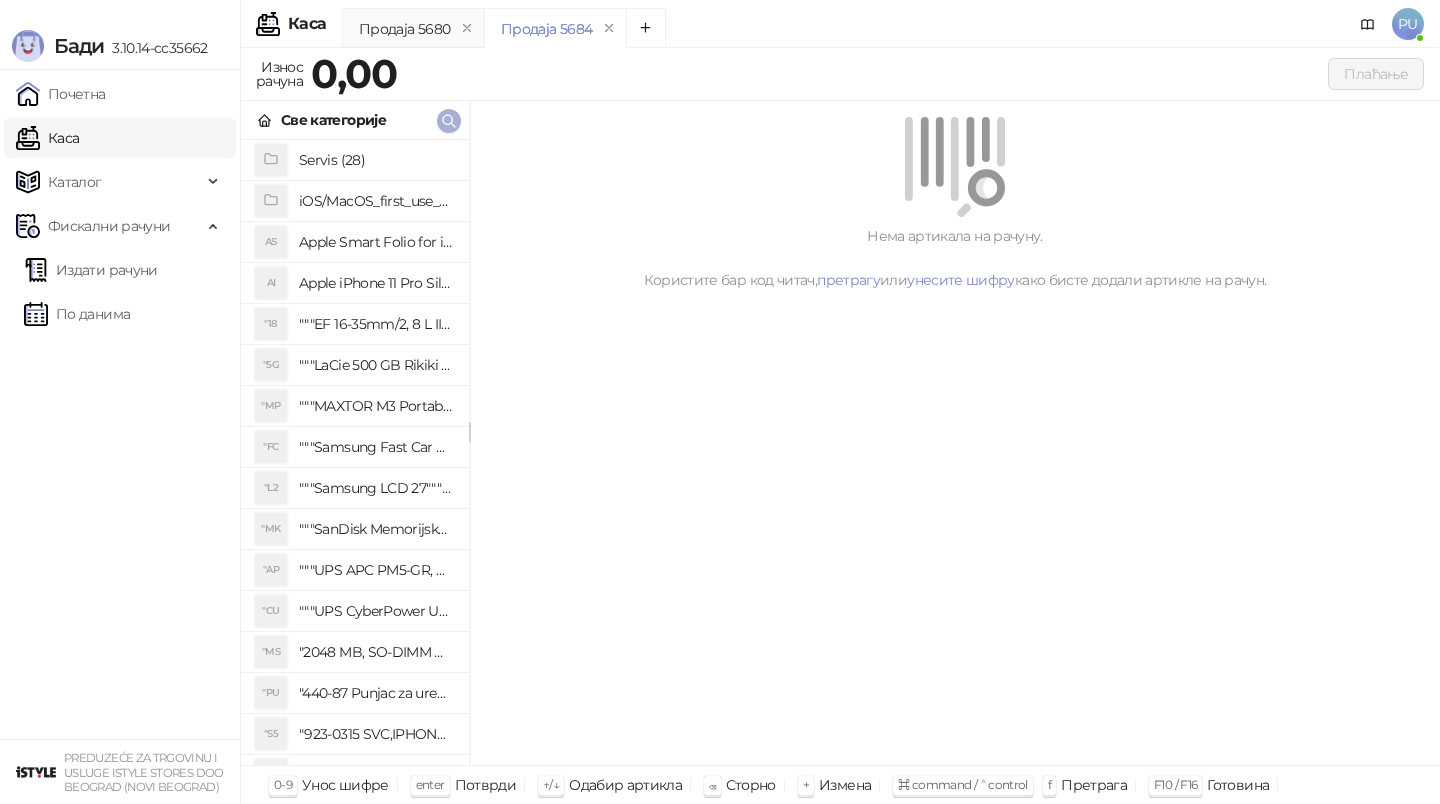 scroll, scrollTop: 0, scrollLeft: 0, axis: both 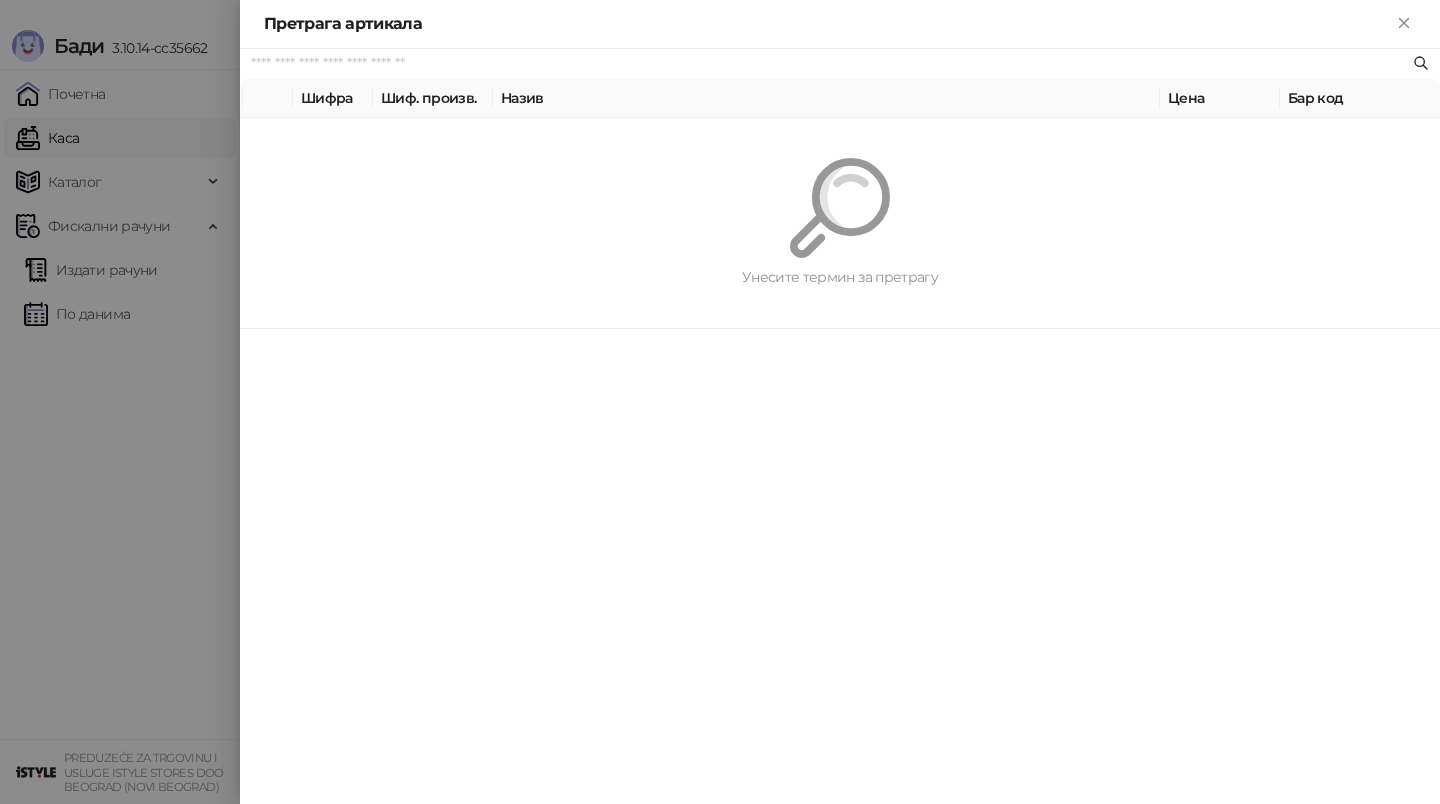 paste on "*********" 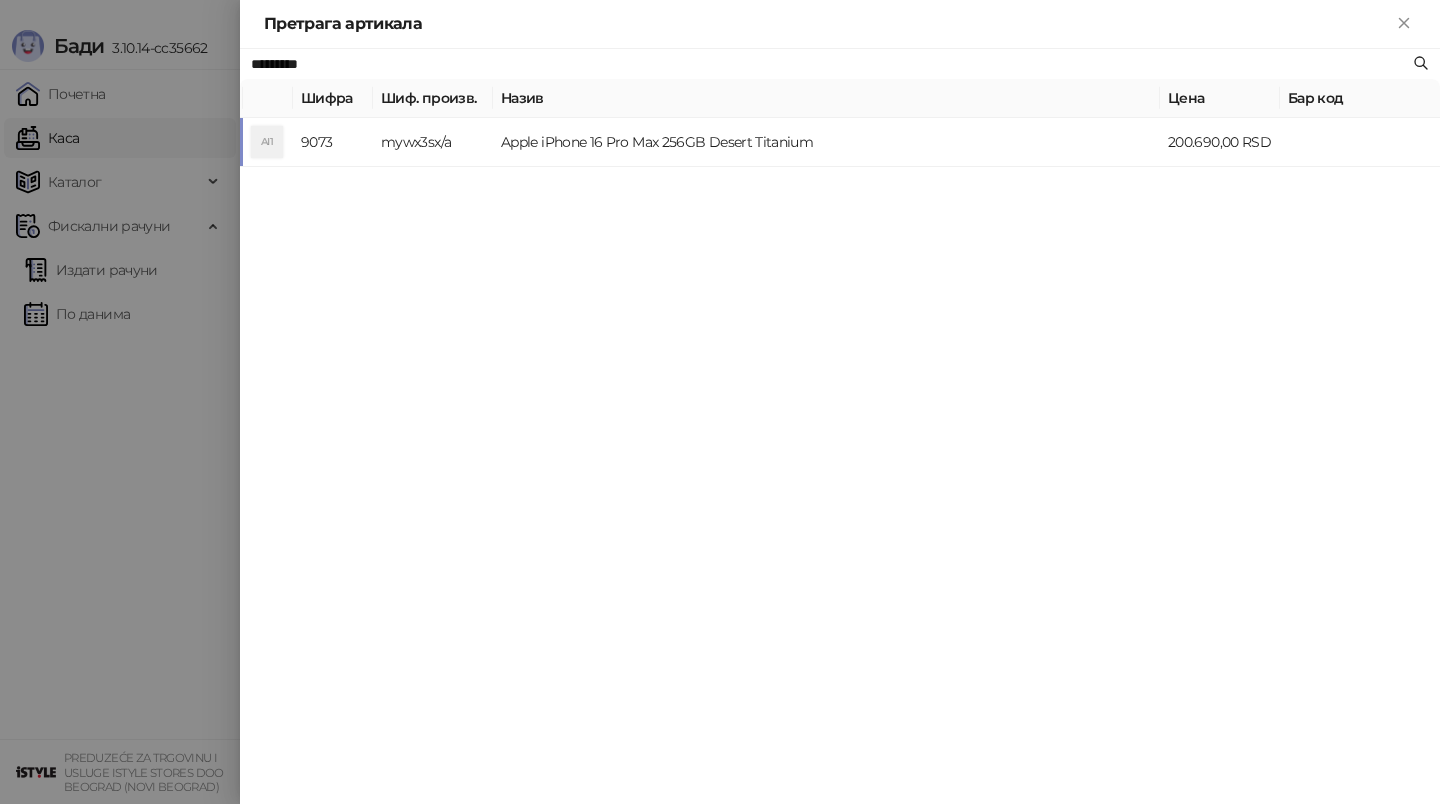 type on "*********" 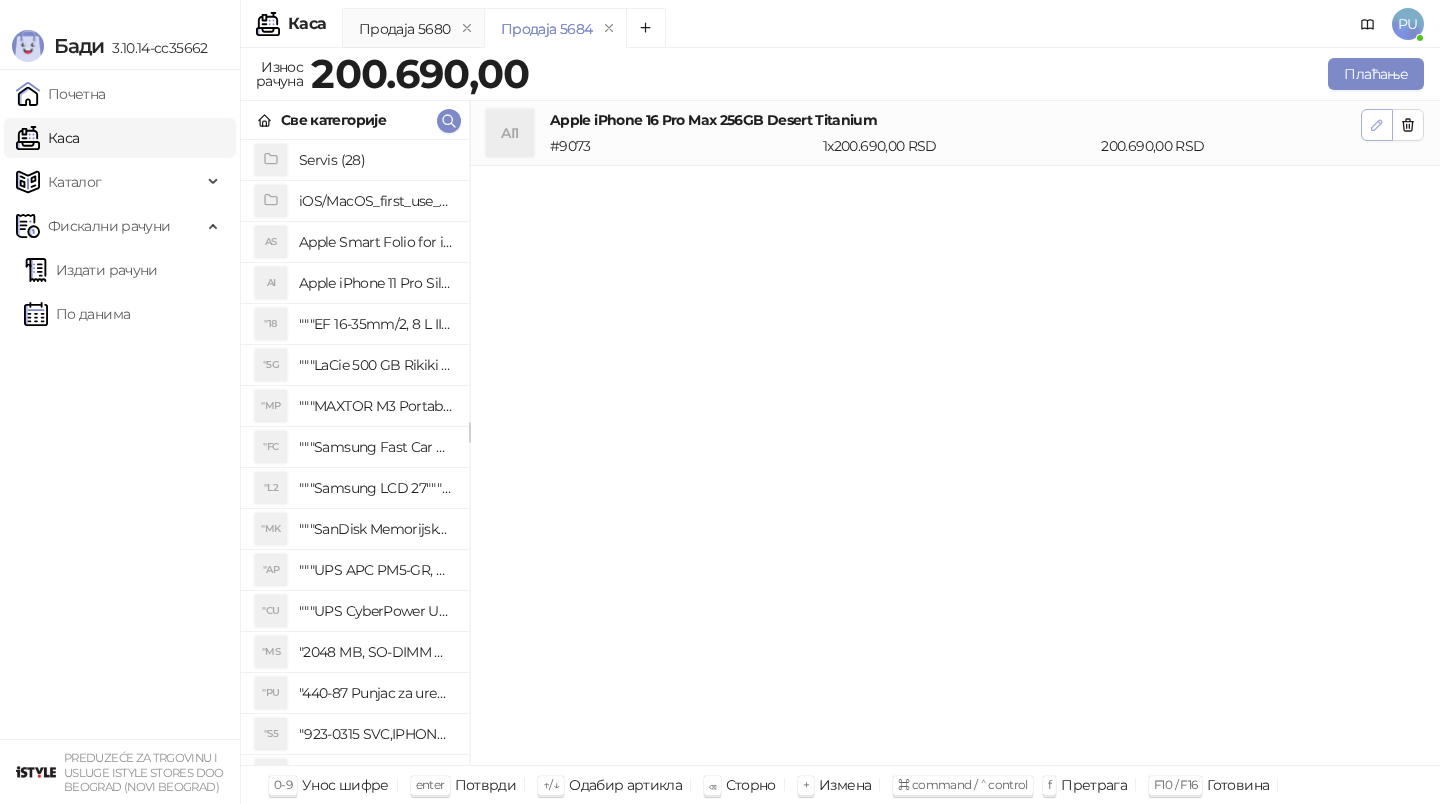 click 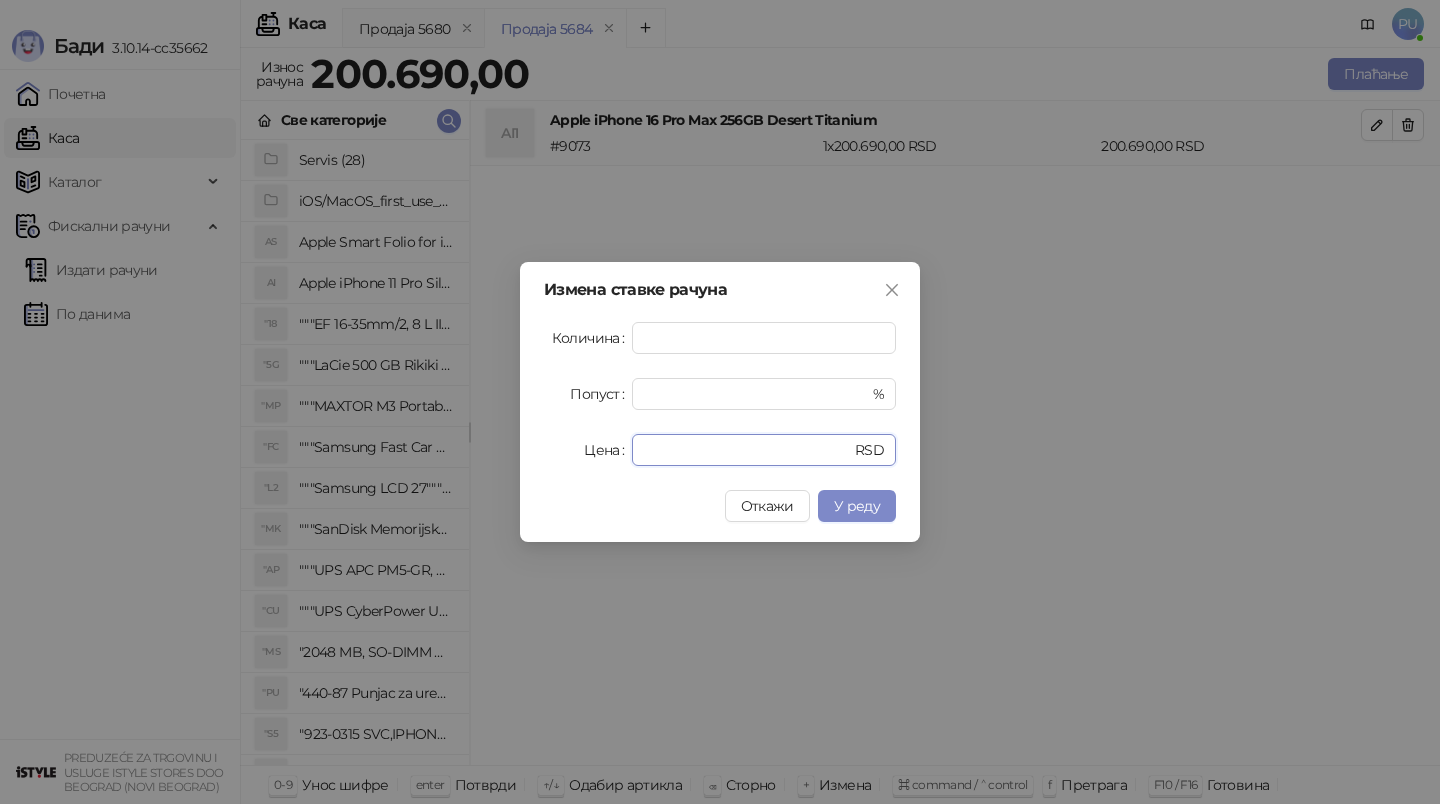 drag, startPoint x: 751, startPoint y: 452, endPoint x: 432, endPoint y: 440, distance: 319.22562 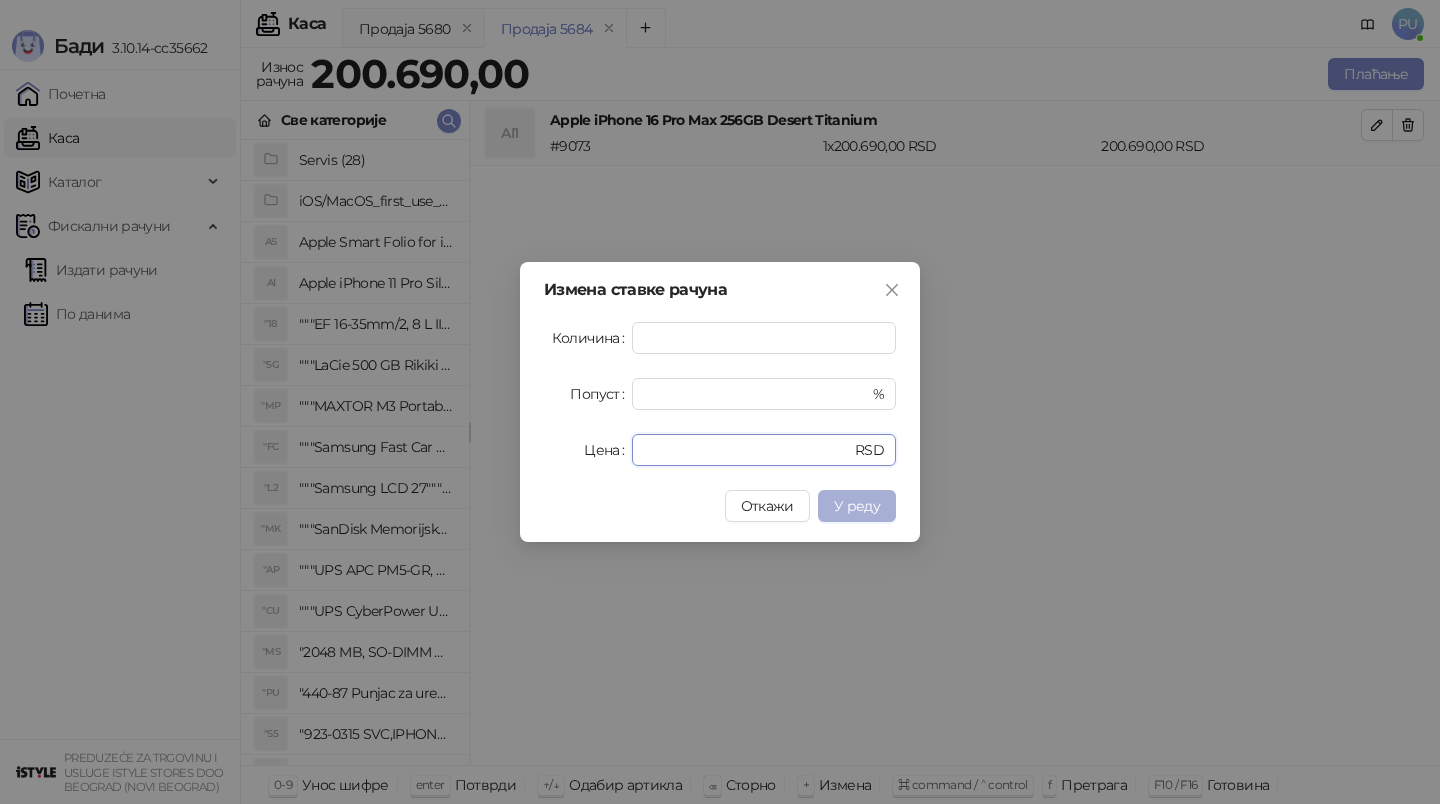 type on "******" 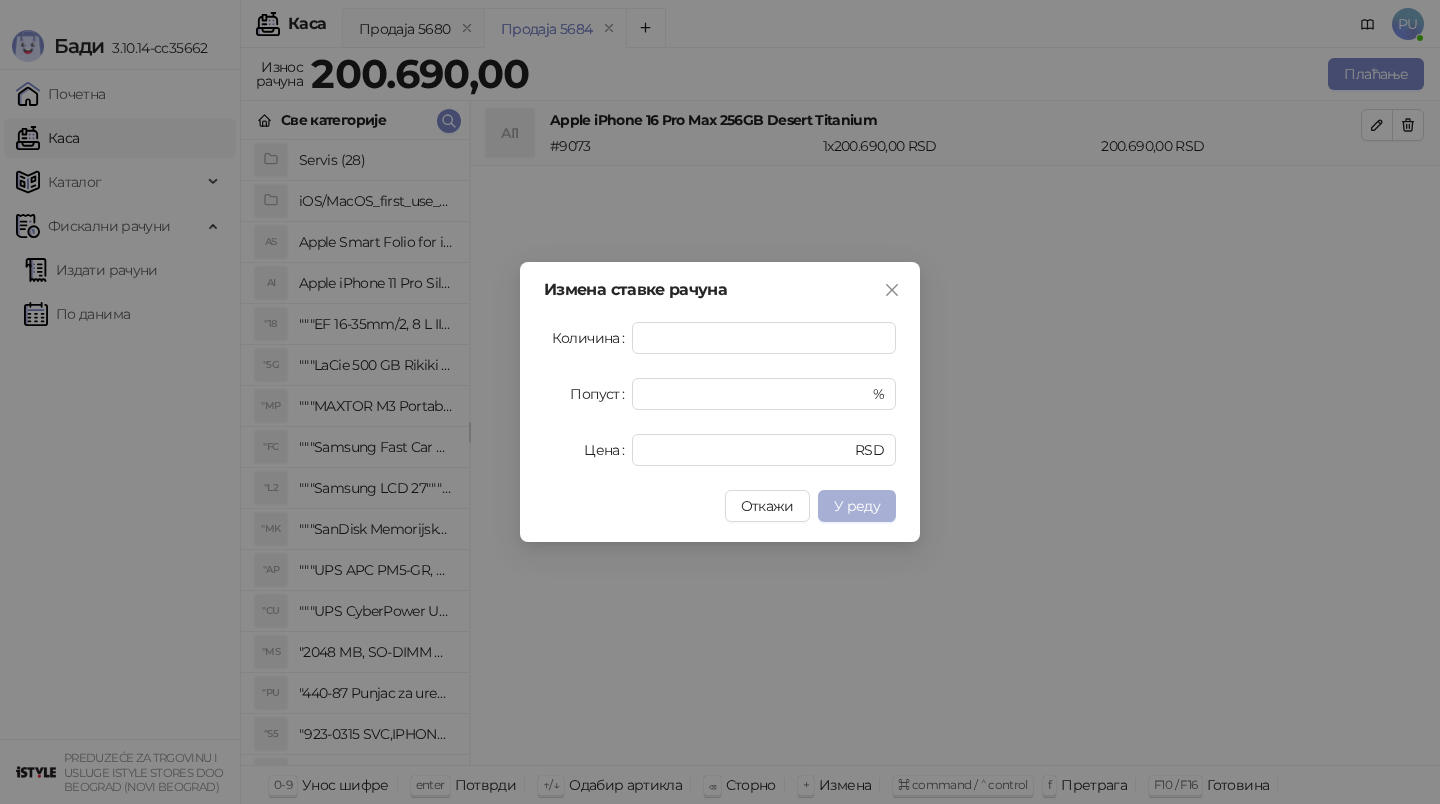 click on "У реду" at bounding box center (857, 506) 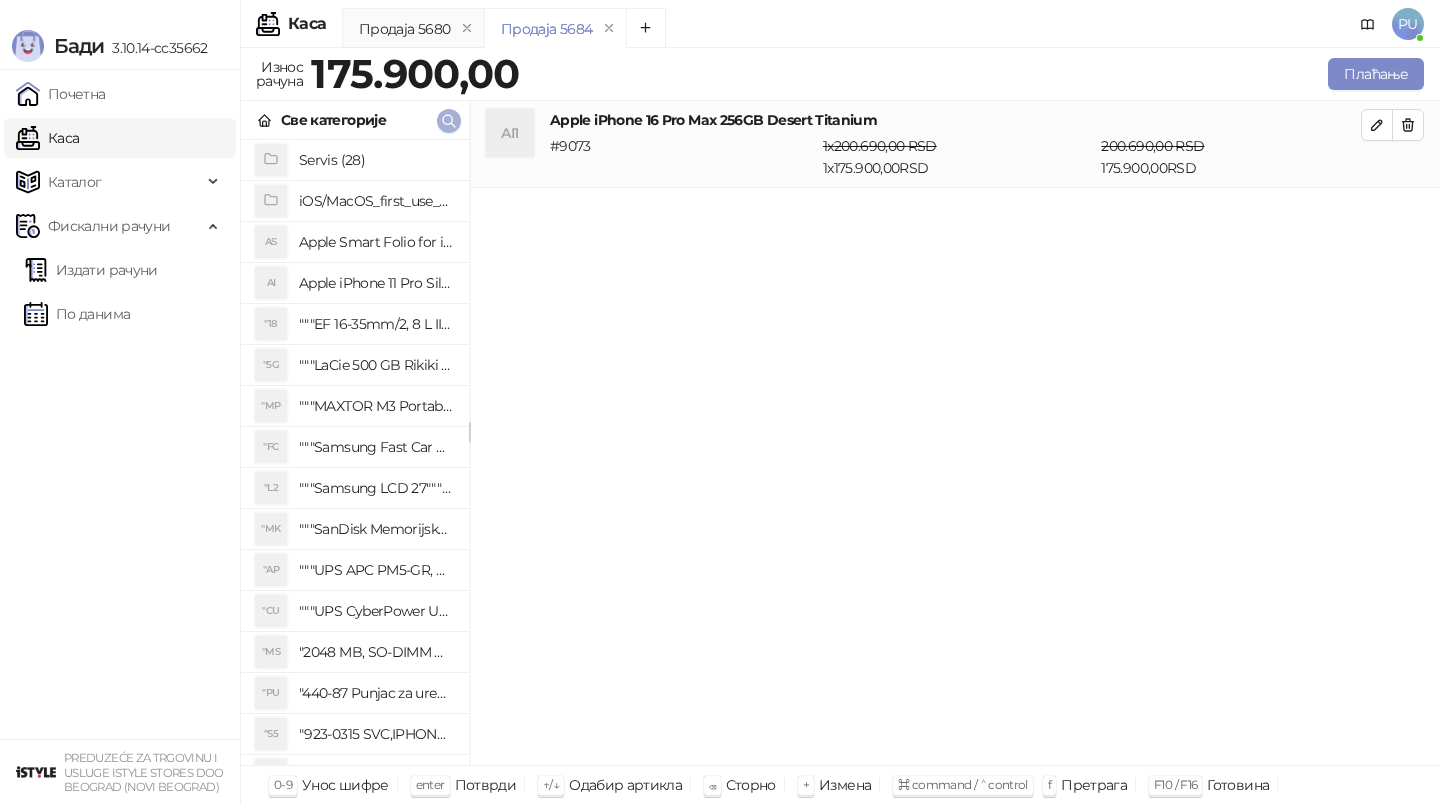 click 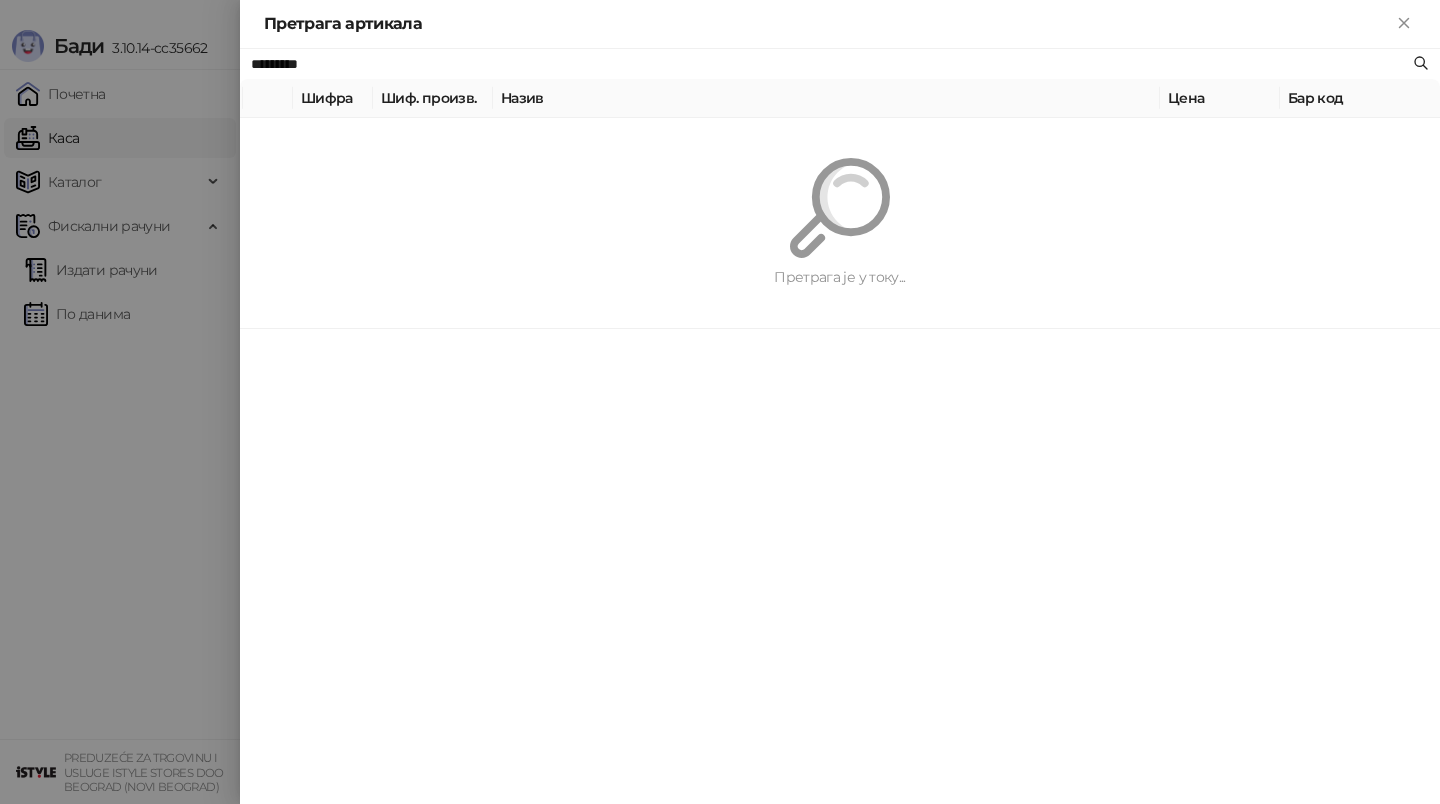 paste 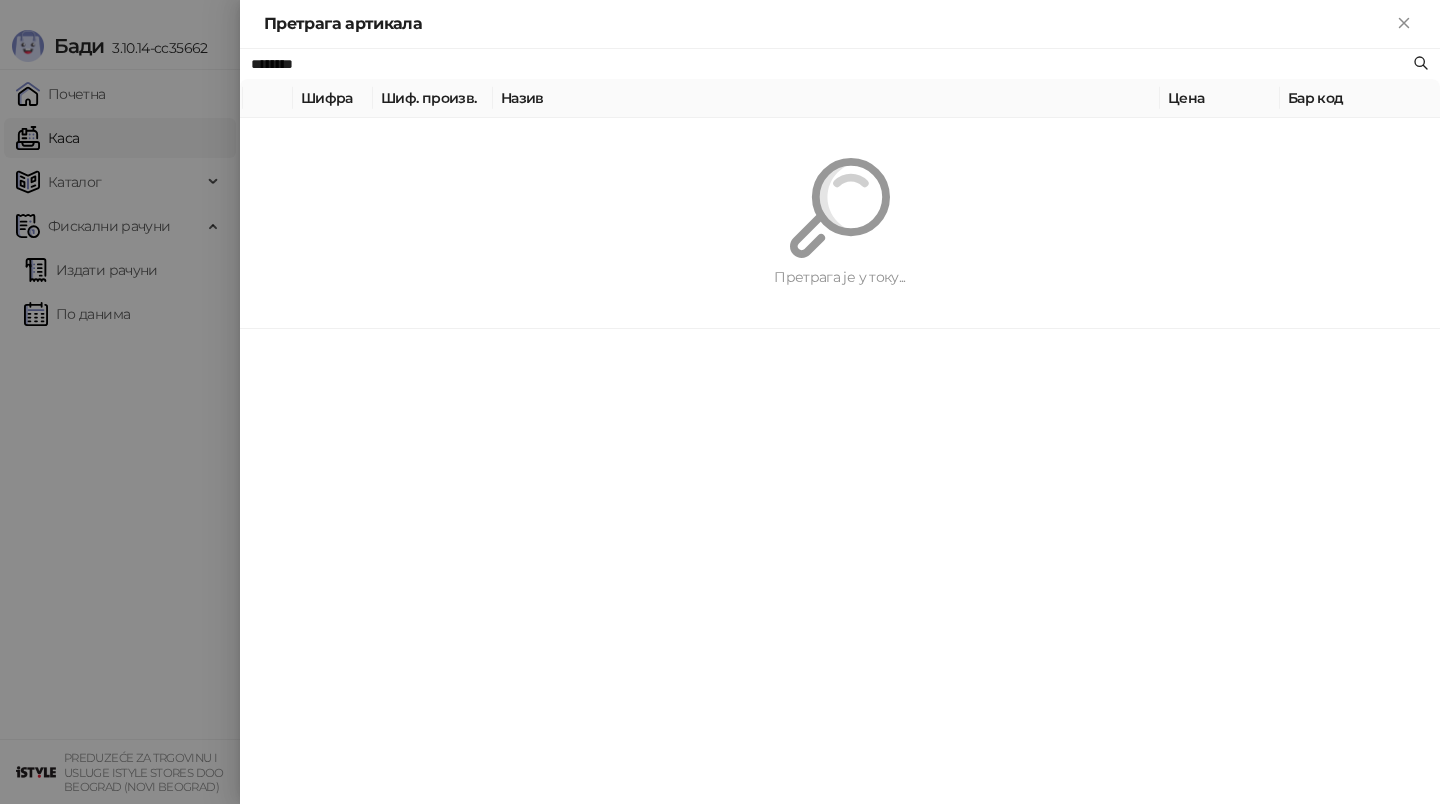 type on "********" 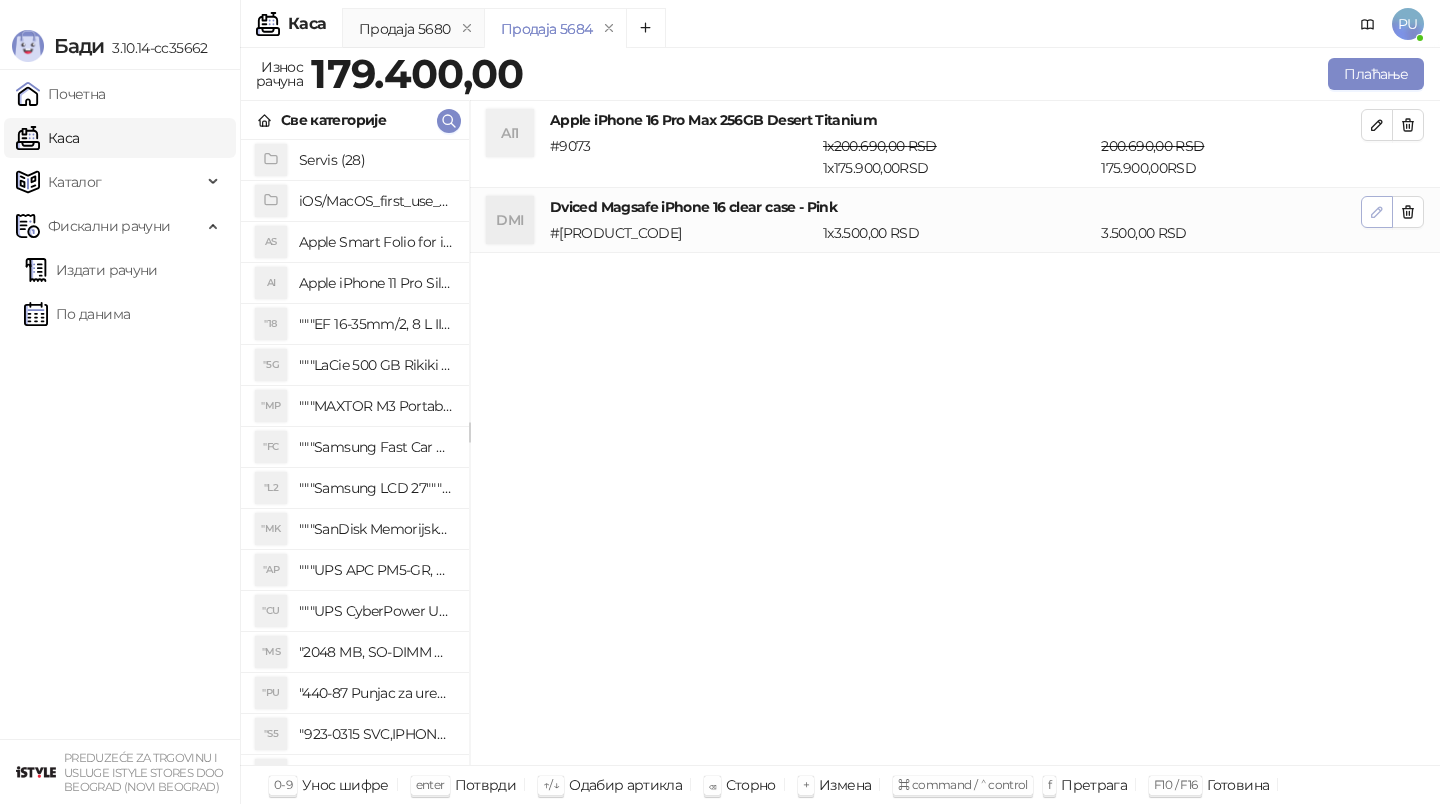 click at bounding box center [1377, 211] 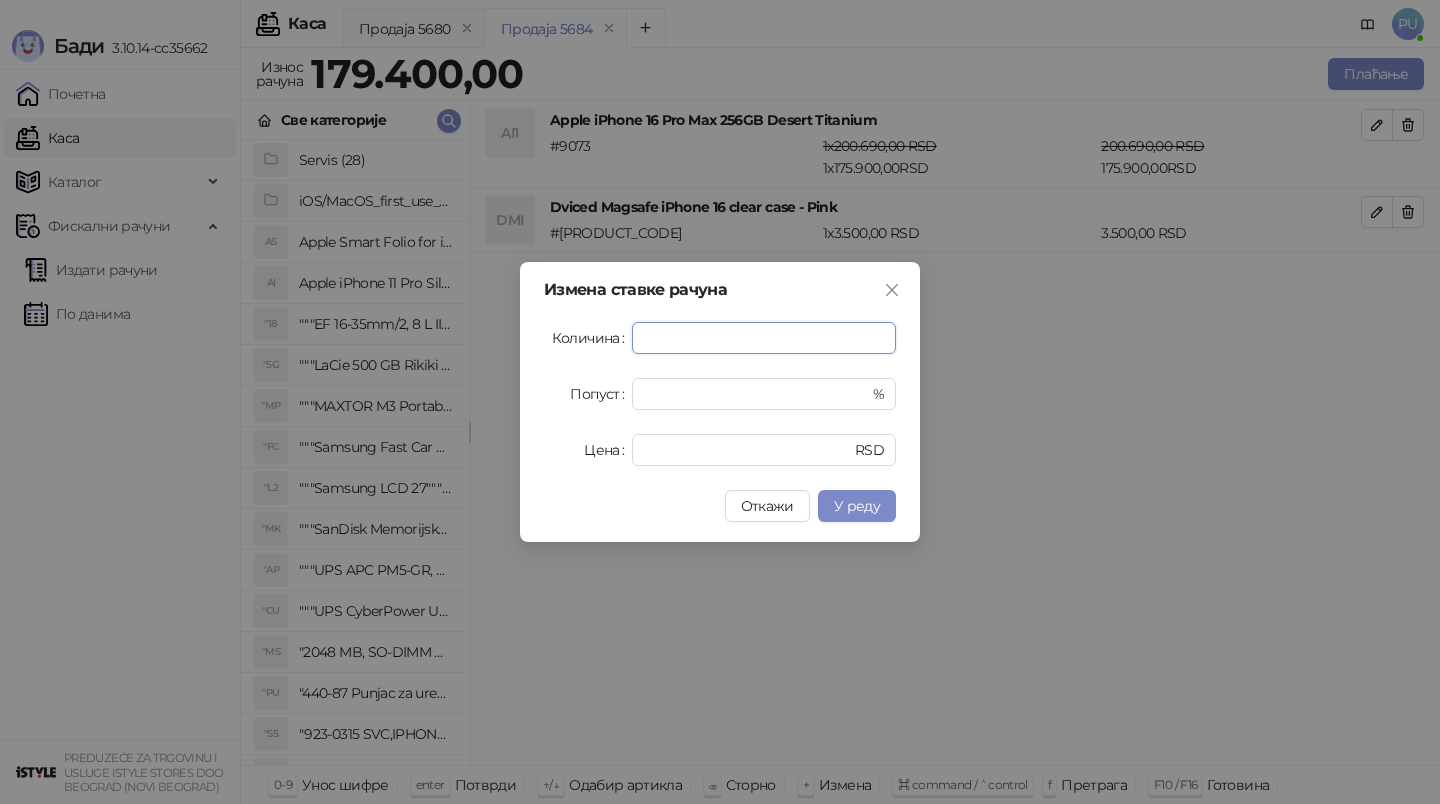 type on "*" 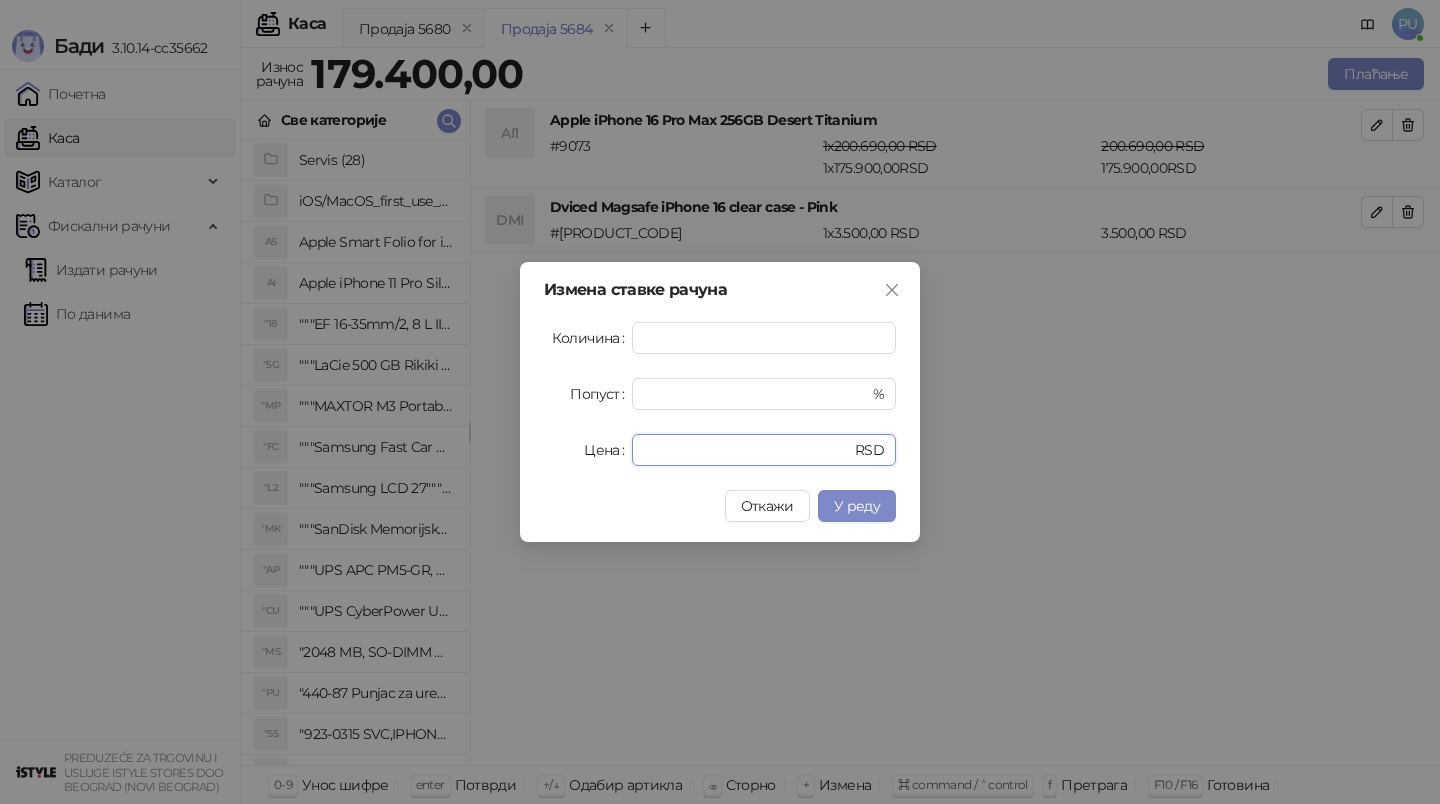 drag, startPoint x: 699, startPoint y: 457, endPoint x: 457, endPoint y: 398, distance: 249.08833 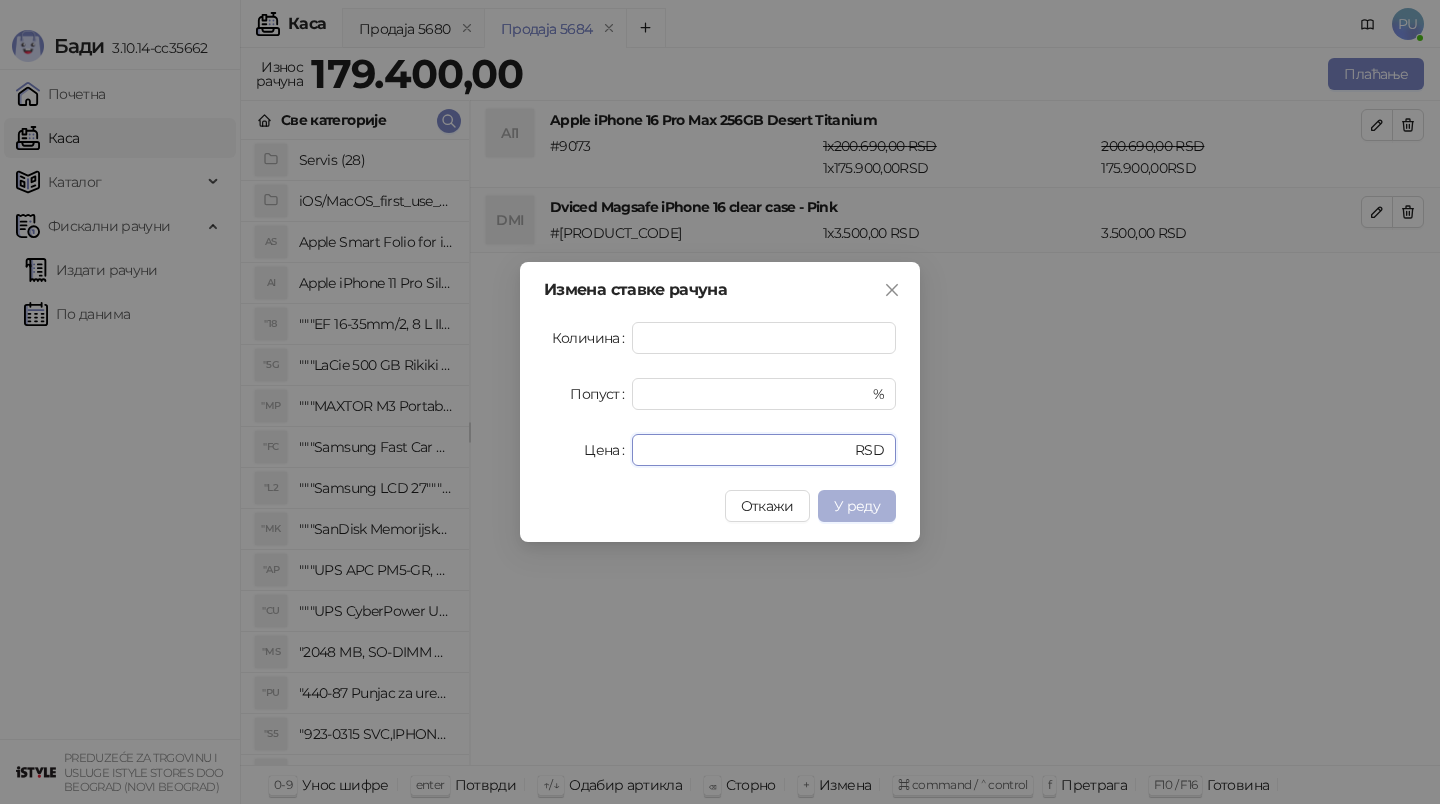 type on "****" 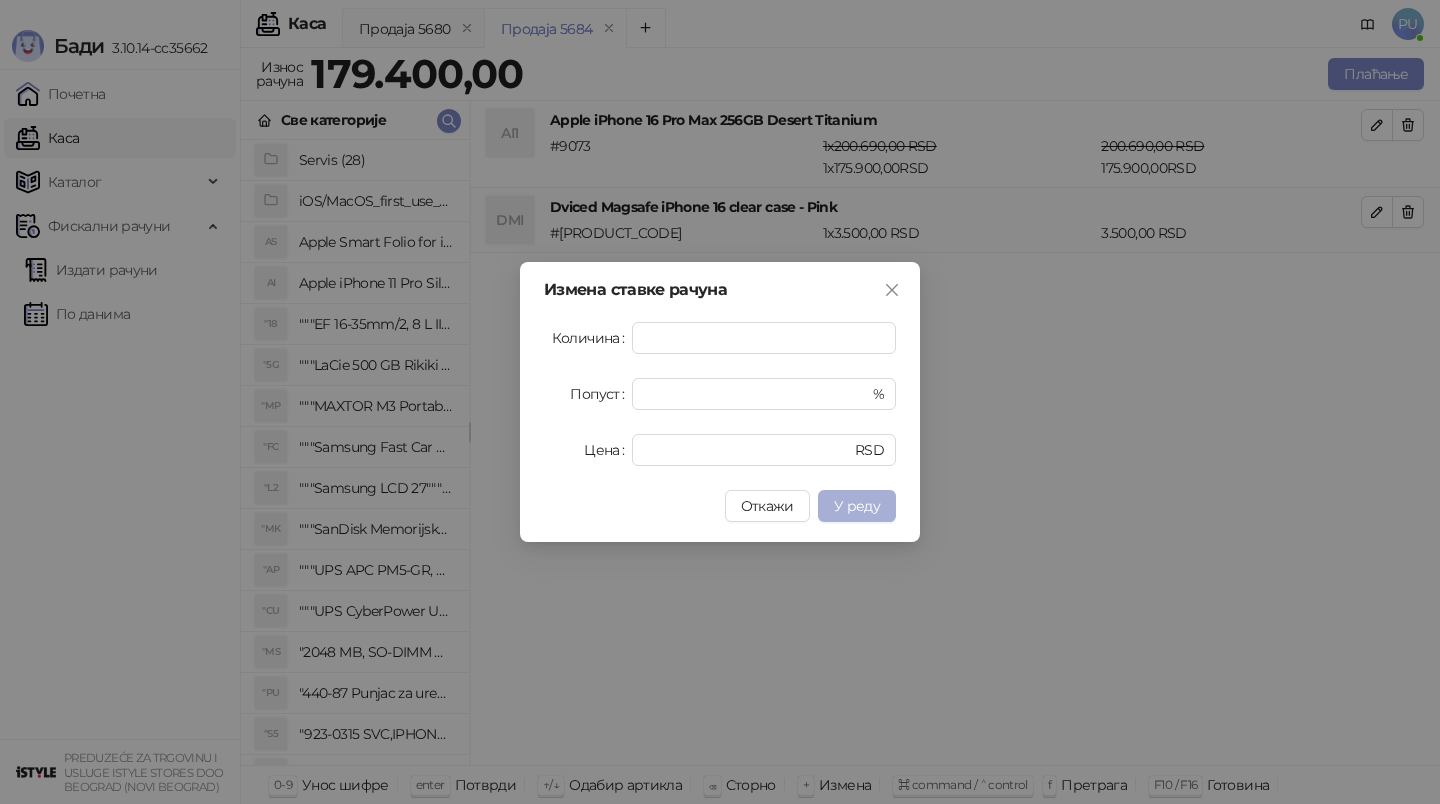 click on "У реду" at bounding box center (857, 506) 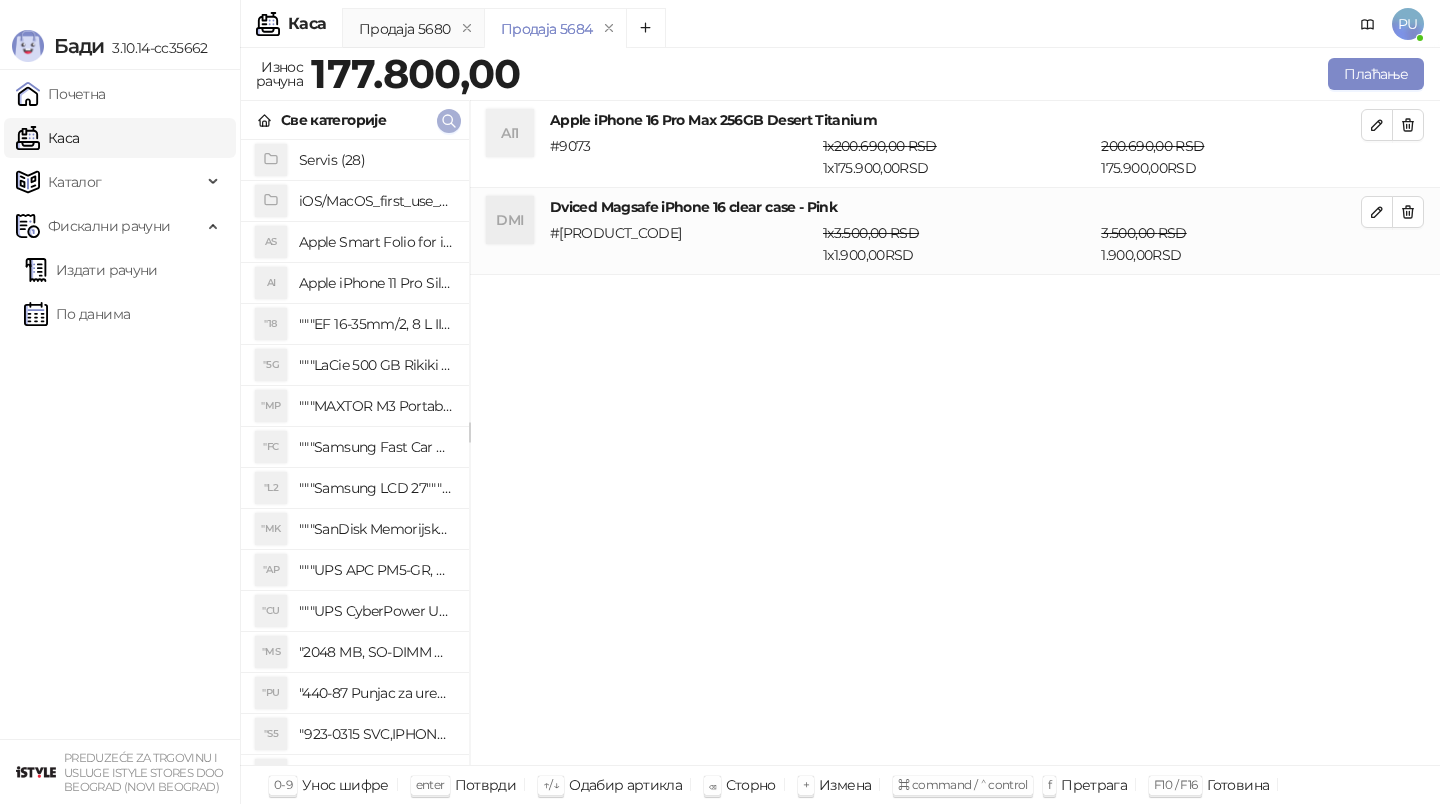 click 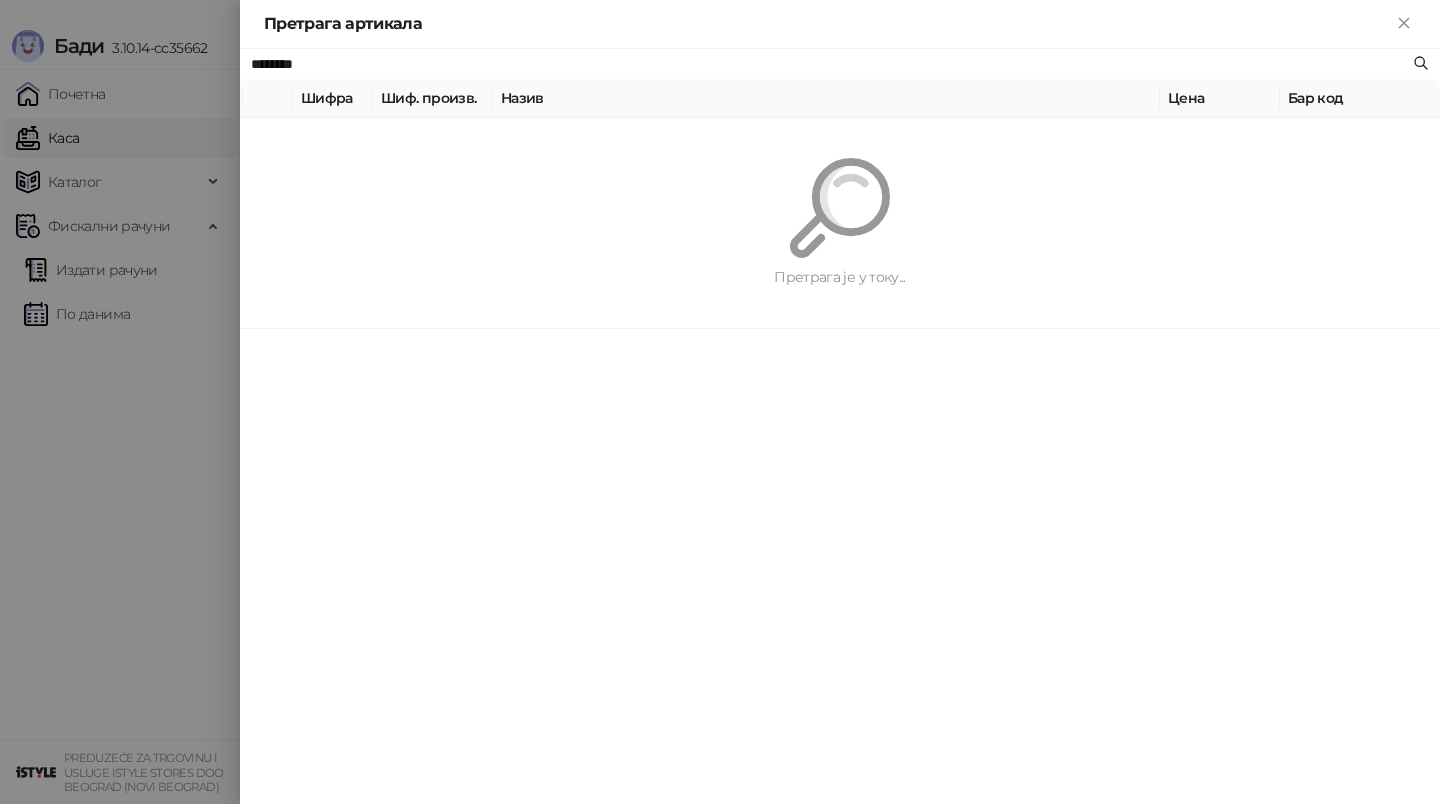 paste on "**********" 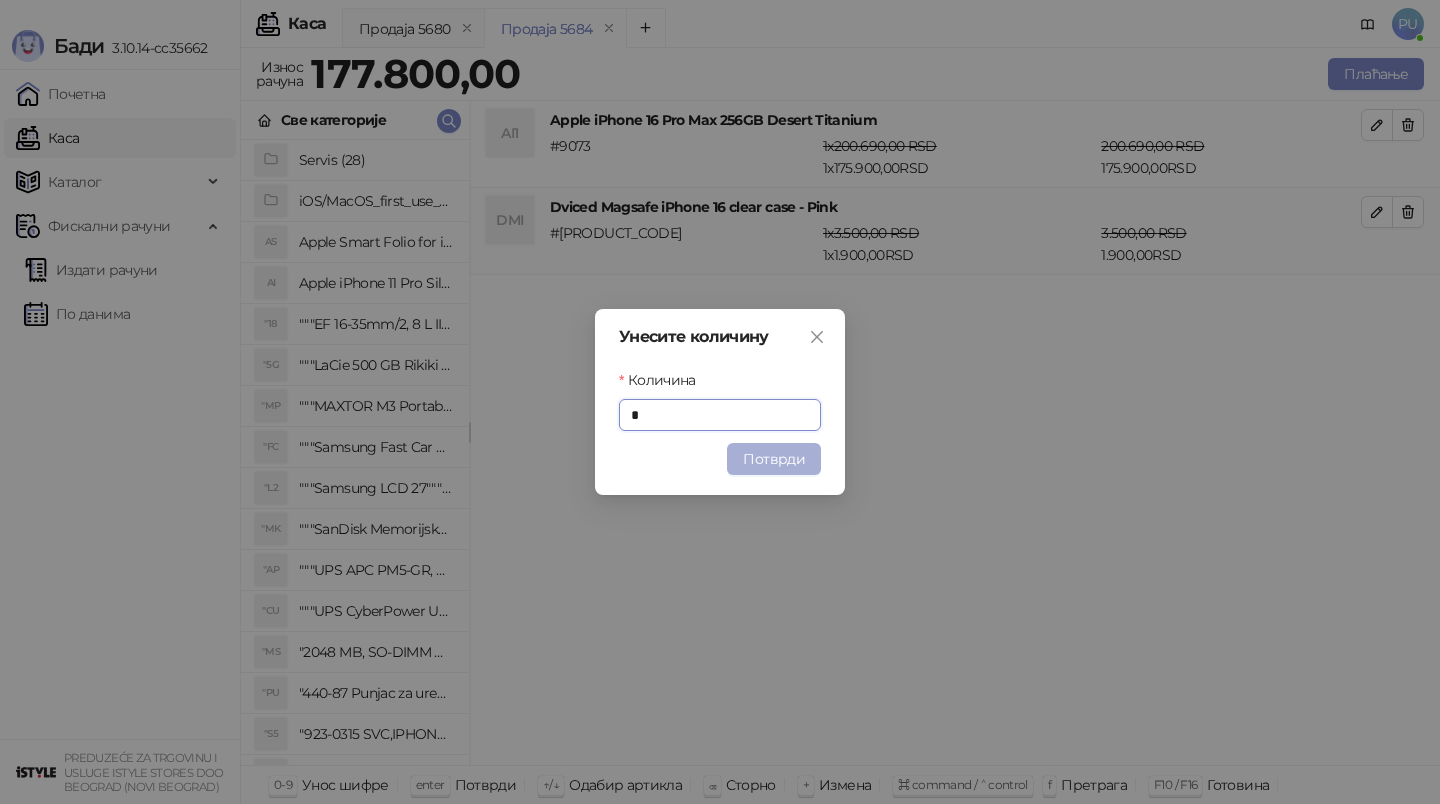 click on "Потврди" at bounding box center [774, 459] 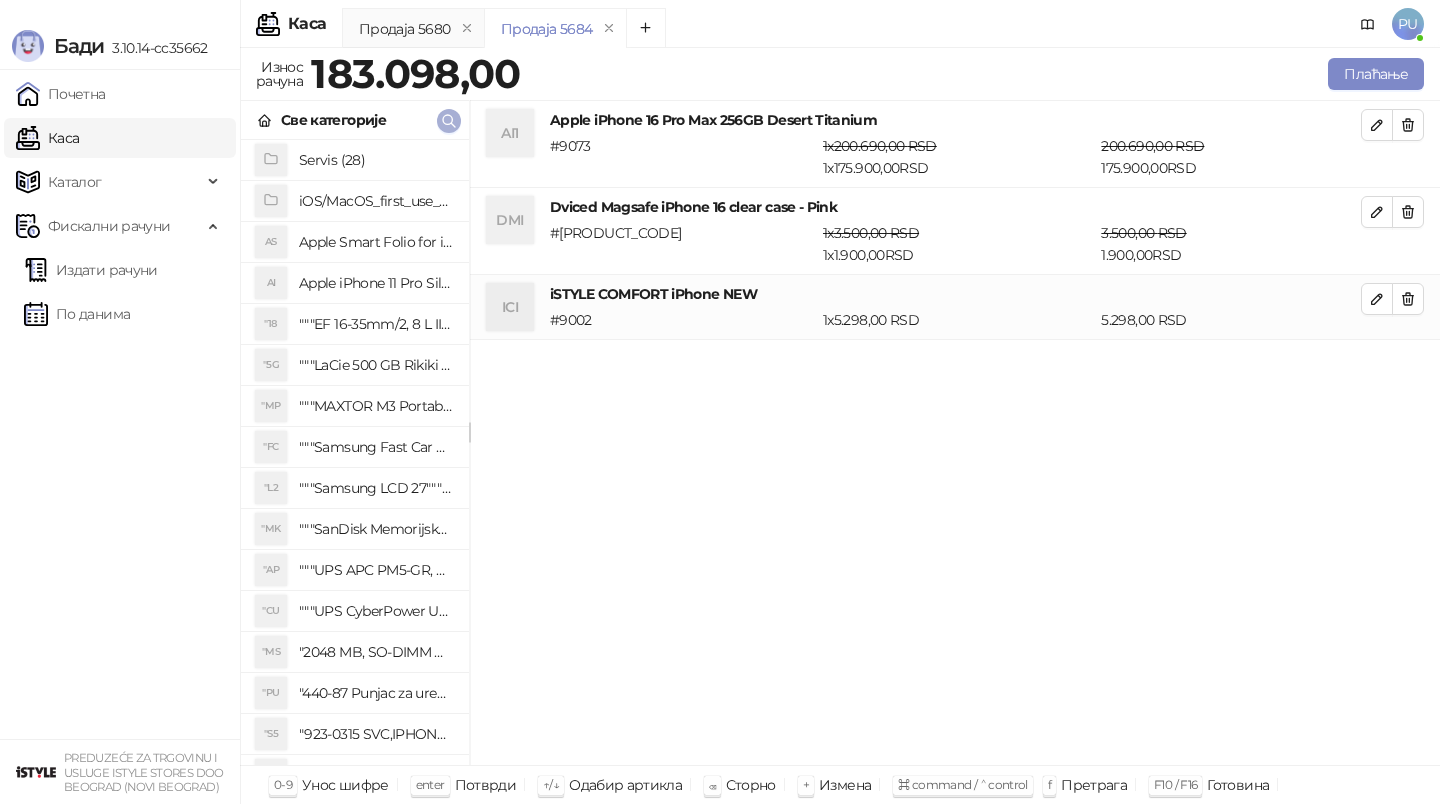 click 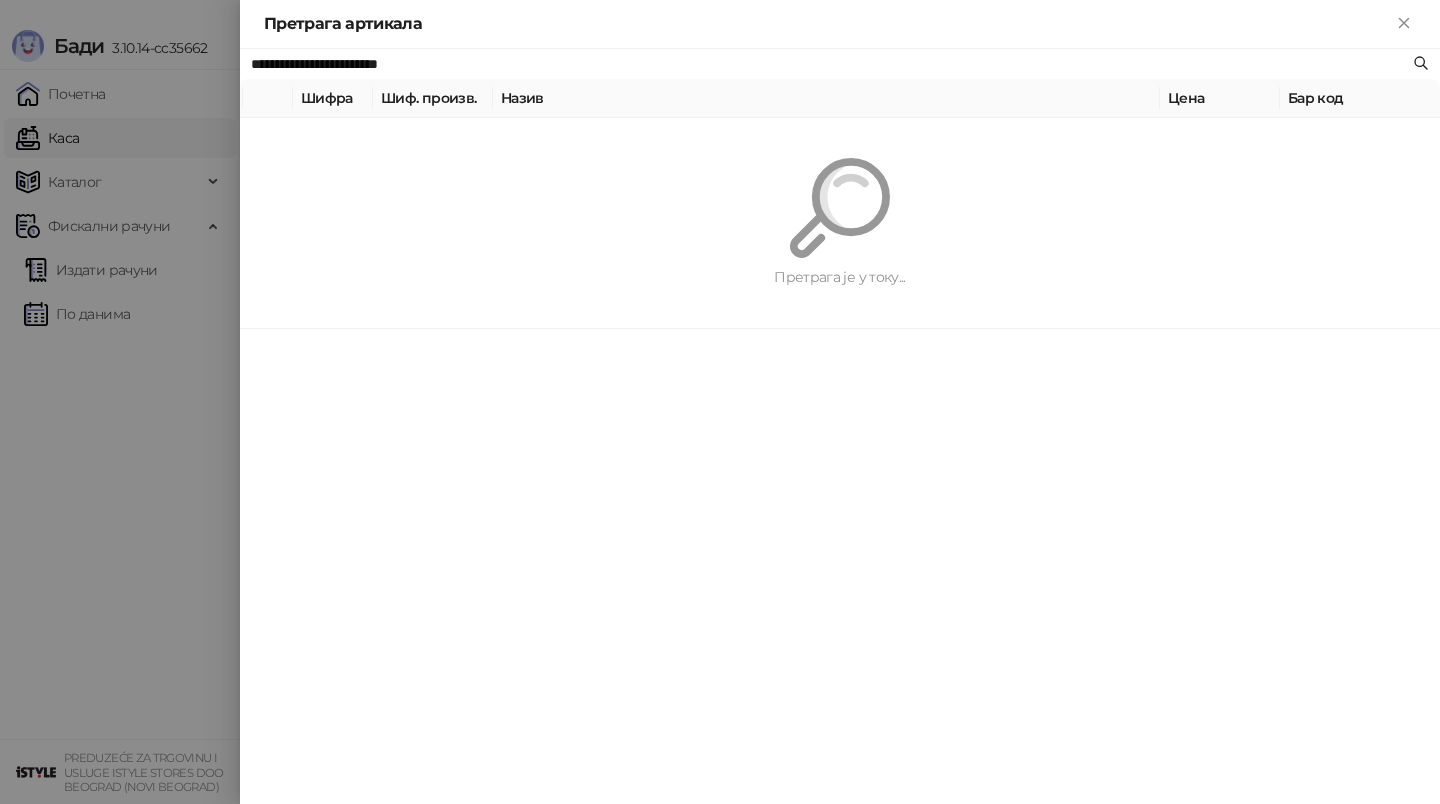 paste 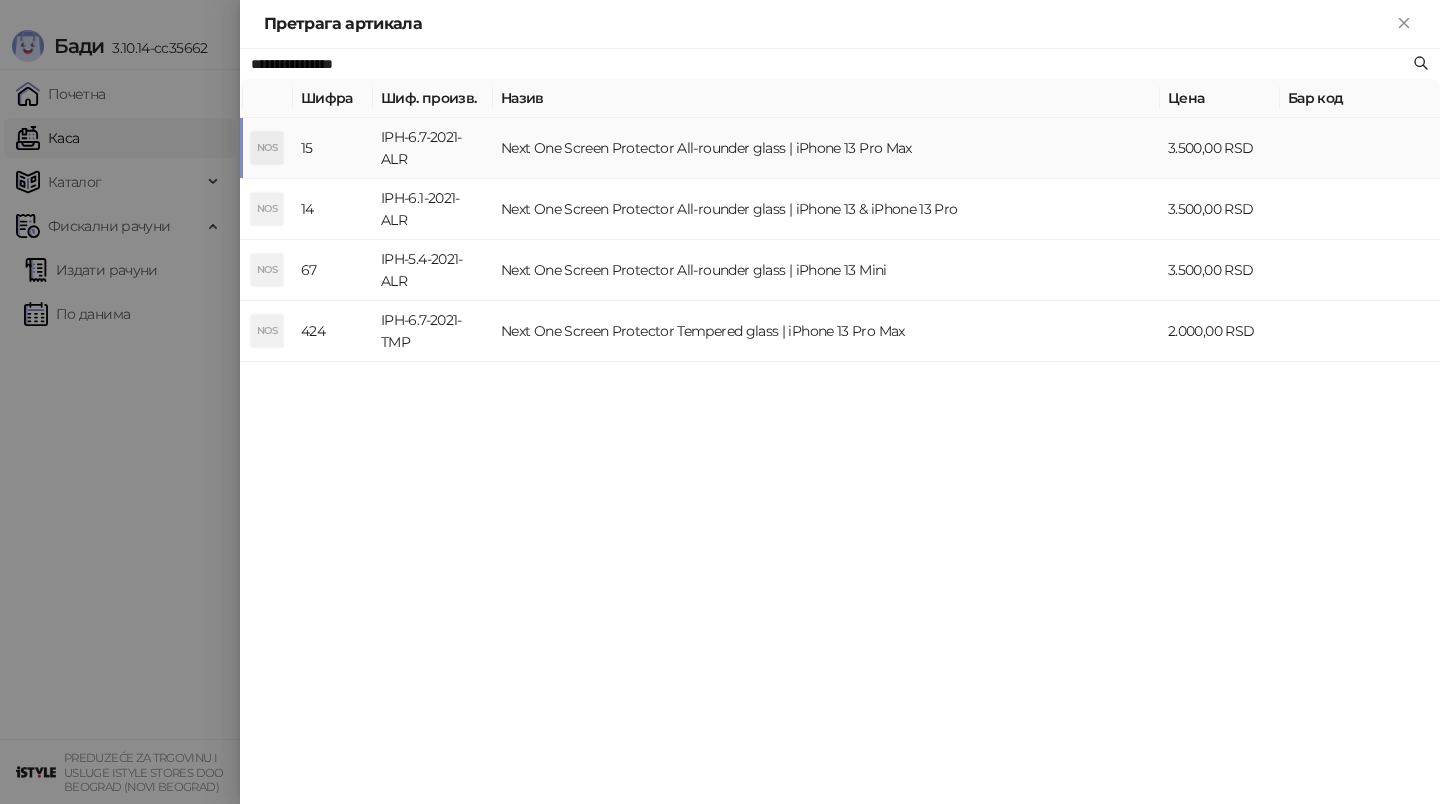 type on "**********" 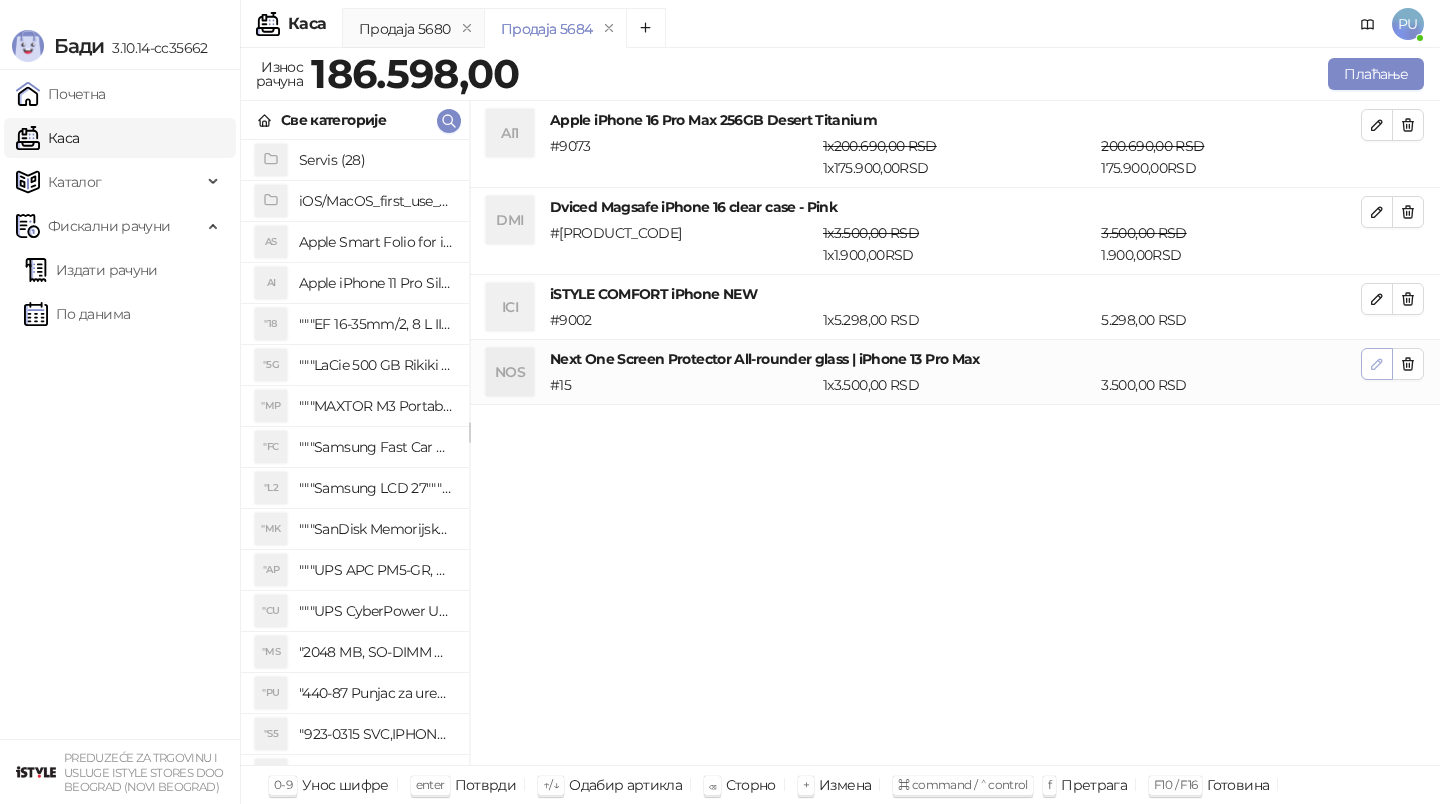 click at bounding box center (1377, 364) 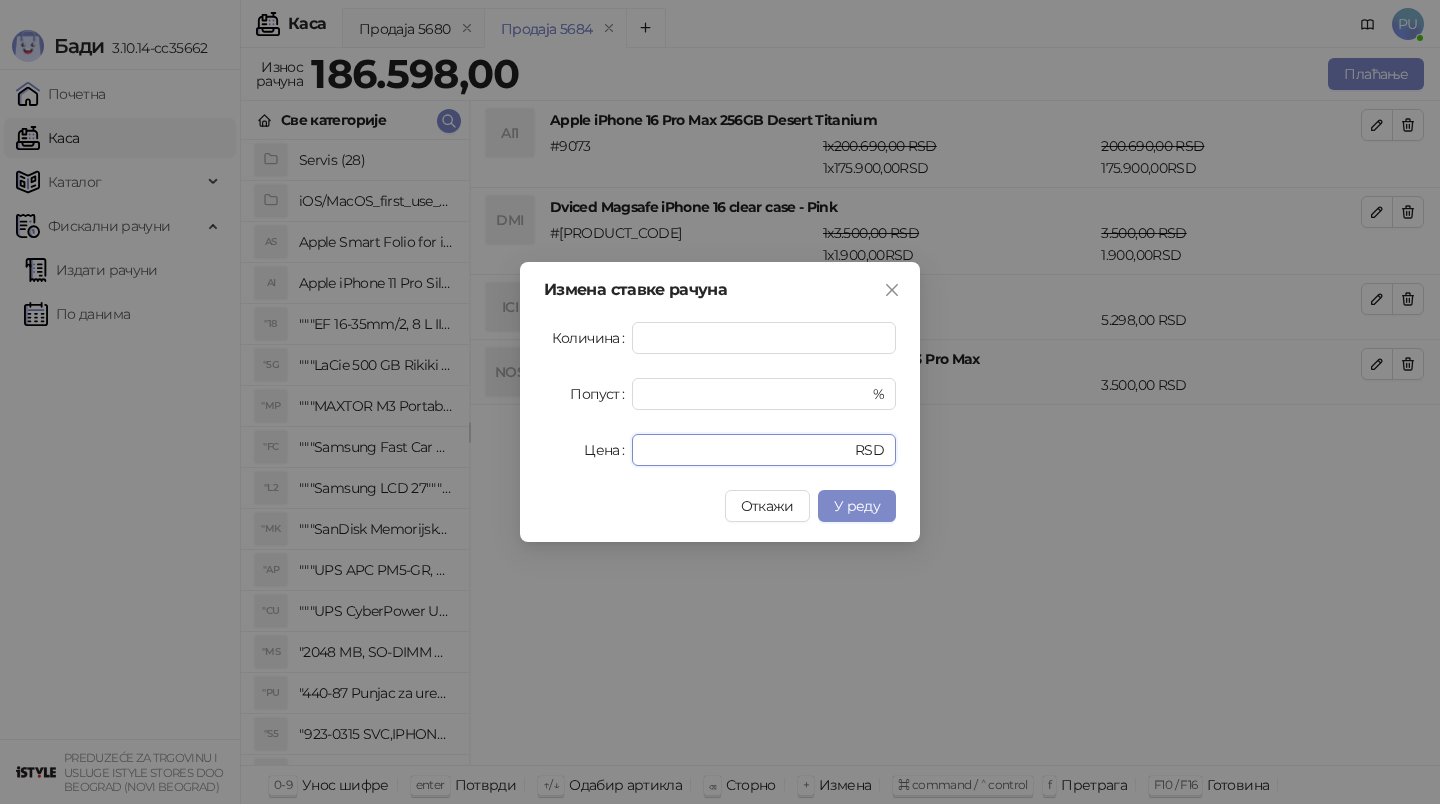 drag, startPoint x: 729, startPoint y: 447, endPoint x: 494, endPoint y: 426, distance: 235.93643 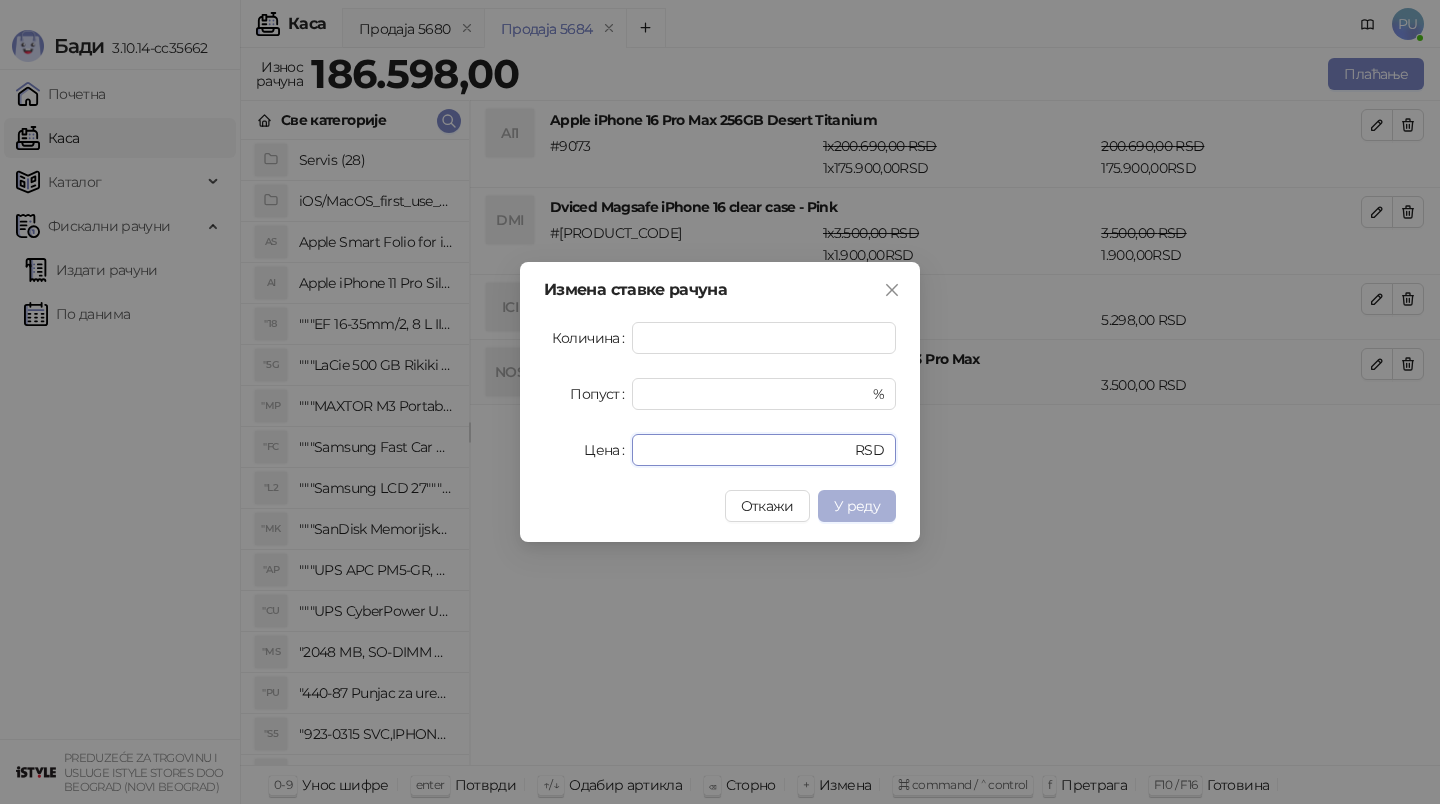type on "*" 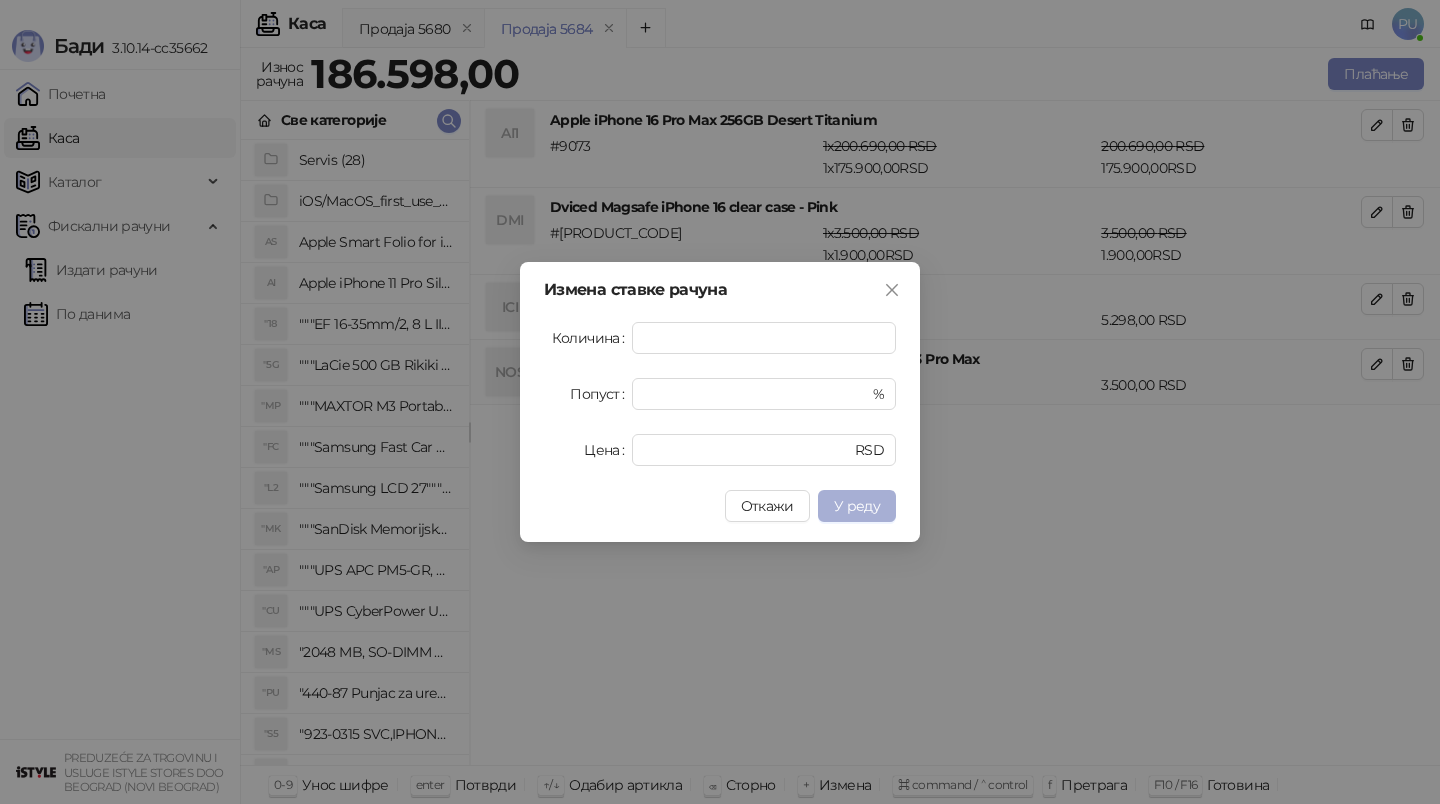 click on "У реду" at bounding box center (857, 506) 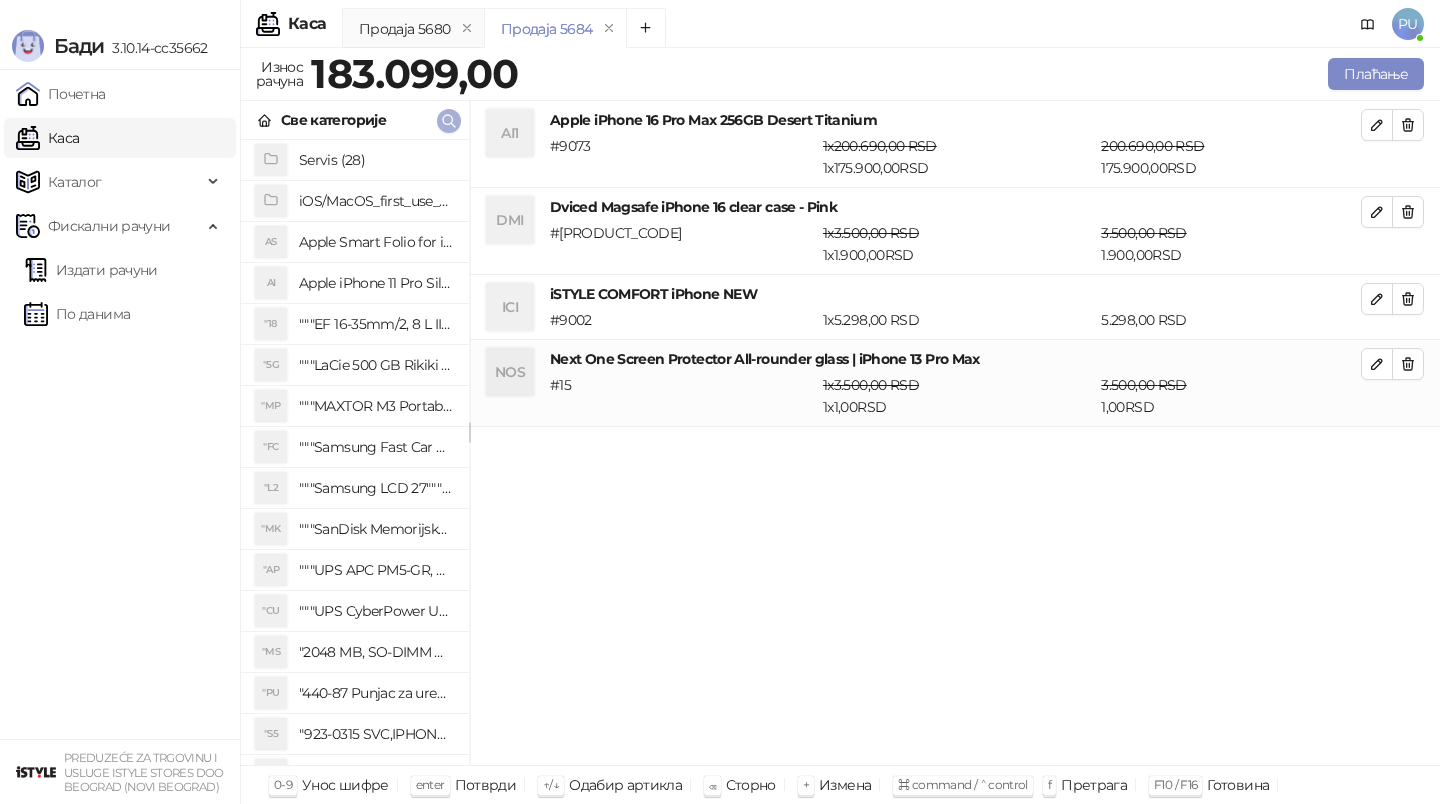 click 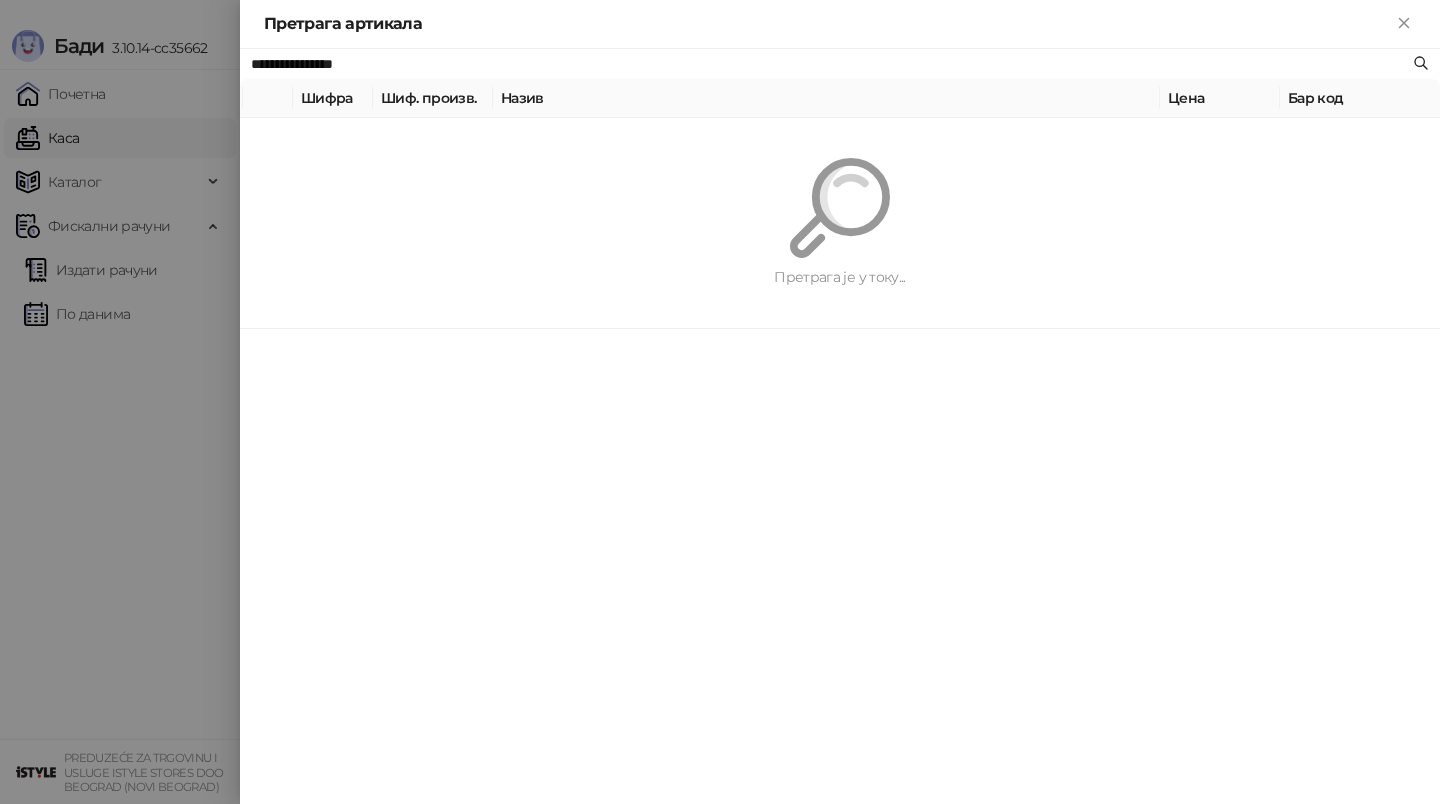 paste on "***" 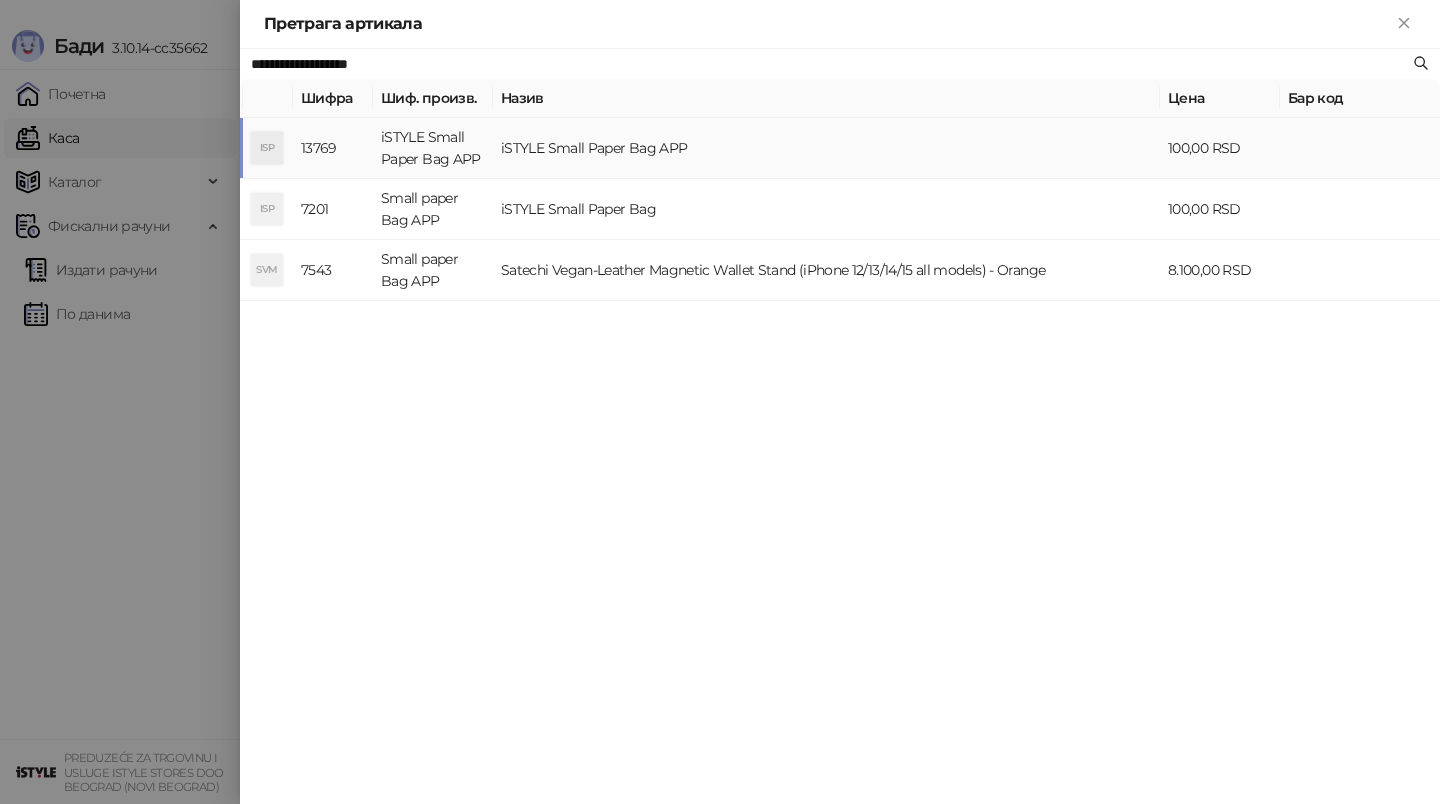 type on "**********" 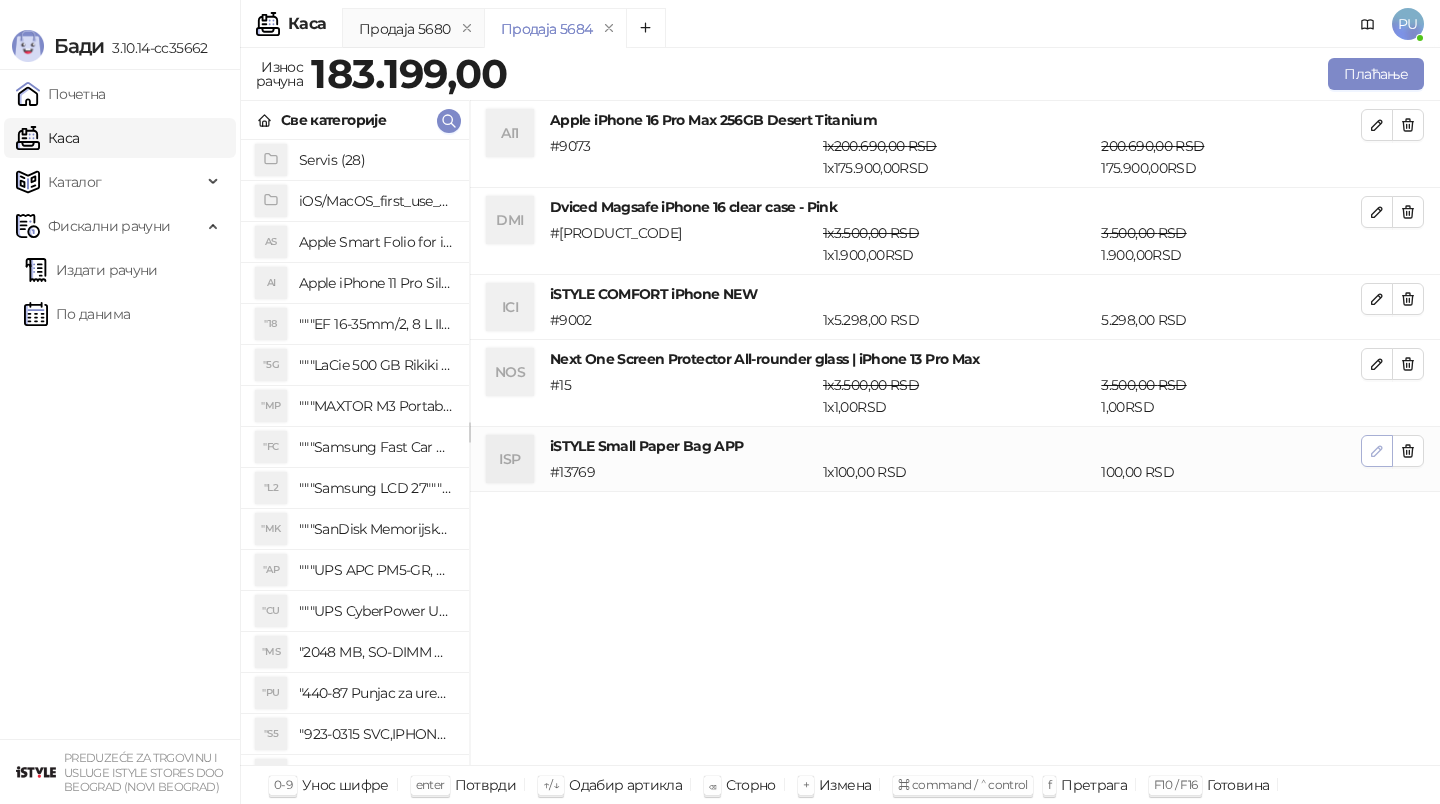 click at bounding box center [1377, 451] 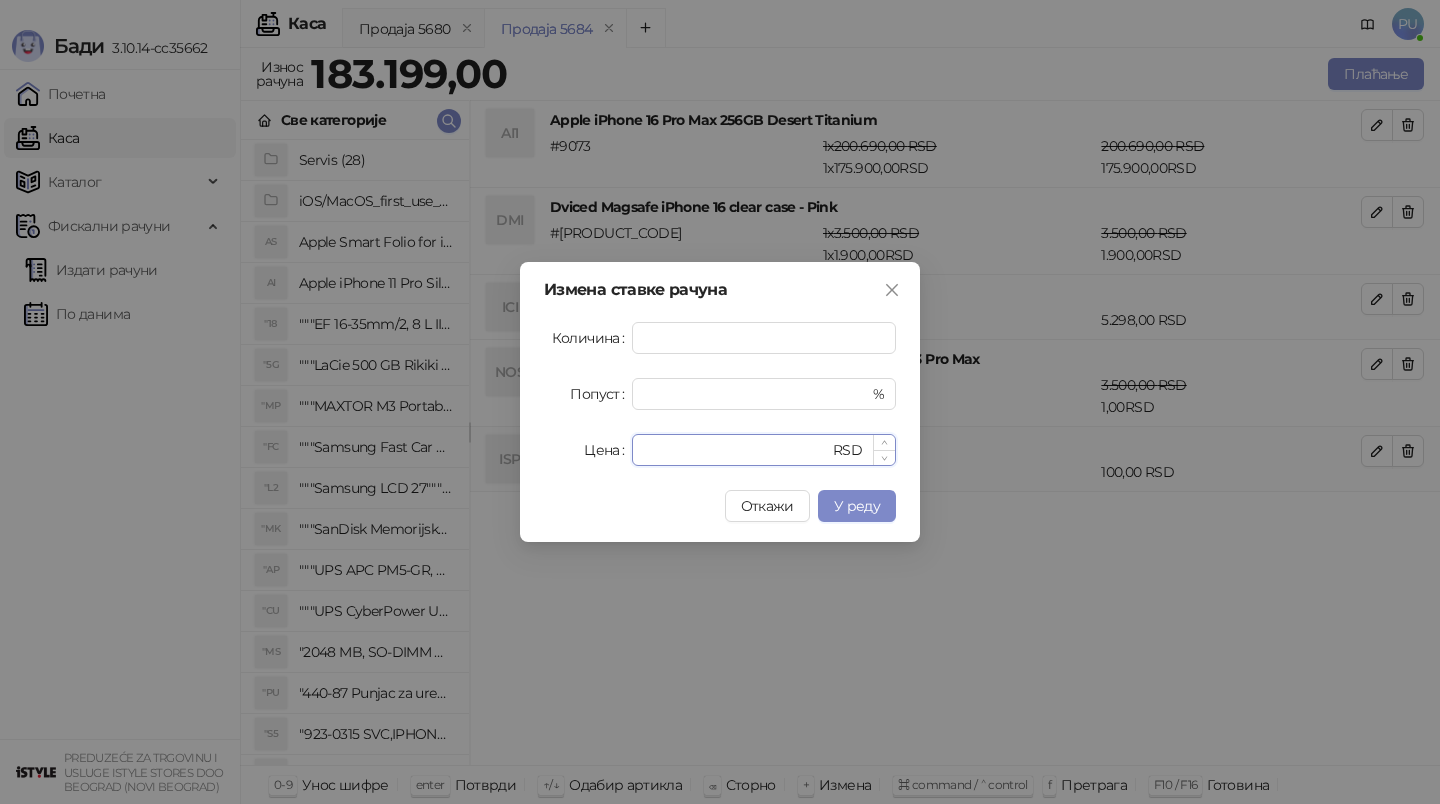 click on "***" at bounding box center [736, 450] 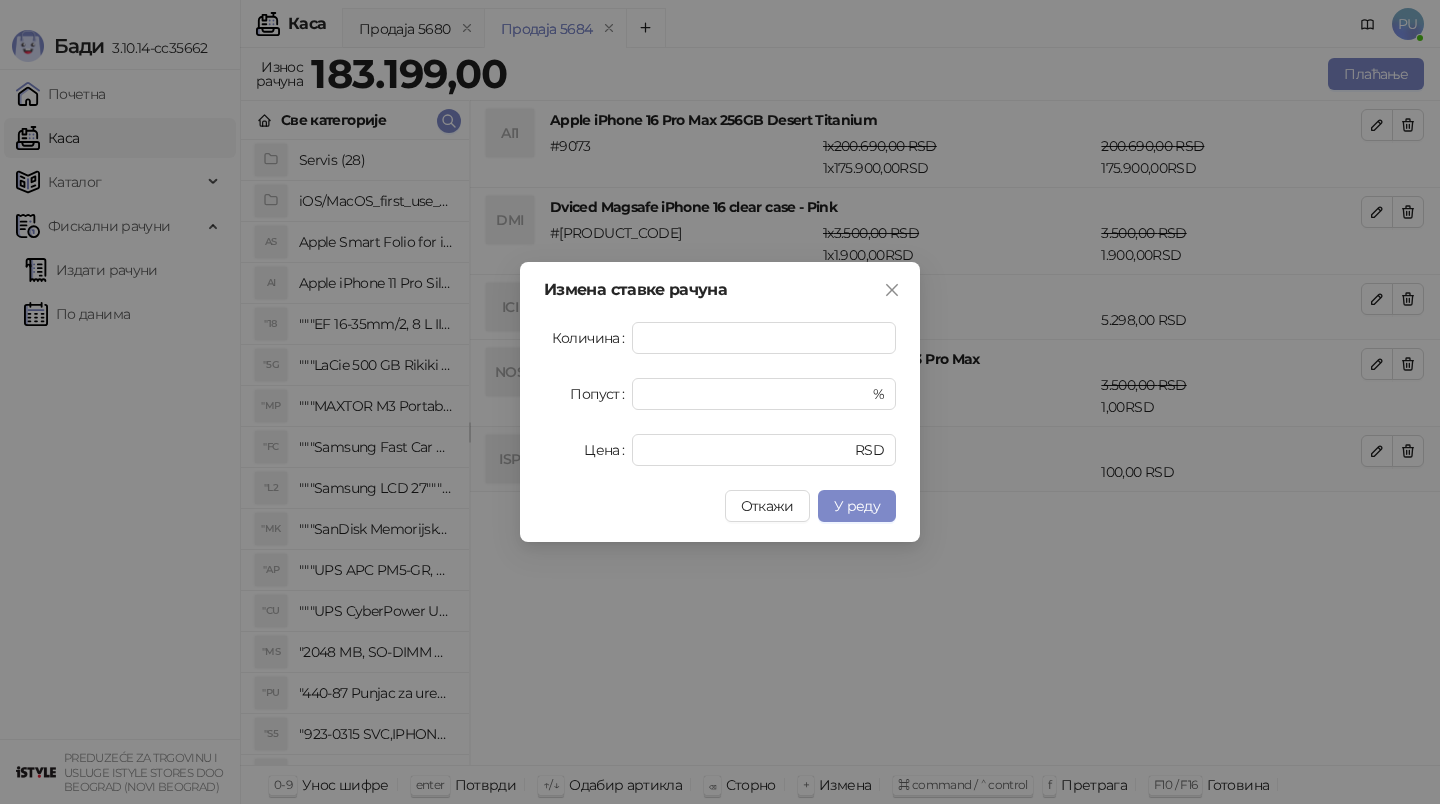 click on "Измена ставке рачуна Количина * Попуст * % Цена * RSD Откажи У реду" at bounding box center (720, 402) 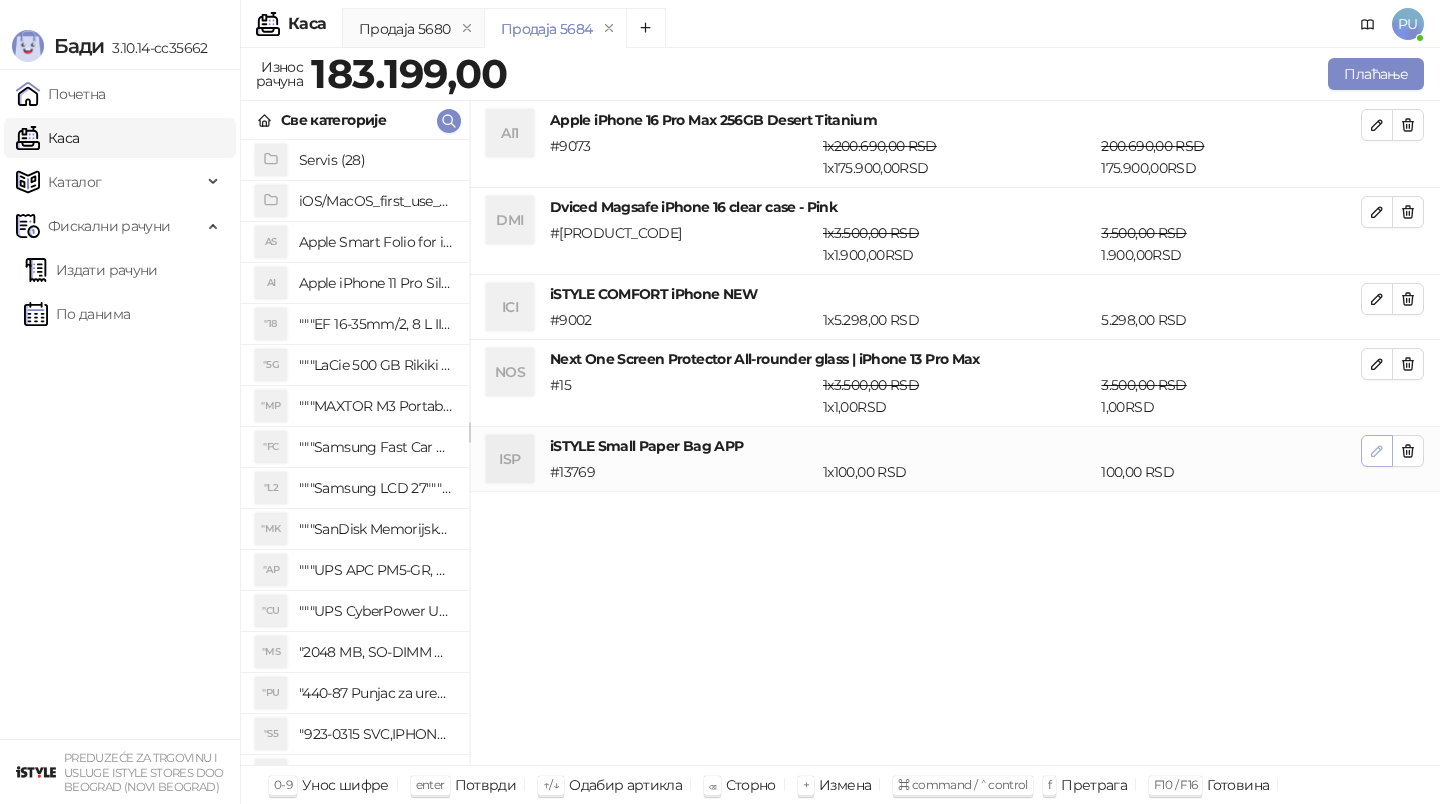 click 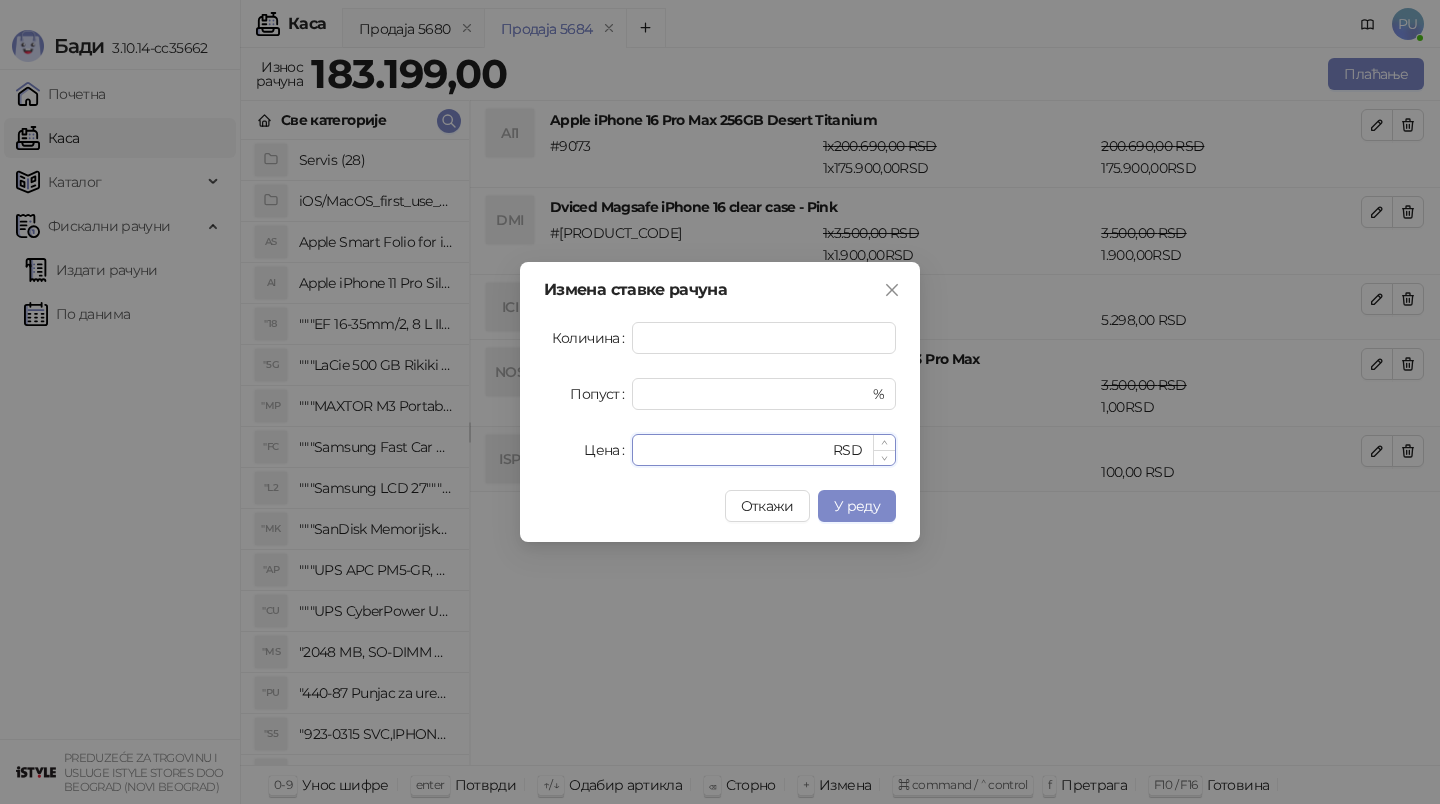 click on "***" at bounding box center [736, 450] 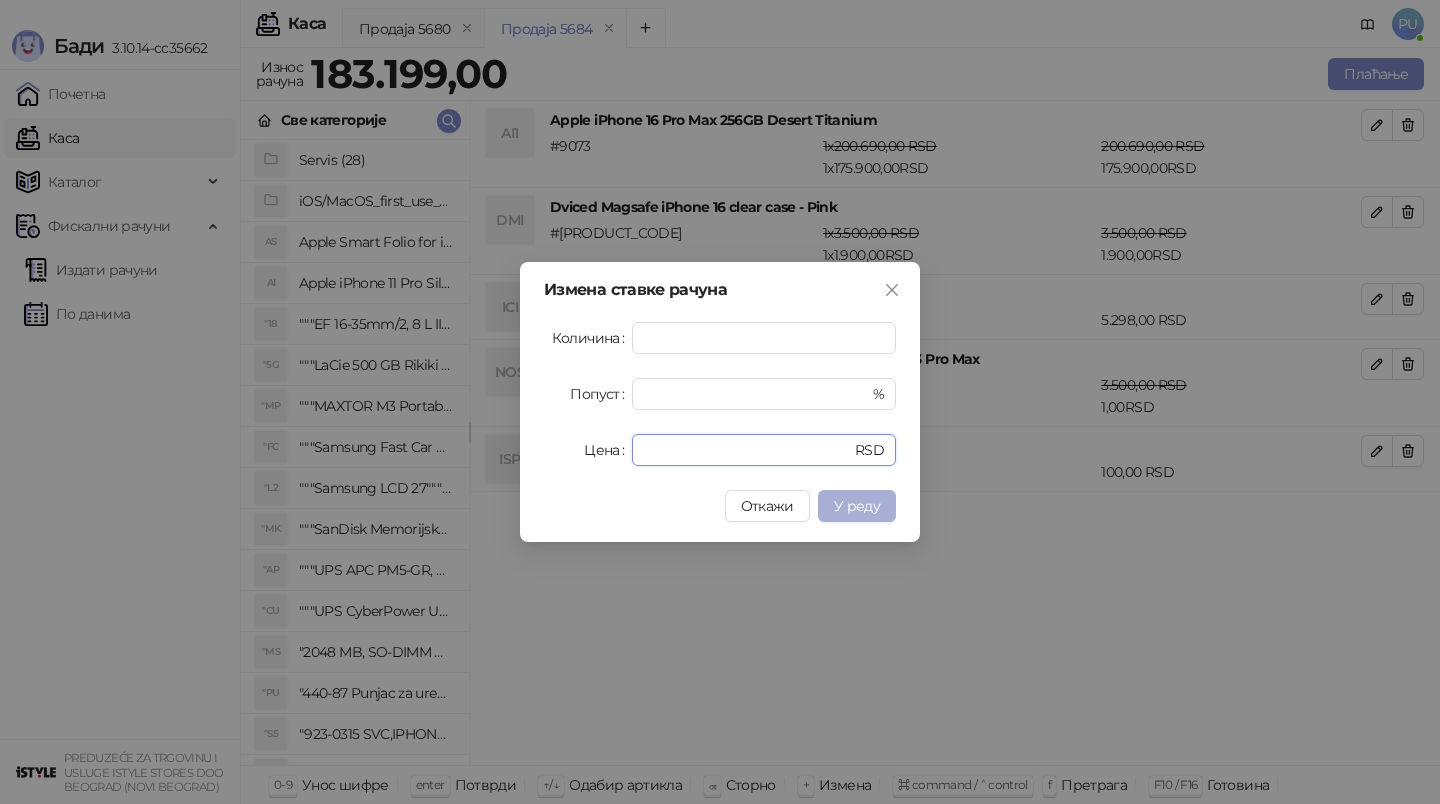 type on "*" 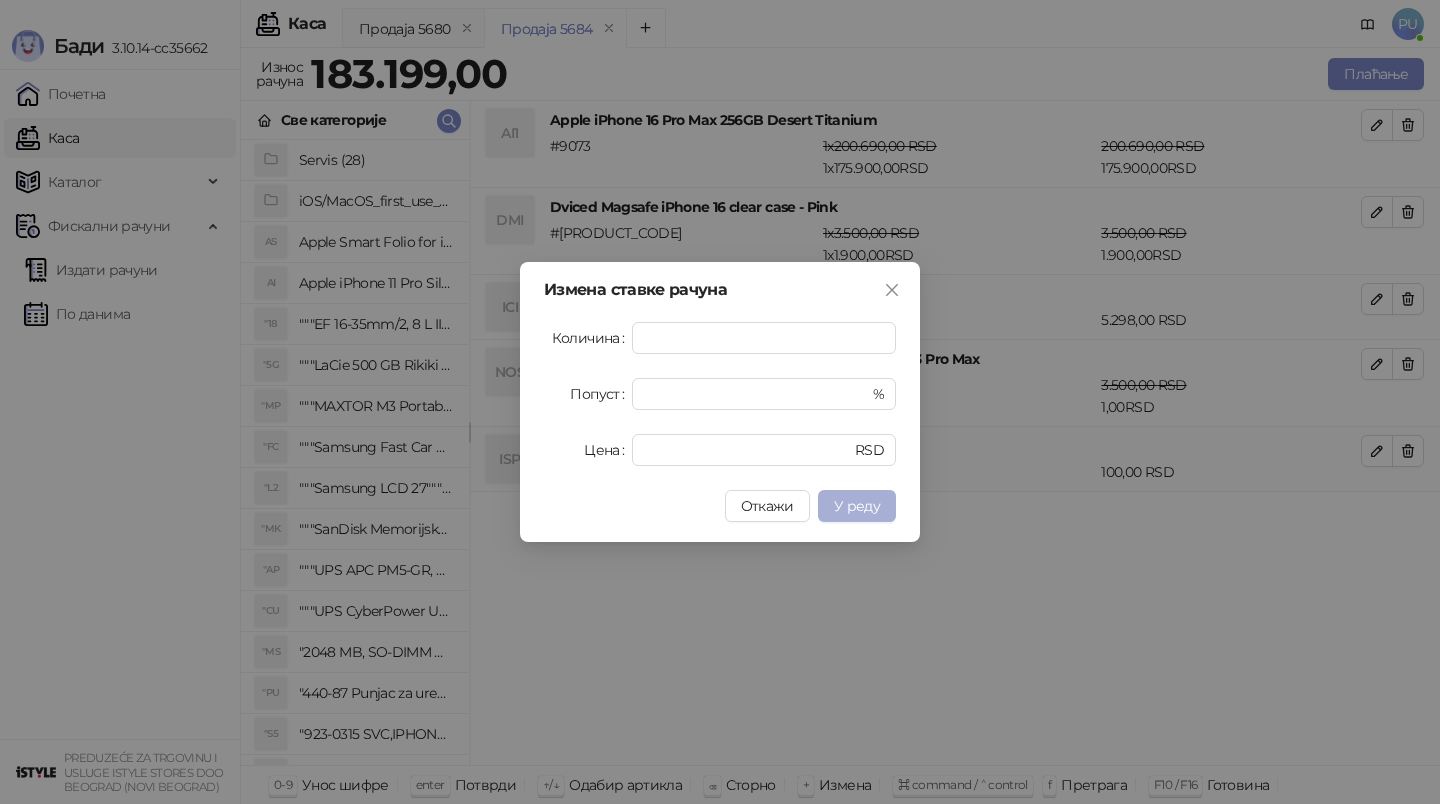 click on "У реду" at bounding box center (857, 506) 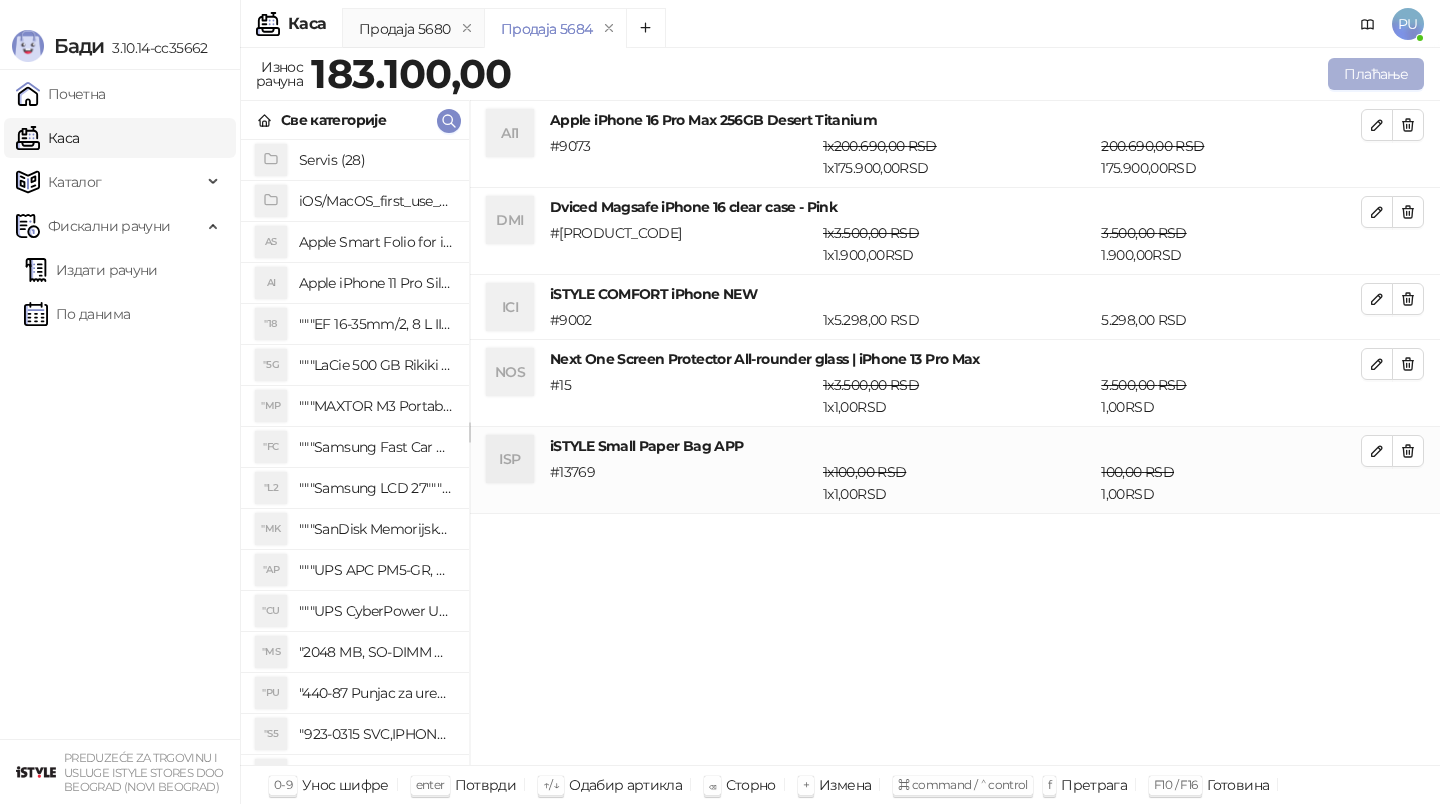 click on "Плаћање" at bounding box center (1376, 74) 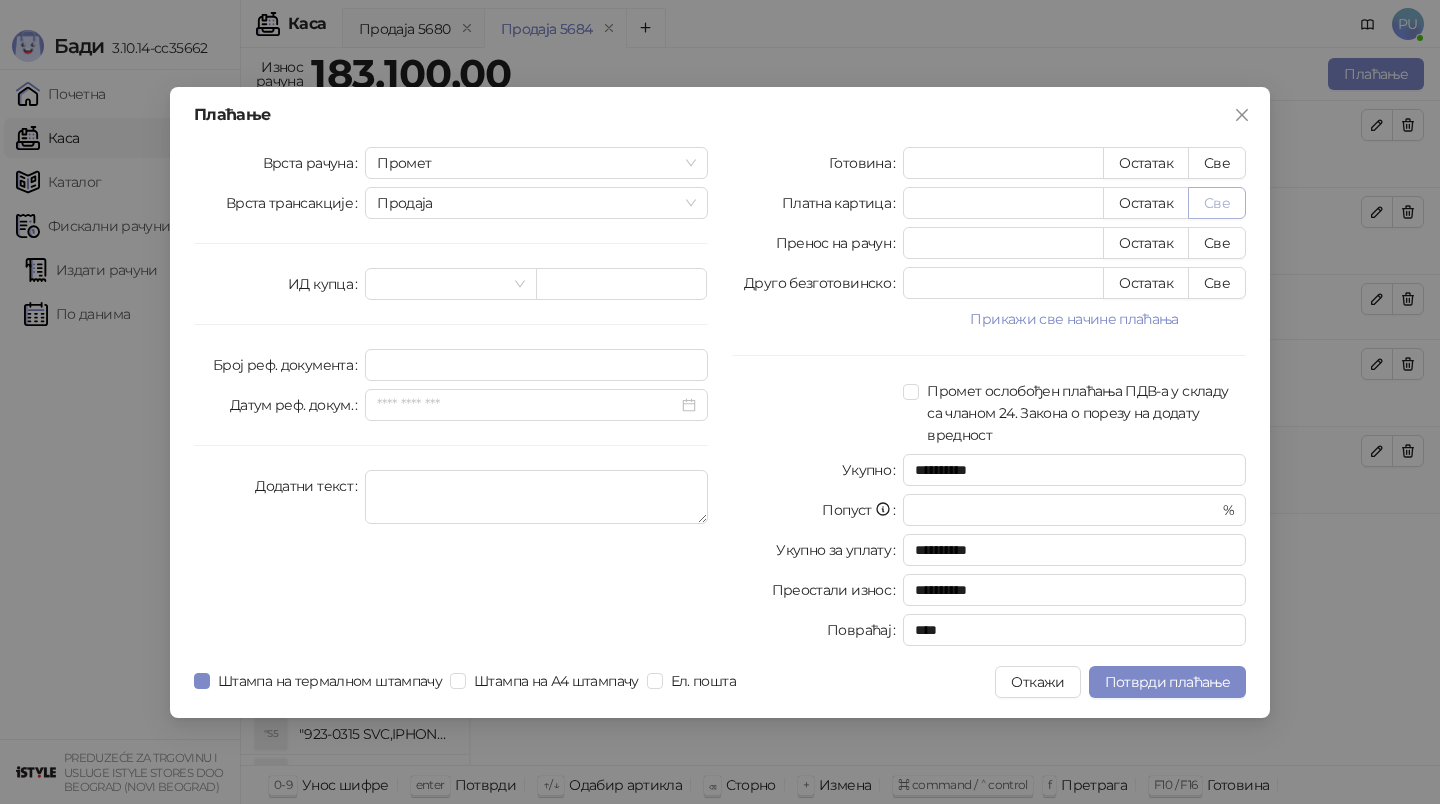 click on "Све" at bounding box center [1217, 203] 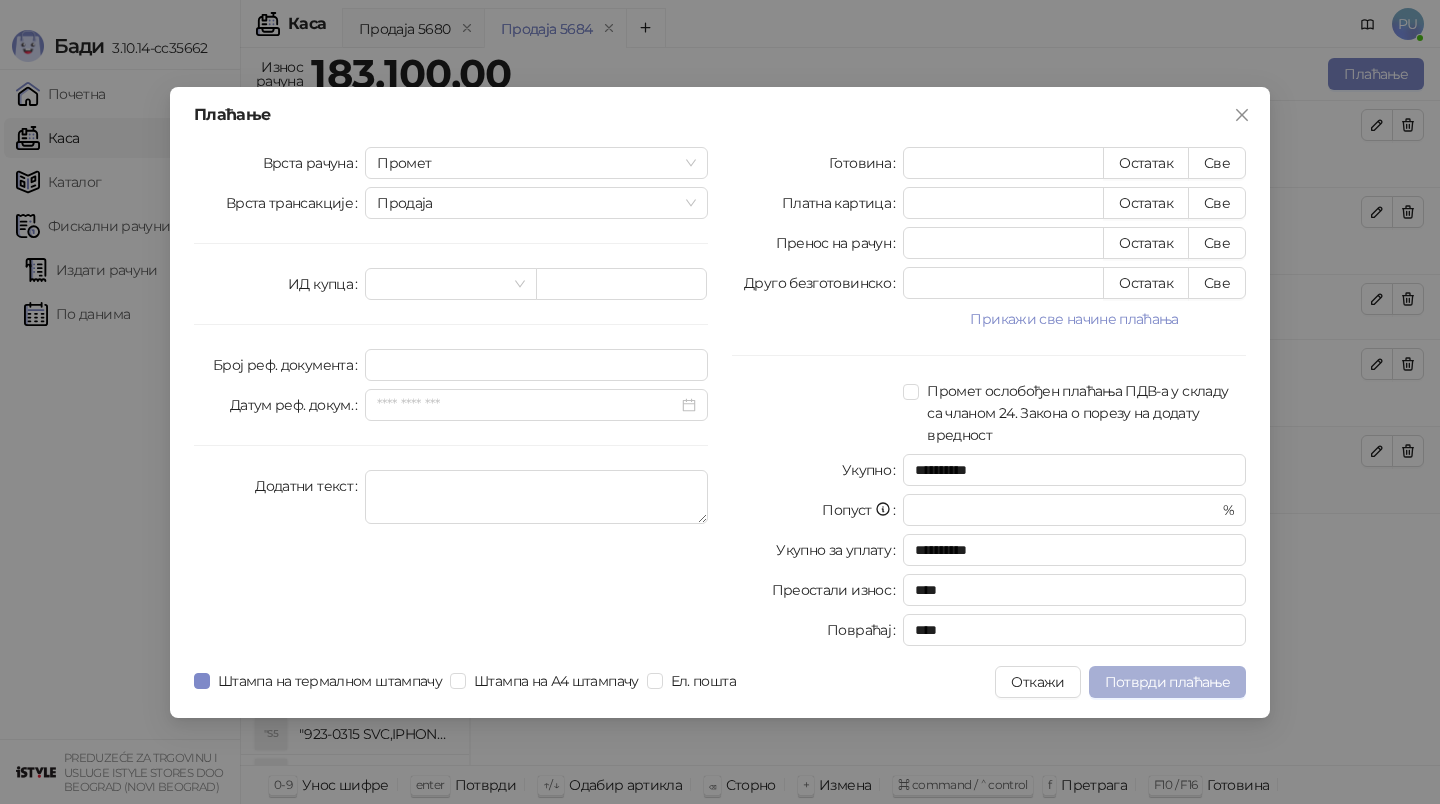 click on "Потврди плаћање" at bounding box center (1167, 682) 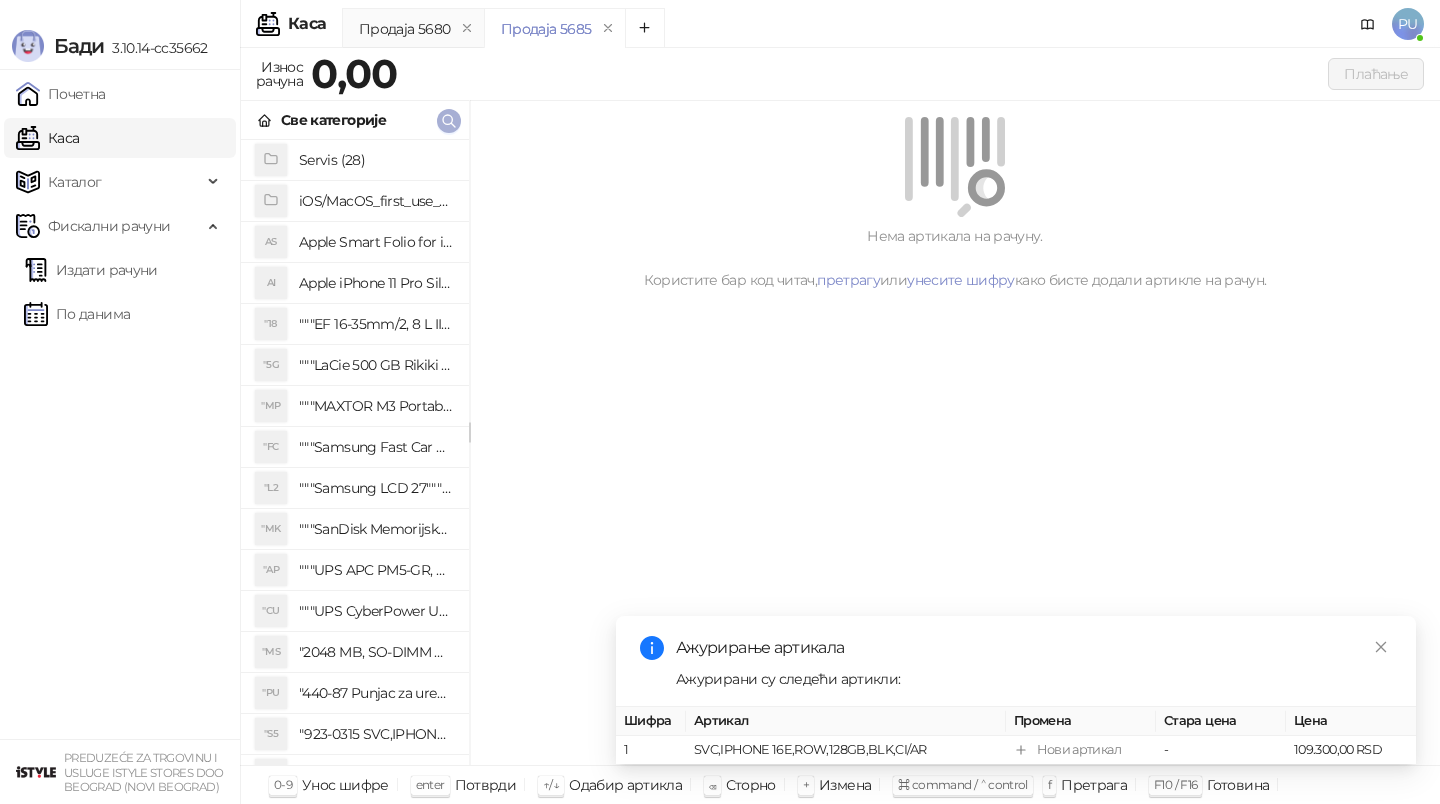click 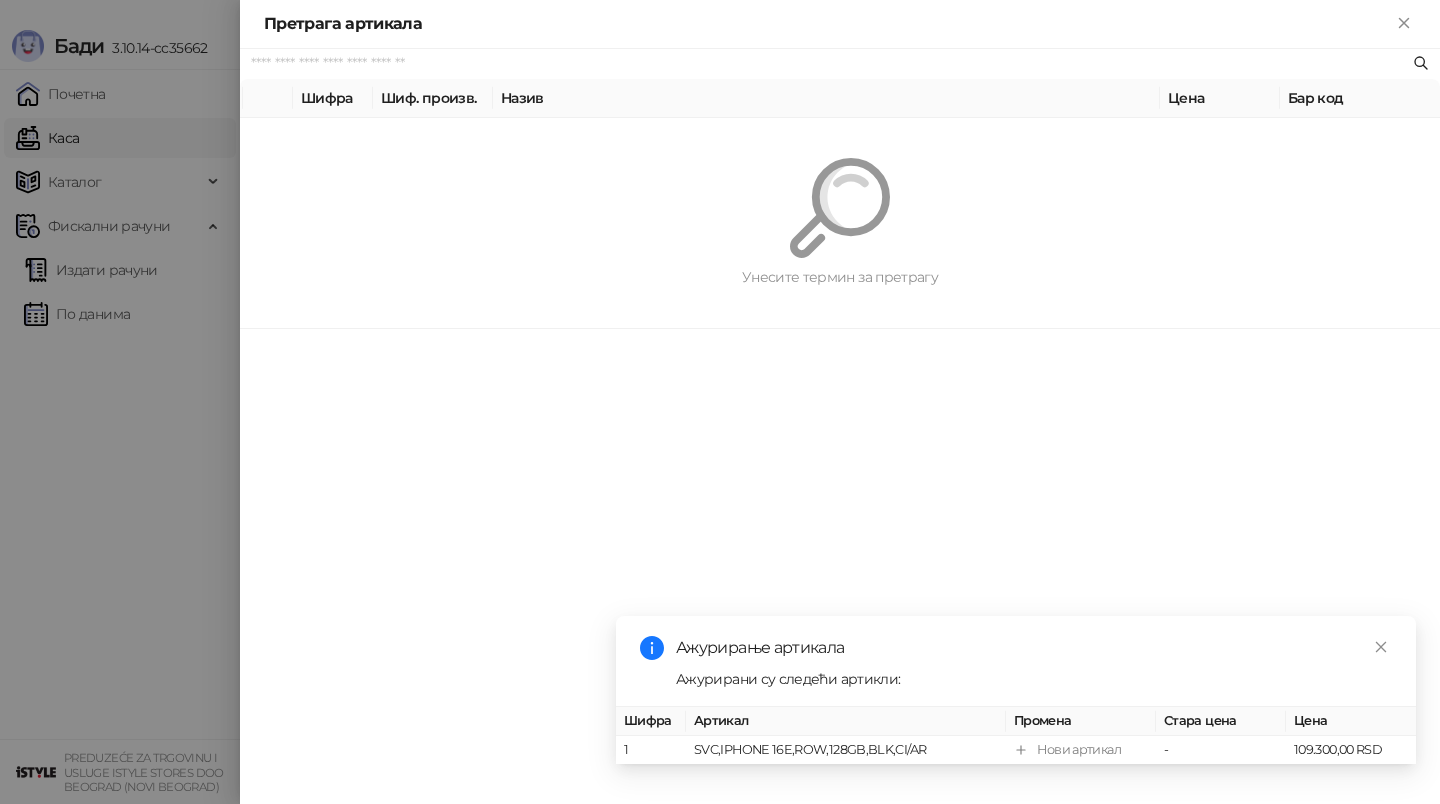 paste on "*********" 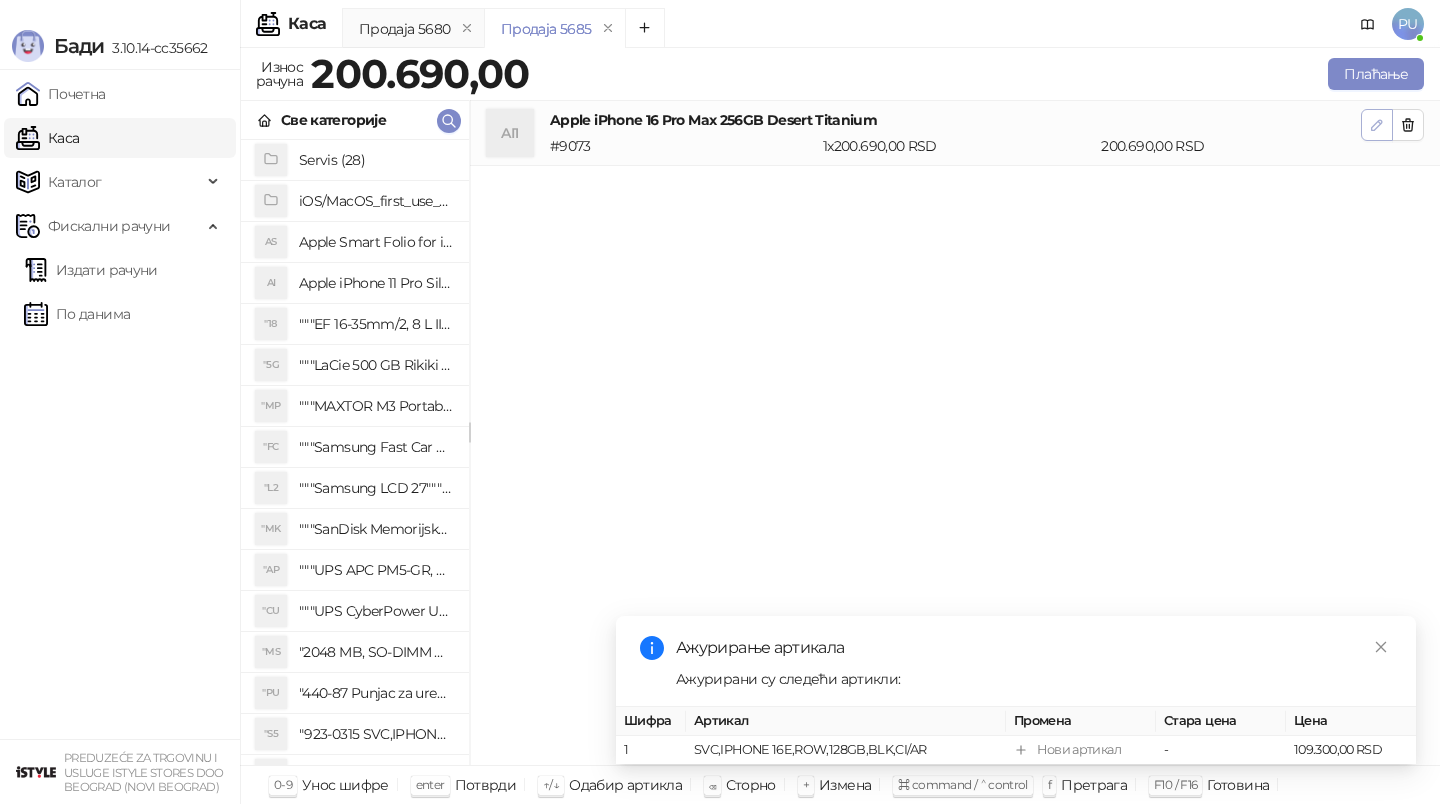 click at bounding box center (1377, 124) 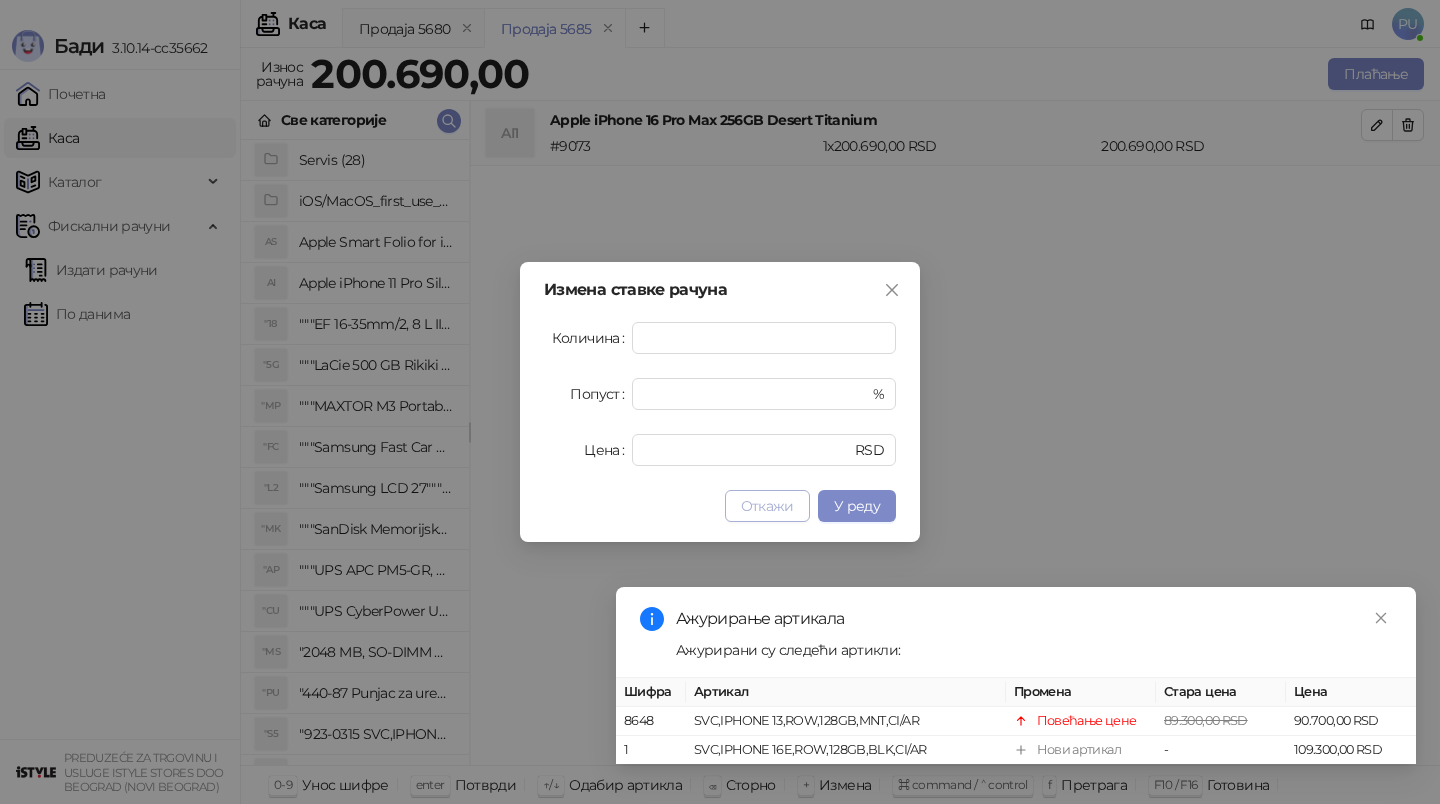 click on "Откажи" at bounding box center [767, 506] 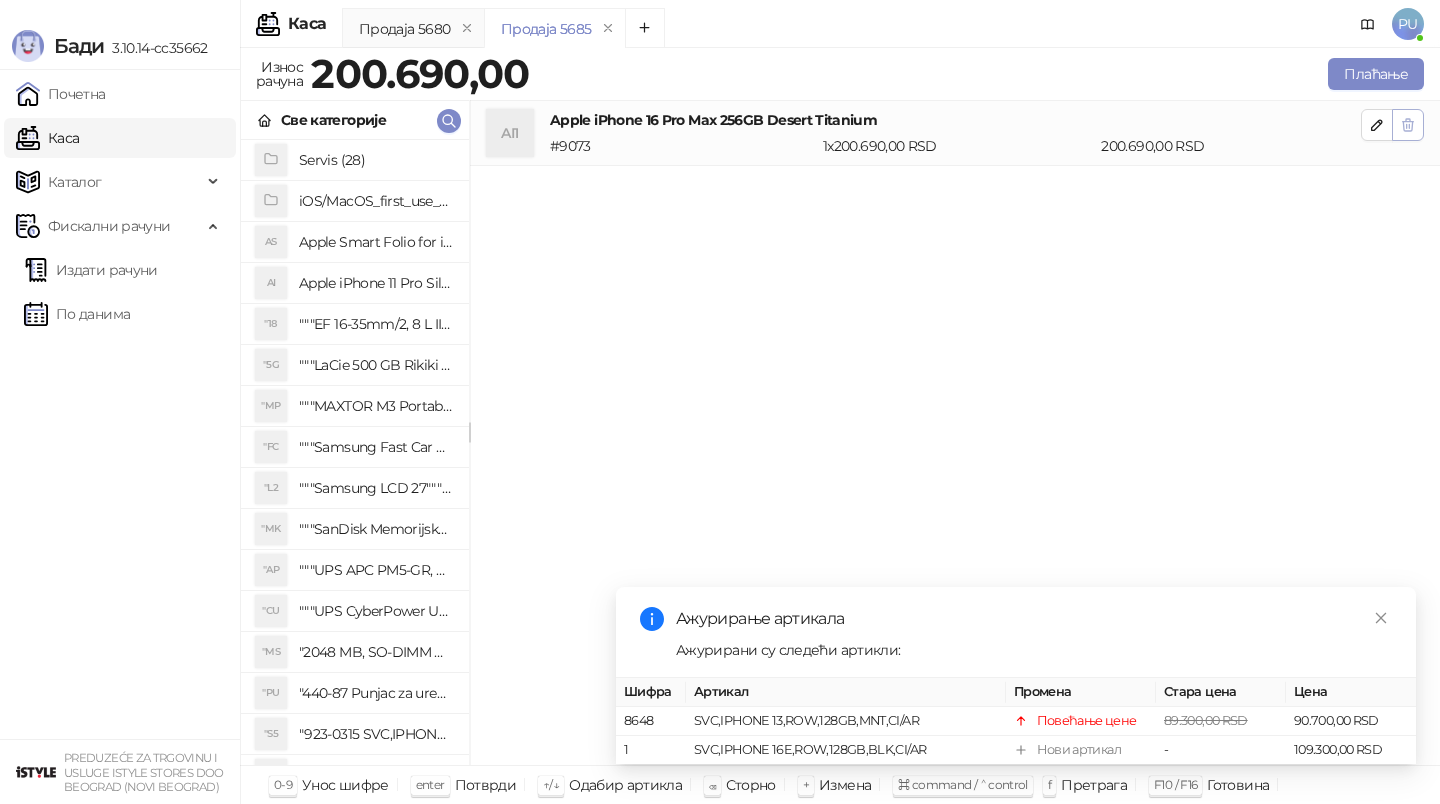 click 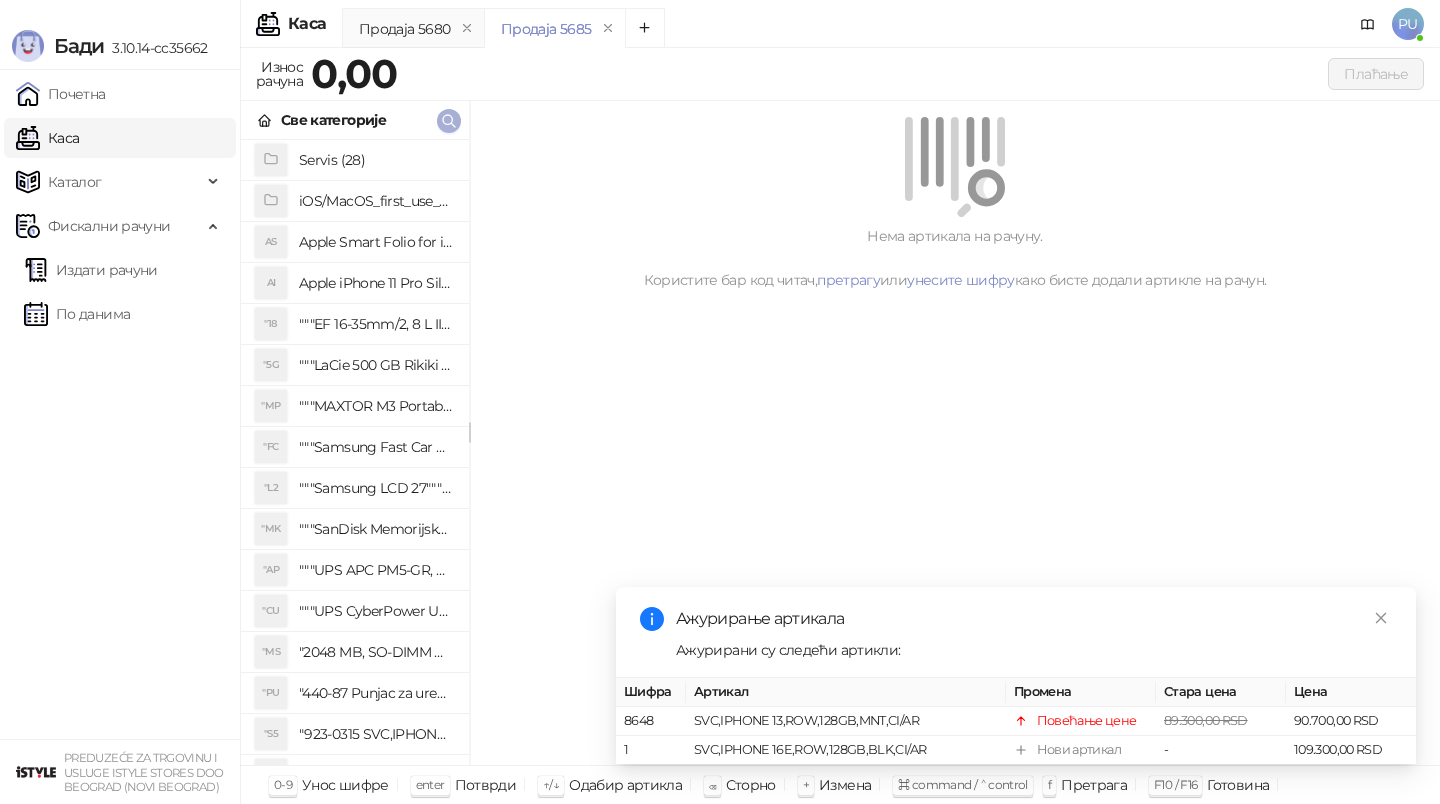 click 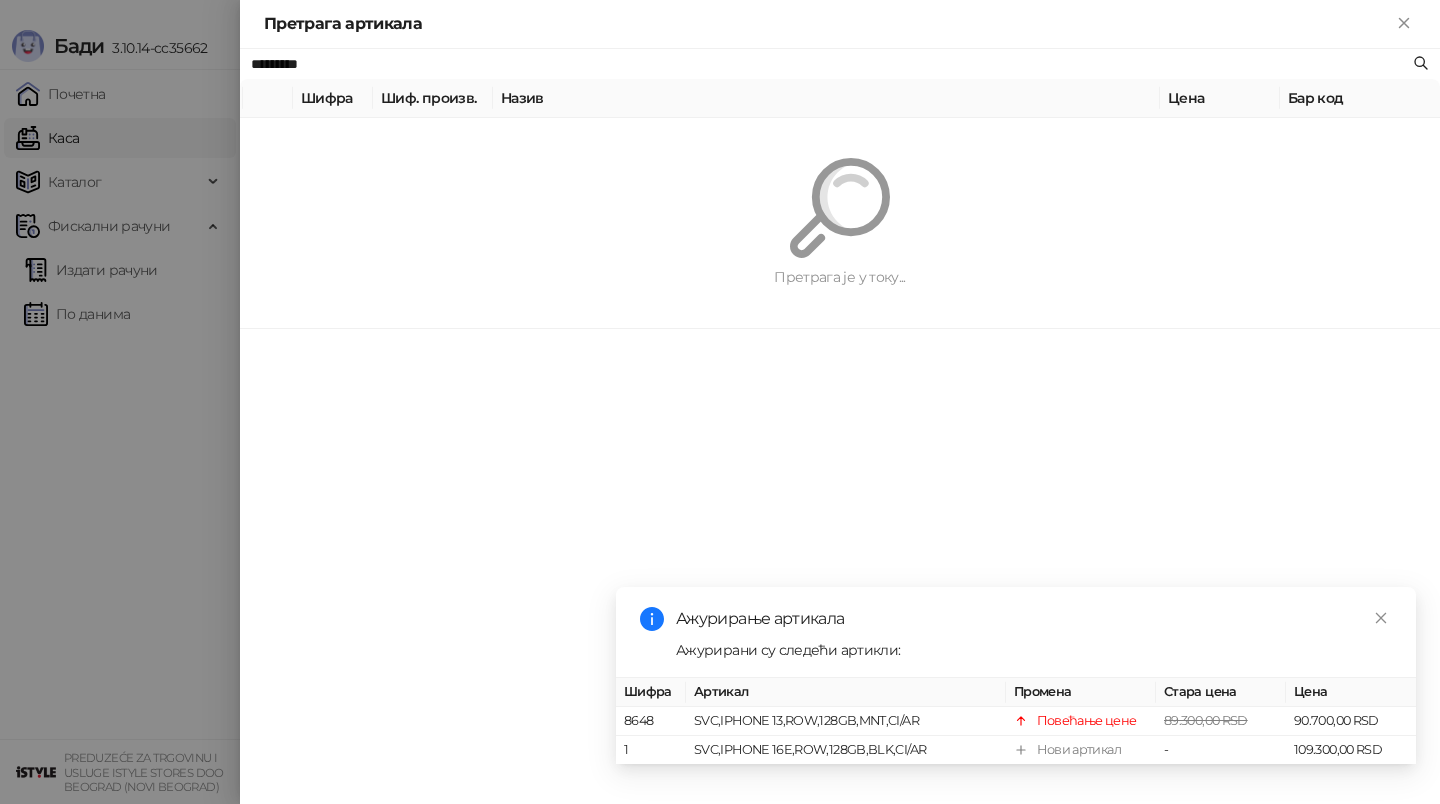 paste on "**" 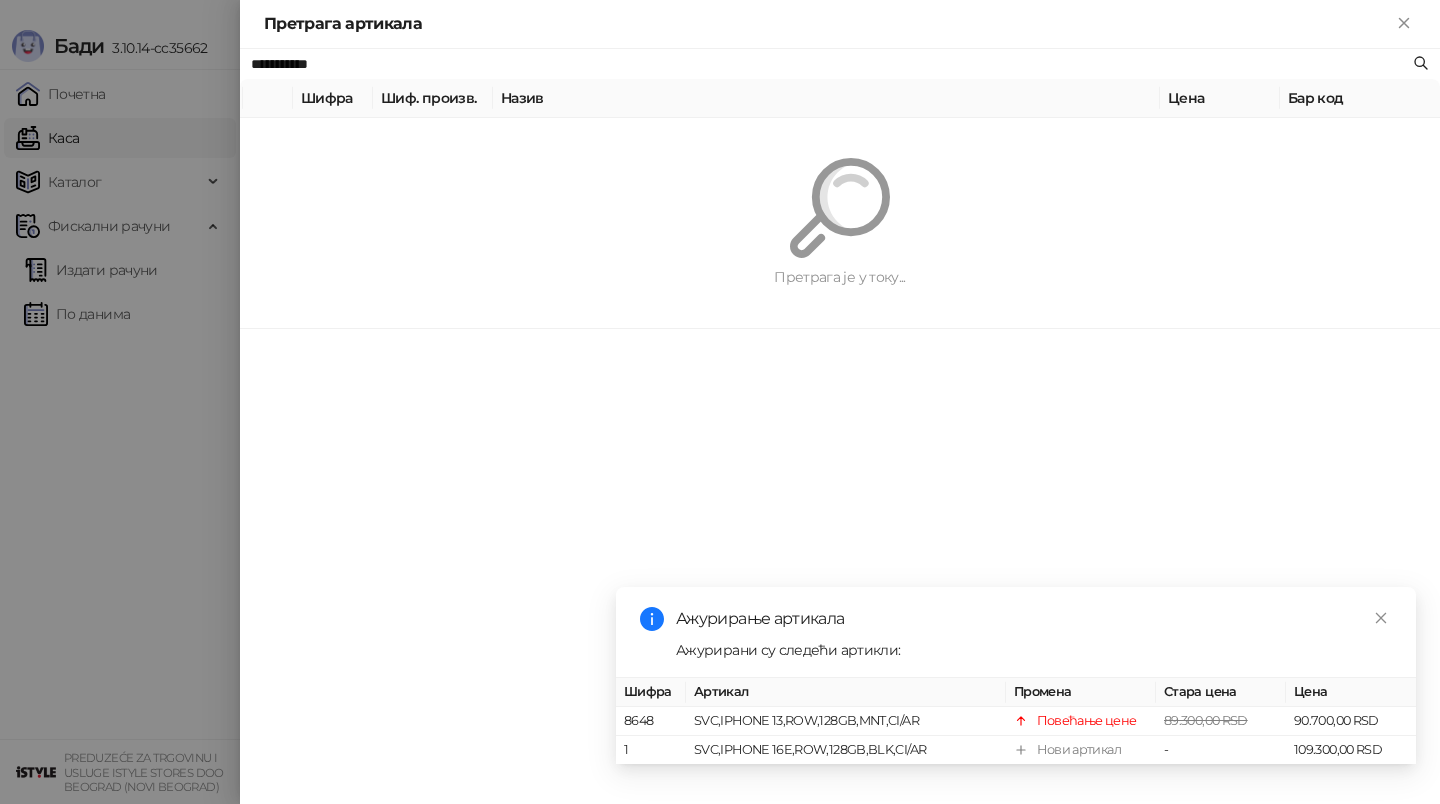 type on "**********" 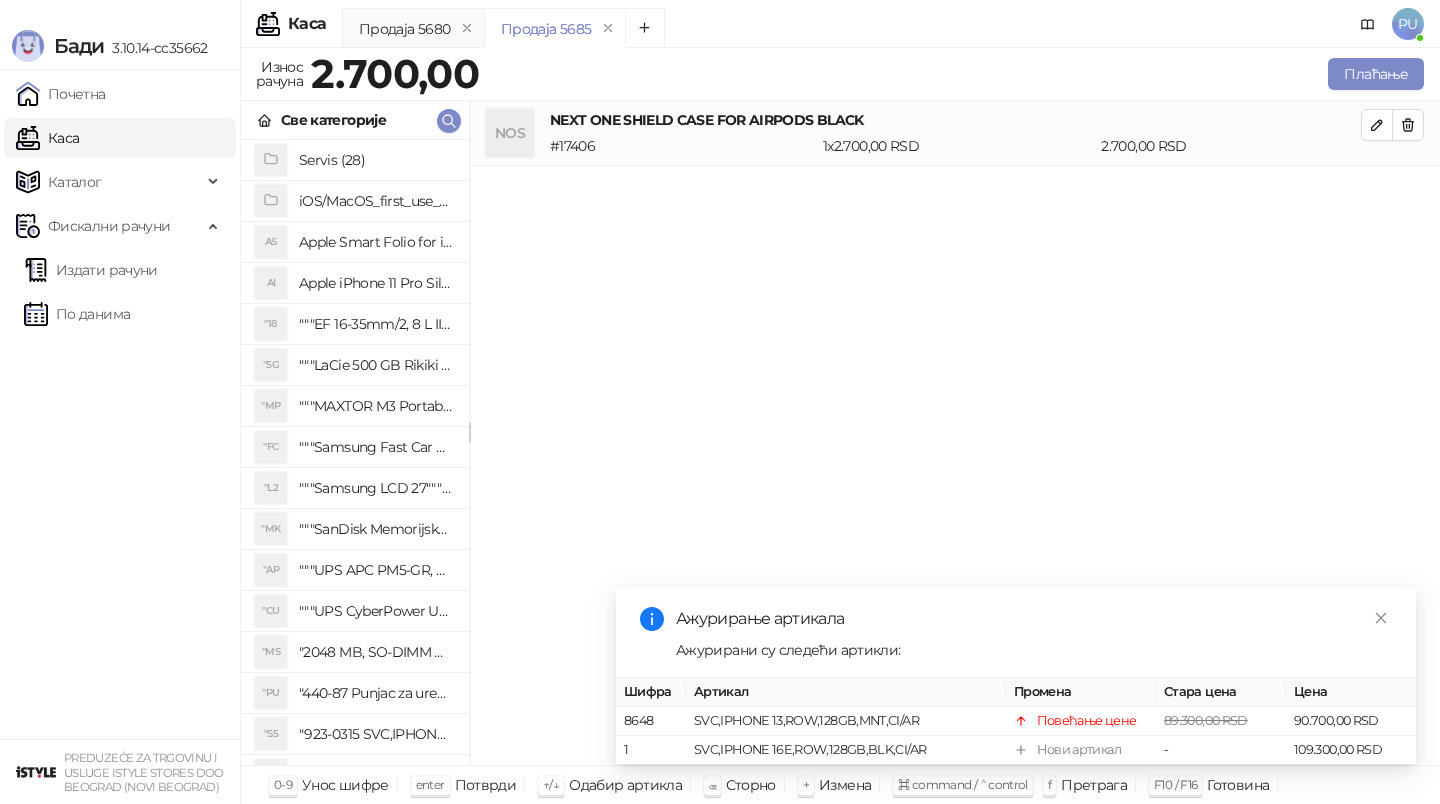 click on "Ажурирање артикала Ажурирани су следећи артикли: Шифра Артикал Промена Стара цена Цена           [PRODUCT_CODE] SVC,IPHONE 13,ROW,128GB,MNT,CI/AR     Повећање цене 89.300,00 RSD 90.700,00 RSD 1 SVC,IPHONE 16E,ROW,128GB,BLK,CI/AR     Нови артикал - 109.300,00 RSD" at bounding box center [1016, 675] 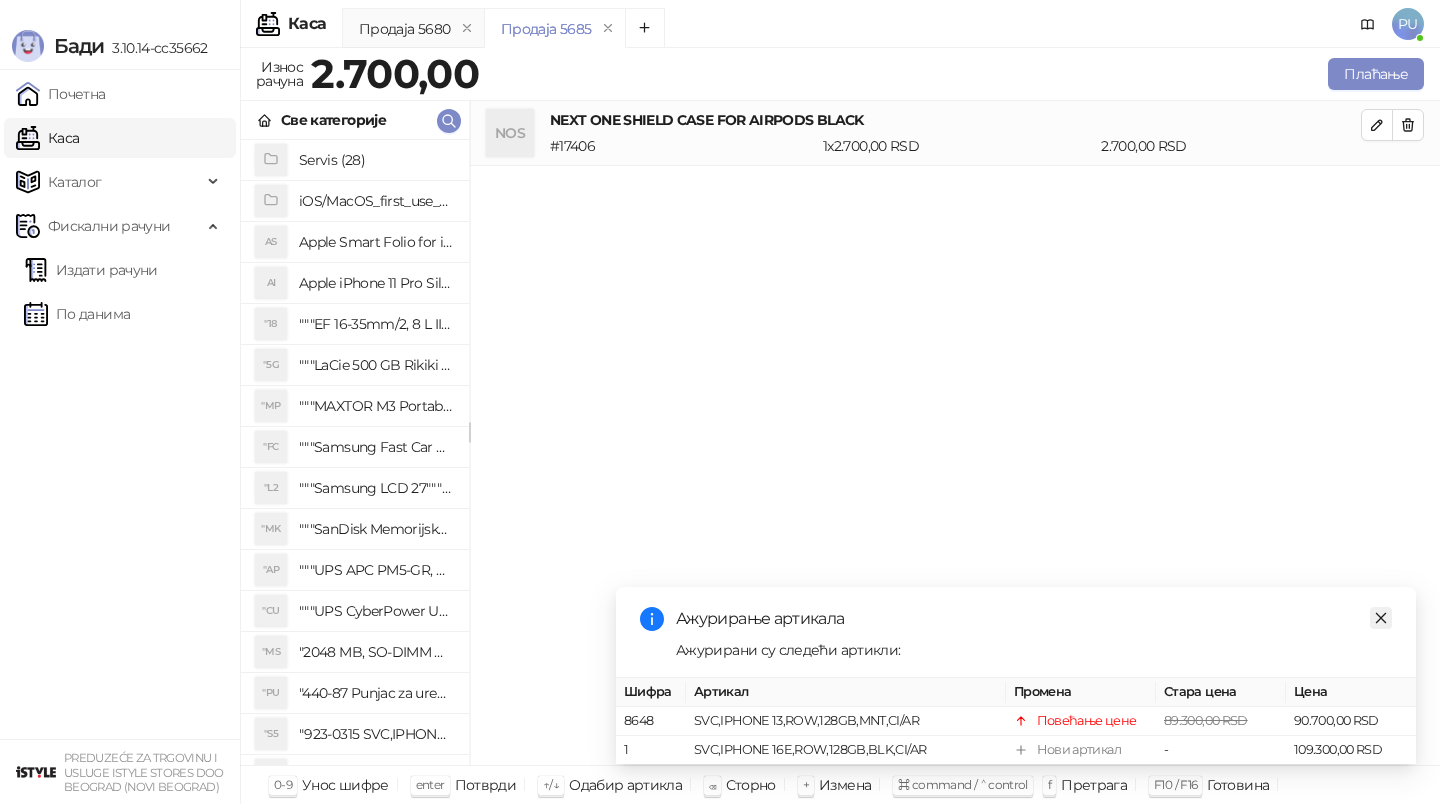click 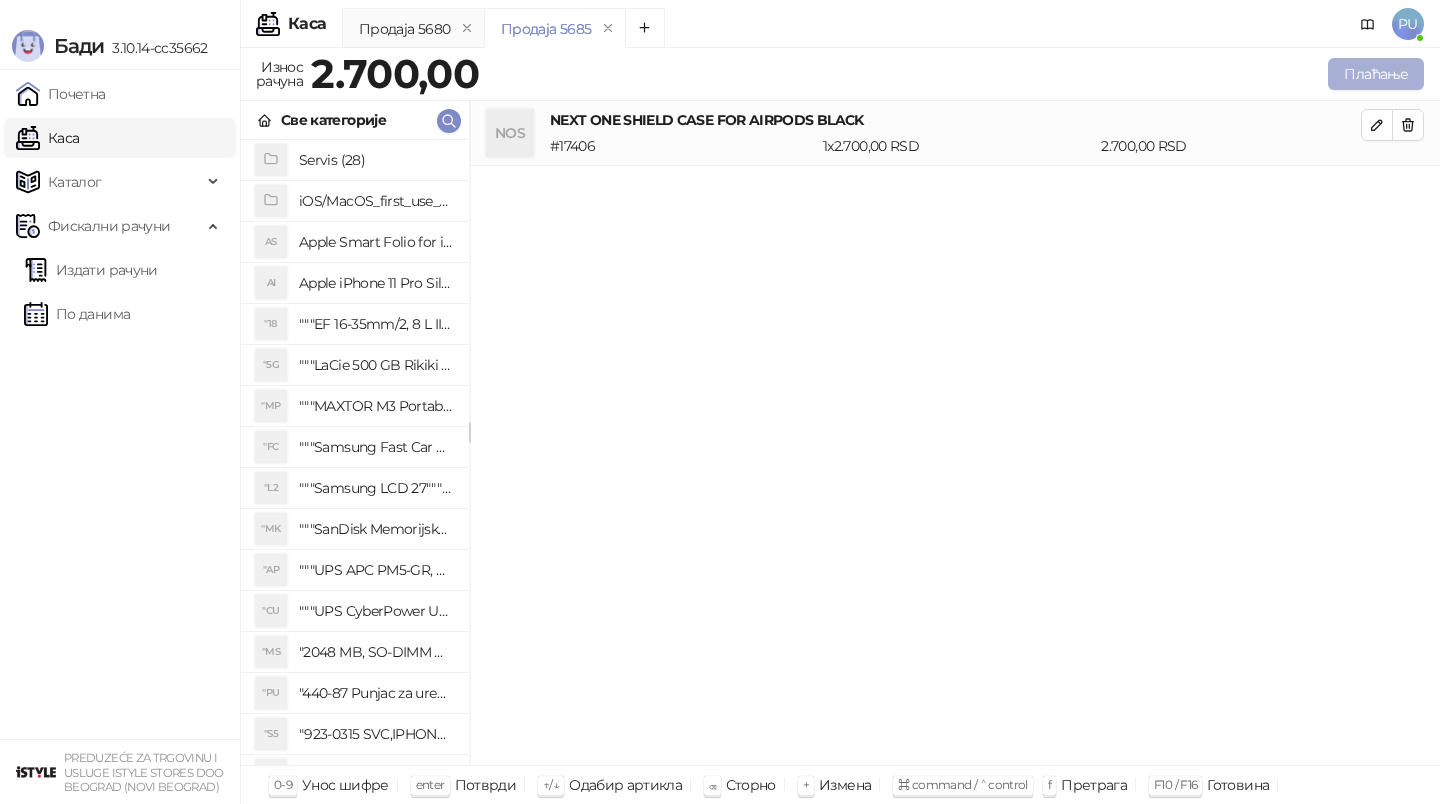 click on "Плаћање" at bounding box center (1376, 74) 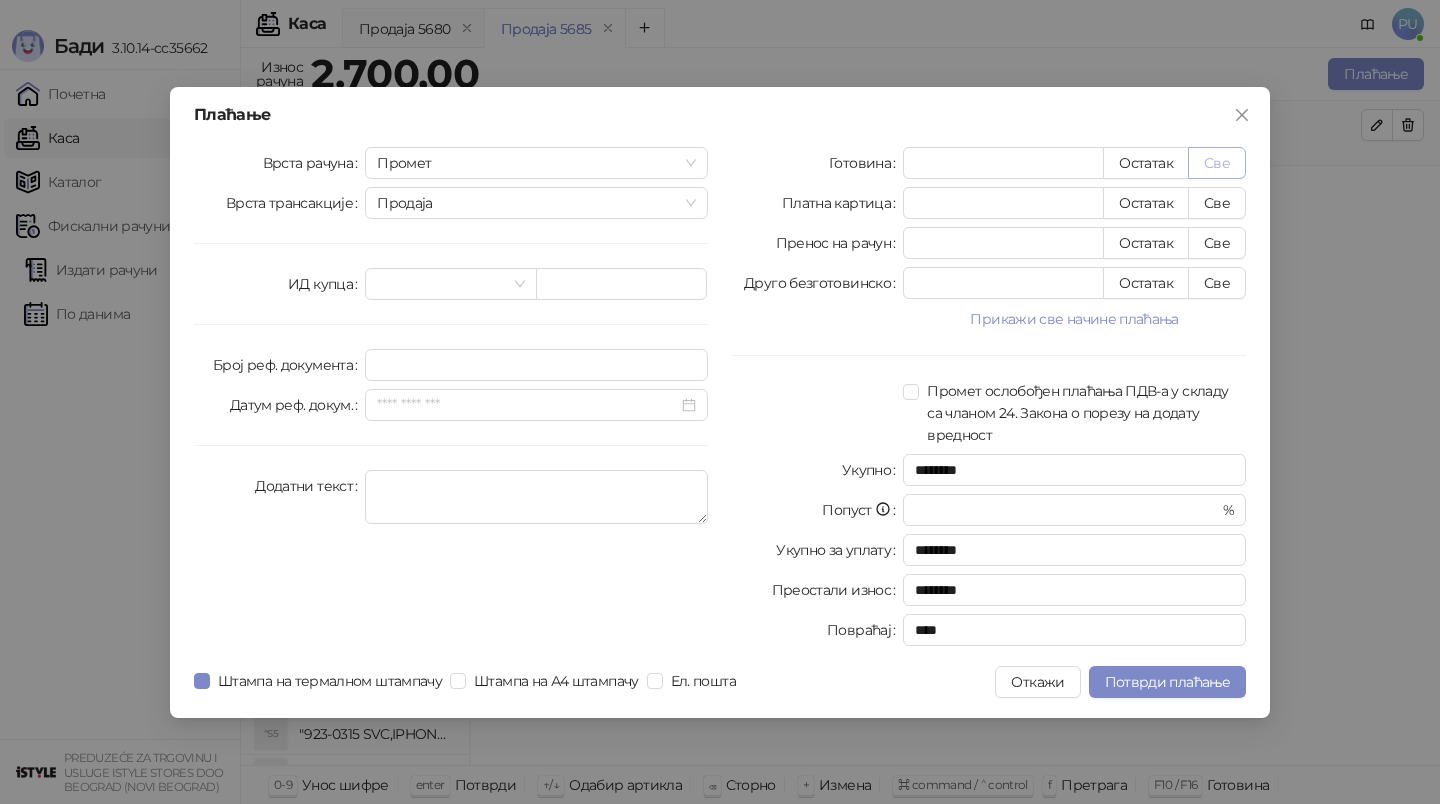 click on "Све" at bounding box center (1217, 163) 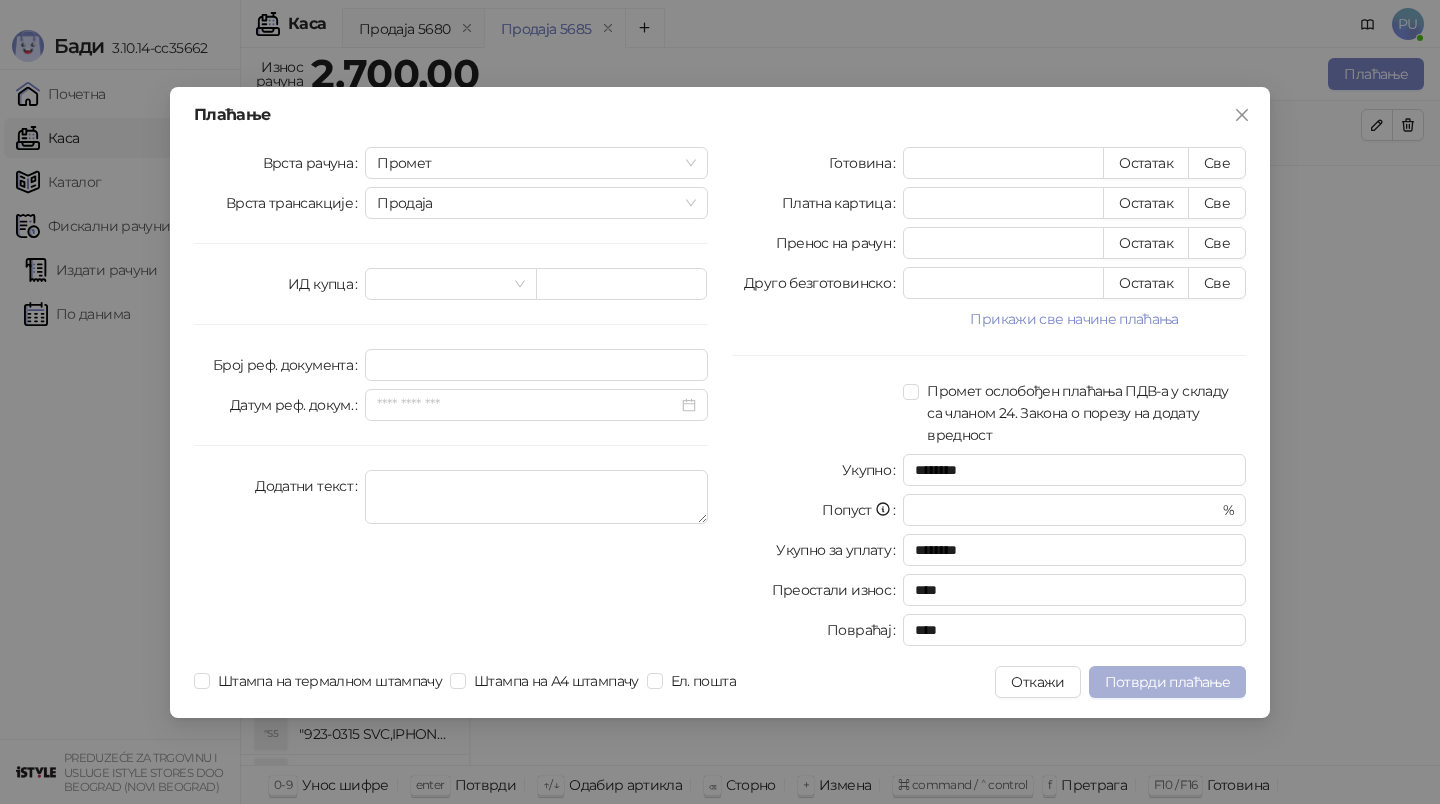 click on "Потврди плаћање" at bounding box center (1167, 682) 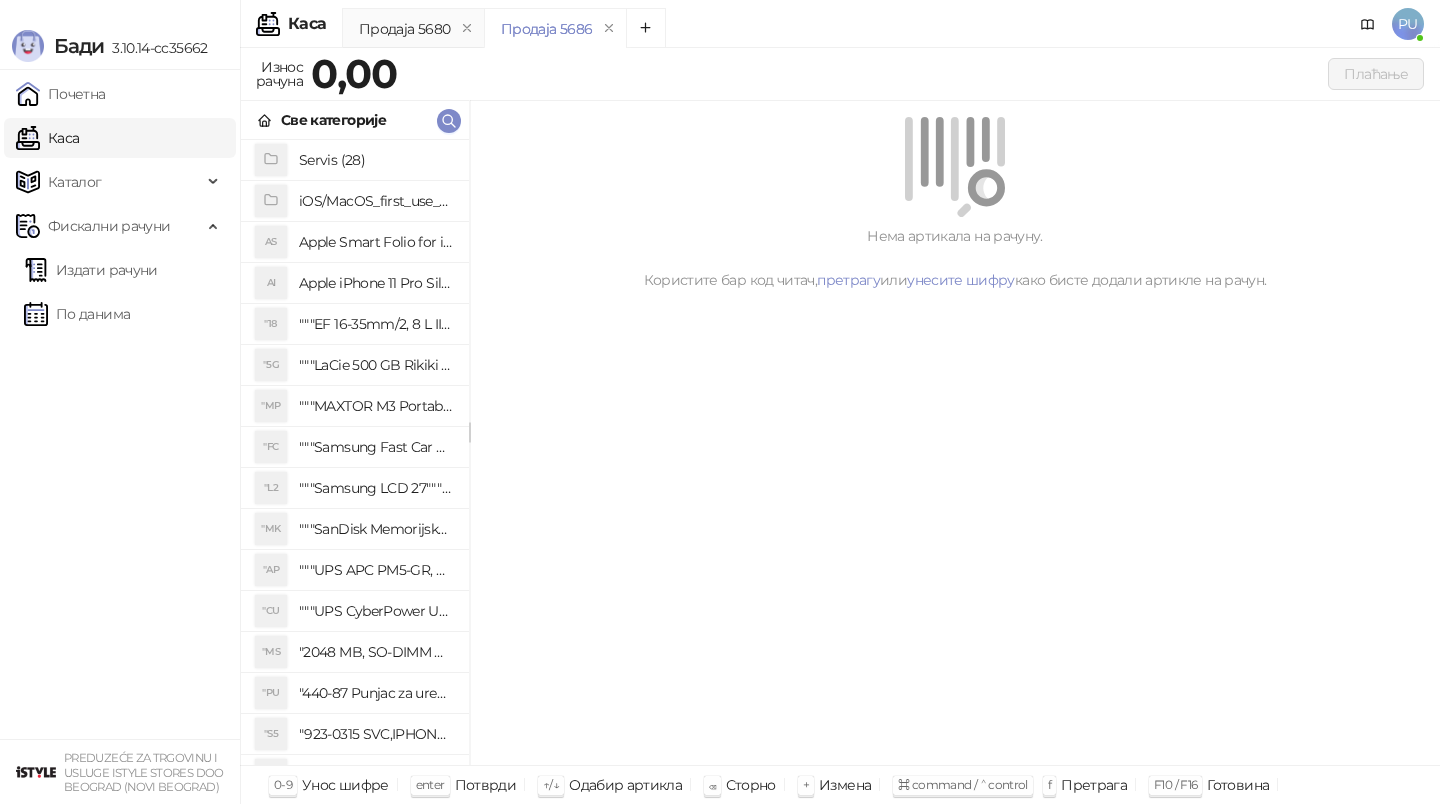 click on "Све категорије" at bounding box center (355, 120) 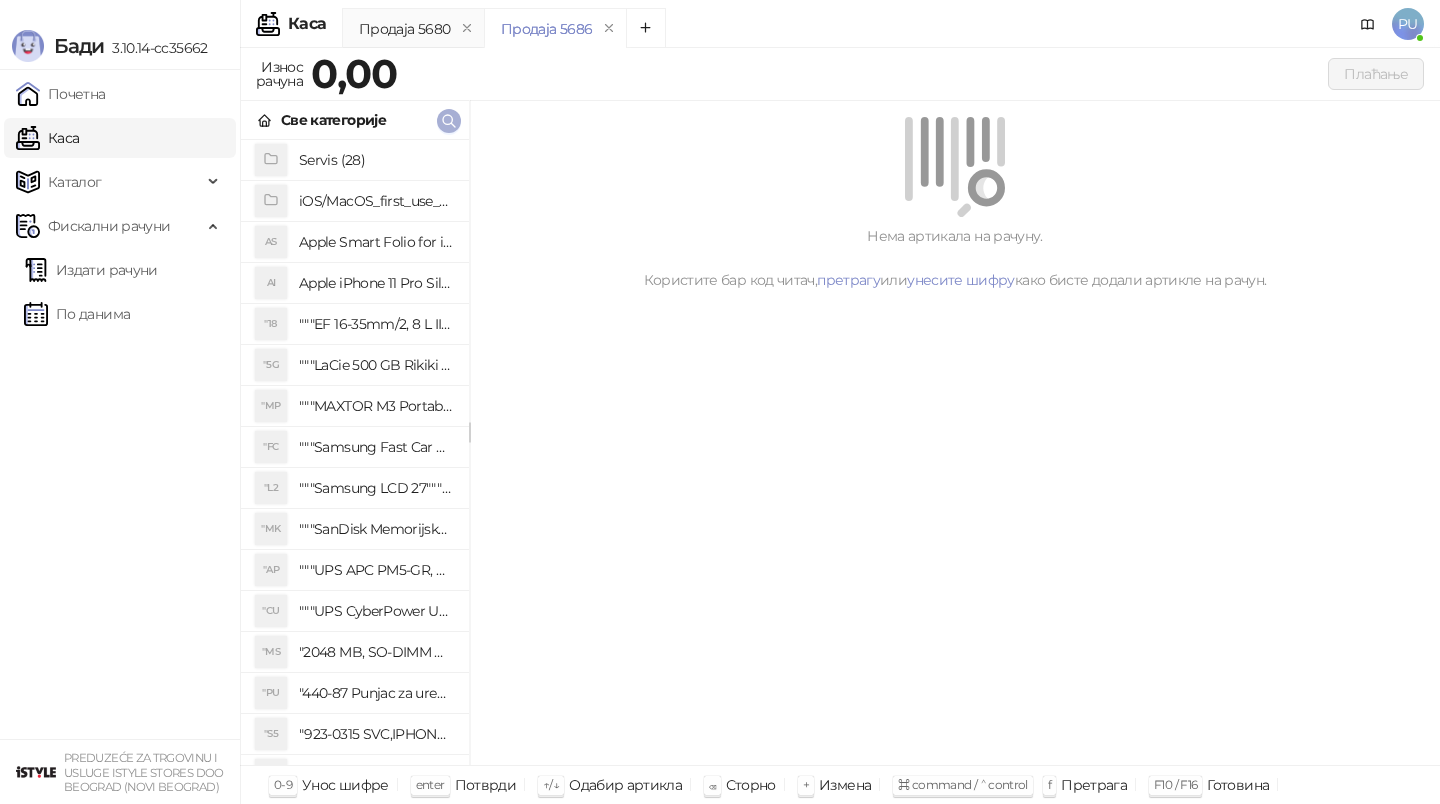 click 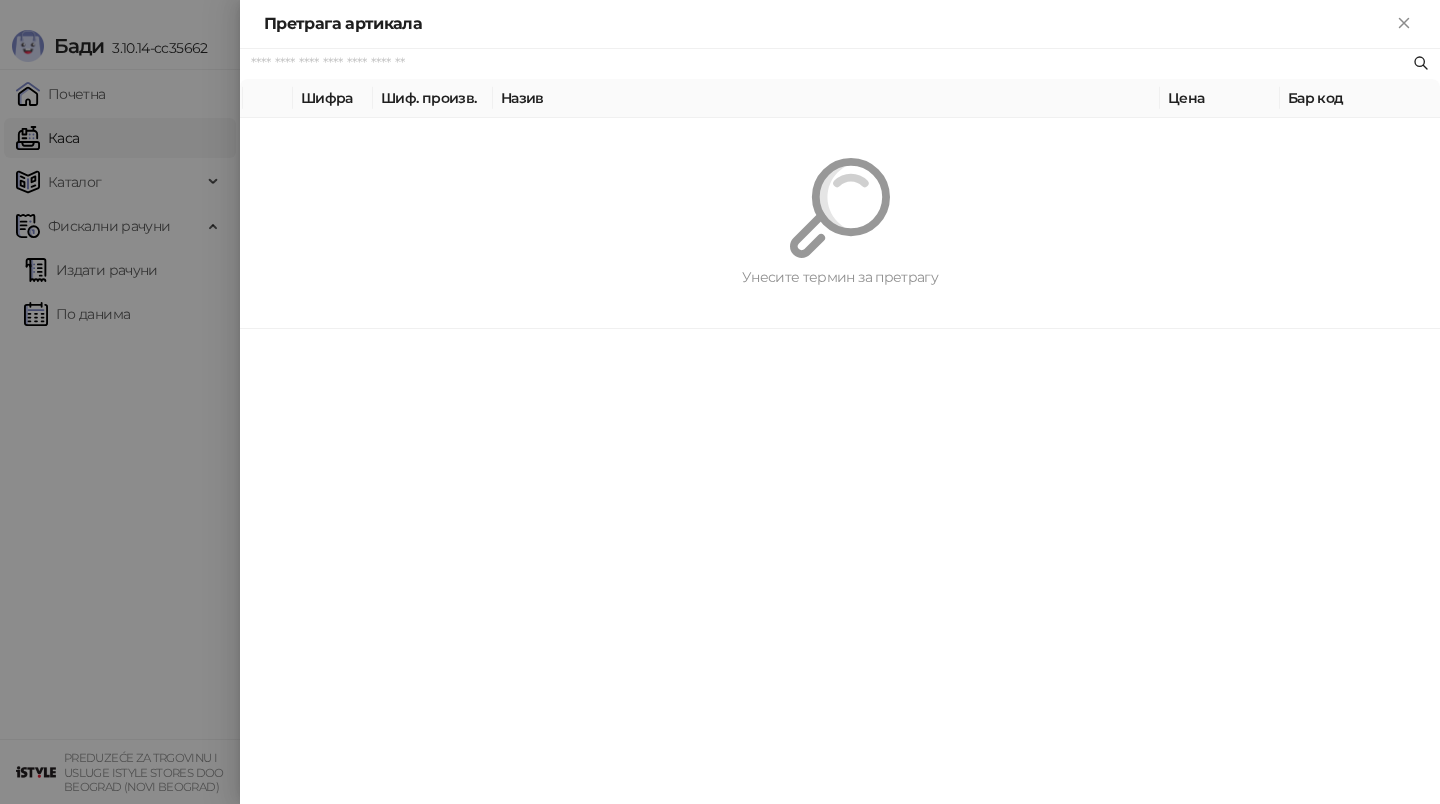 paste on "*********" 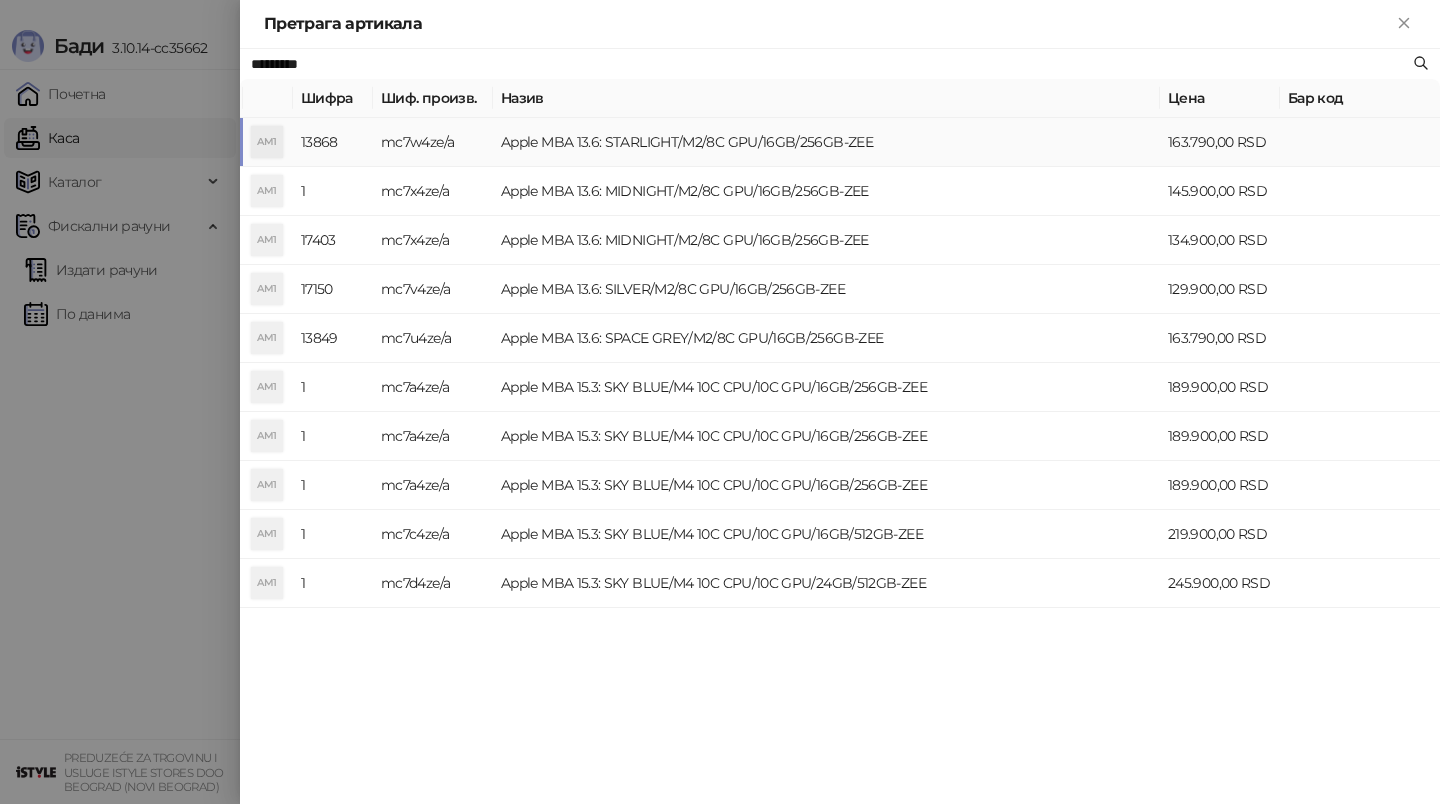 type on "*********" 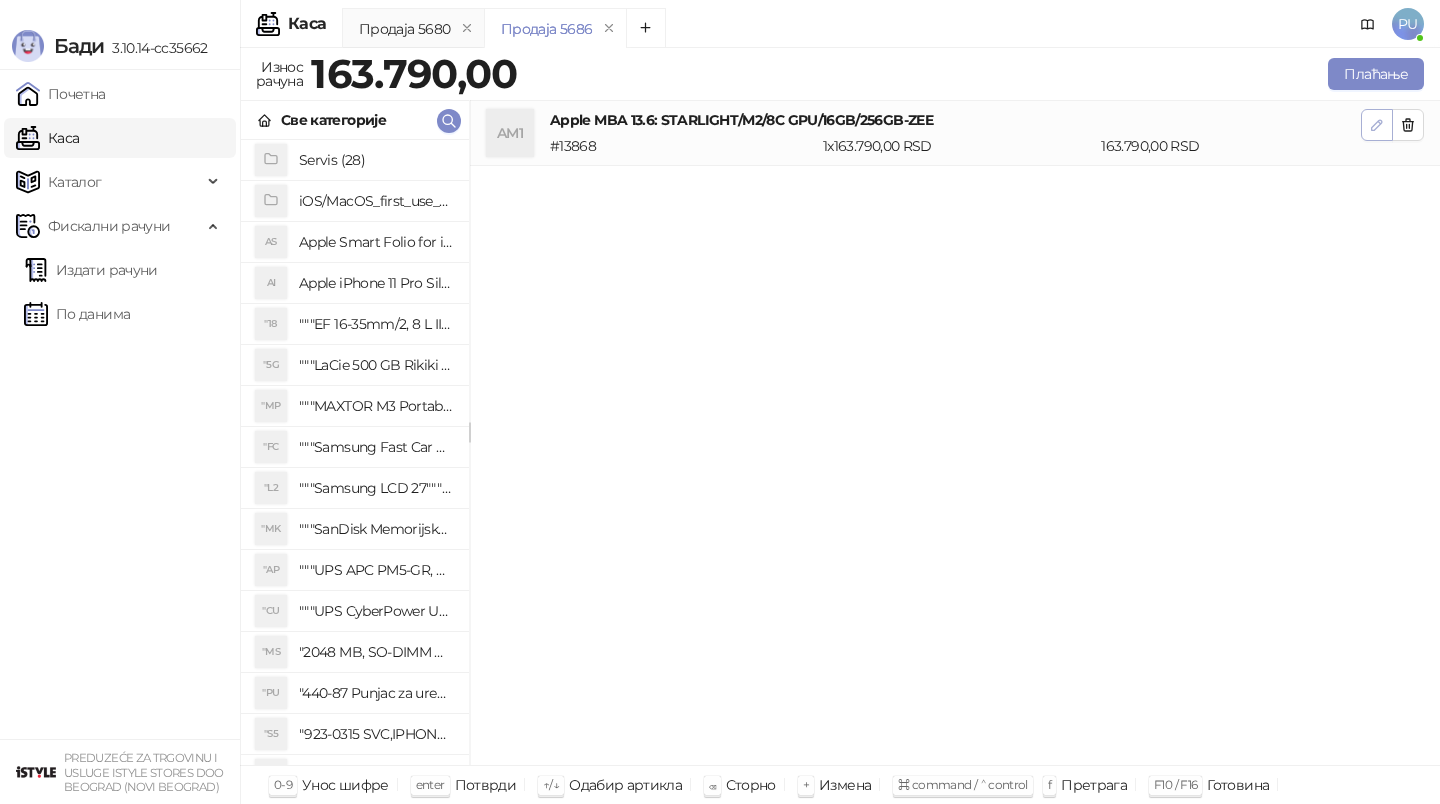 click at bounding box center [1377, 125] 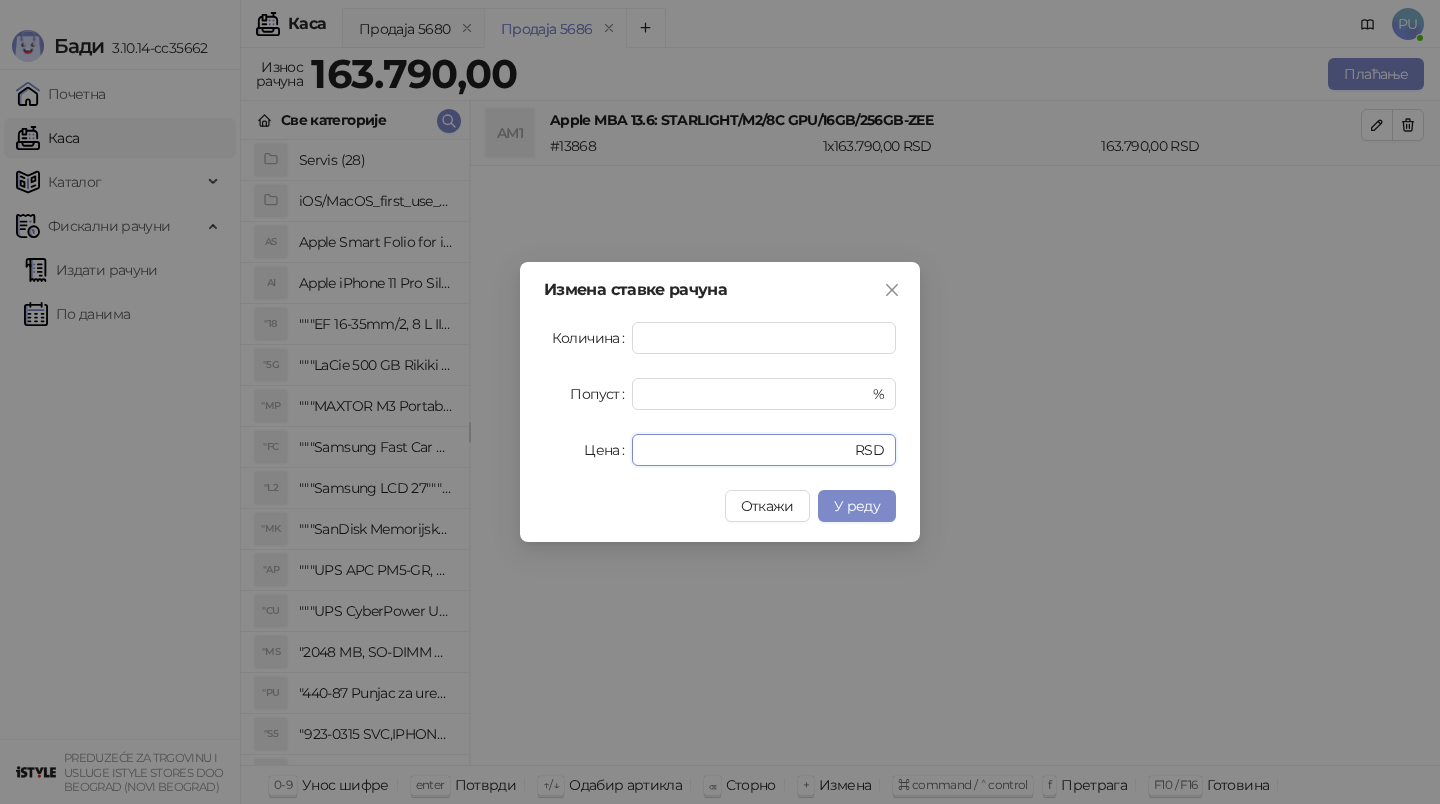 drag, startPoint x: 713, startPoint y: 456, endPoint x: 498, endPoint y: 456, distance: 215 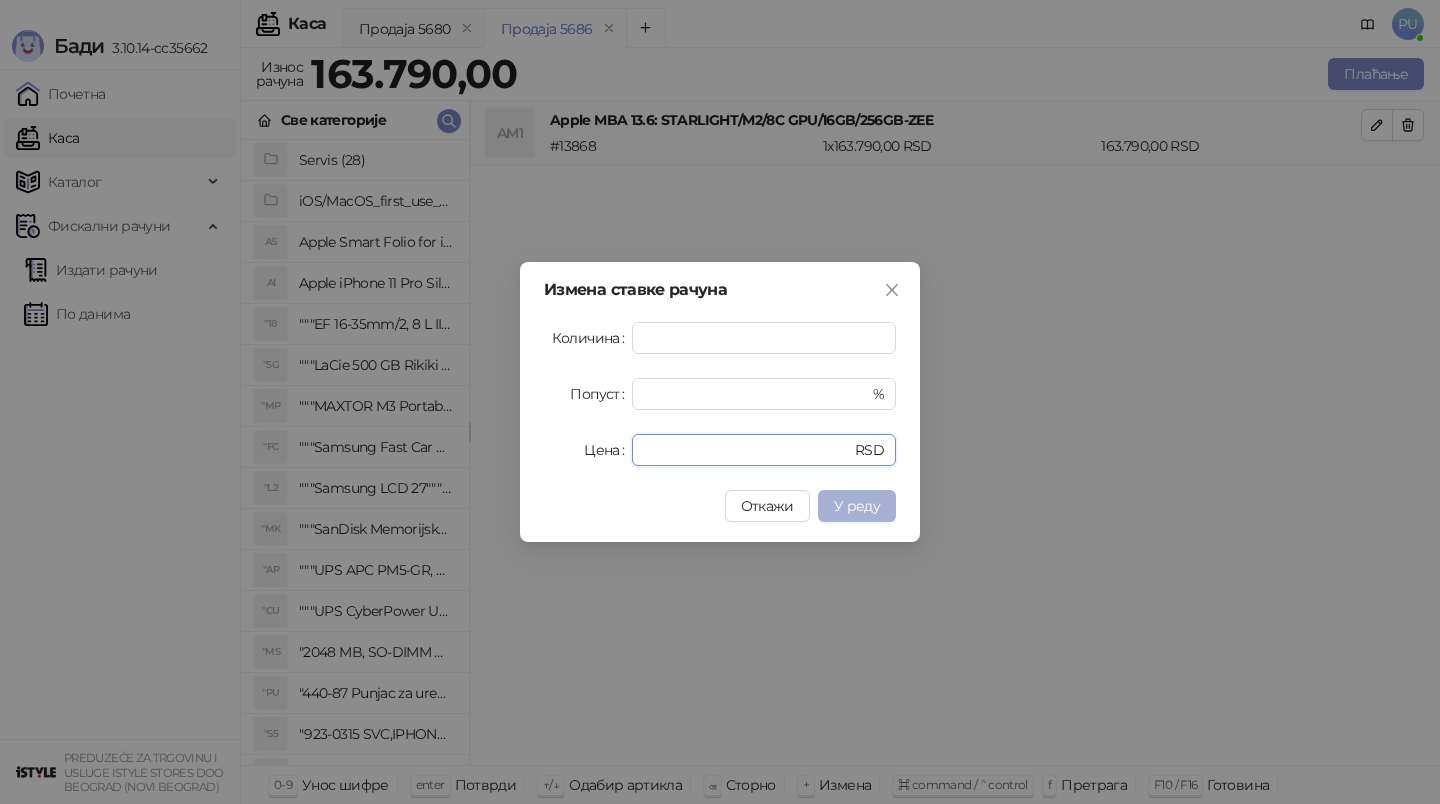 type on "******" 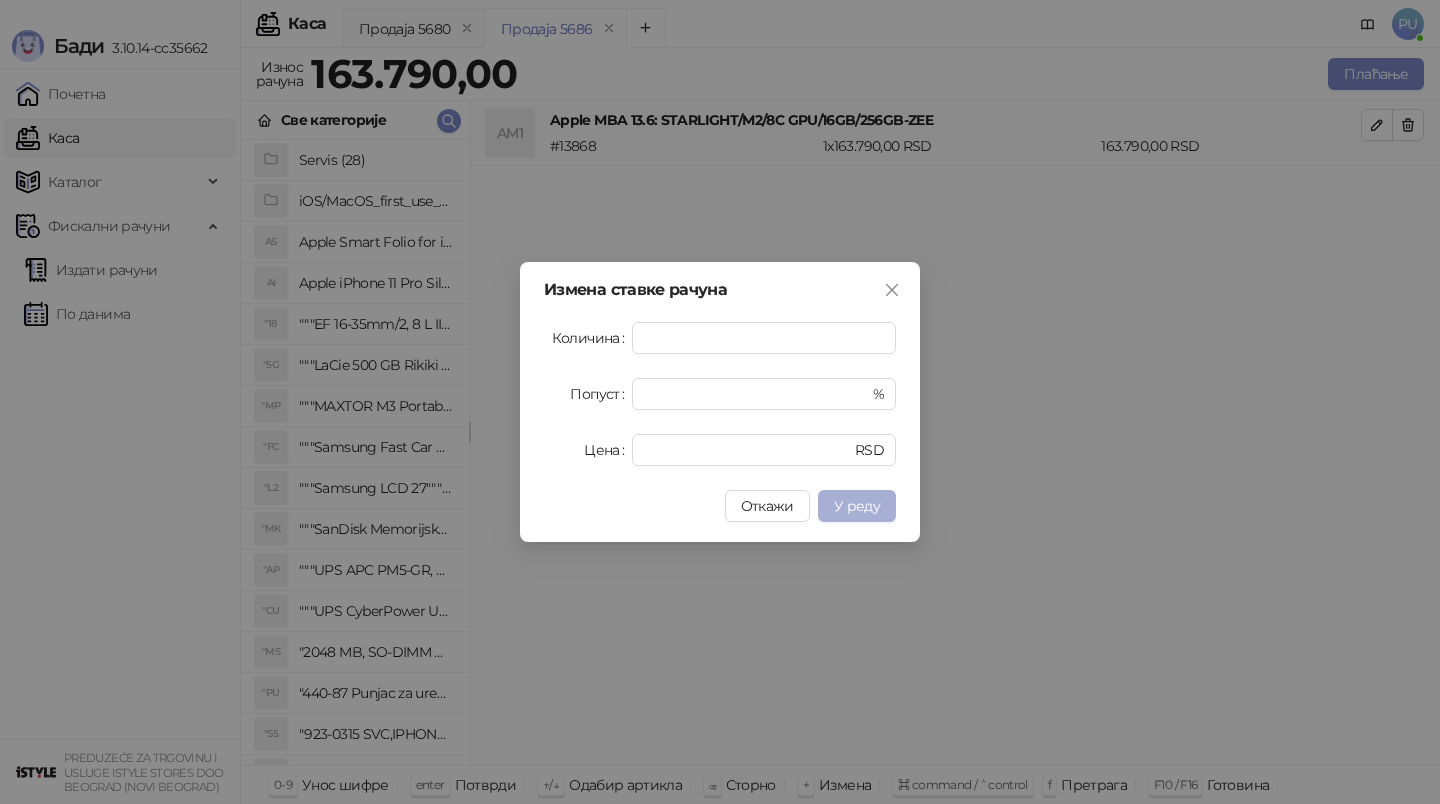 click on "У реду" at bounding box center (857, 506) 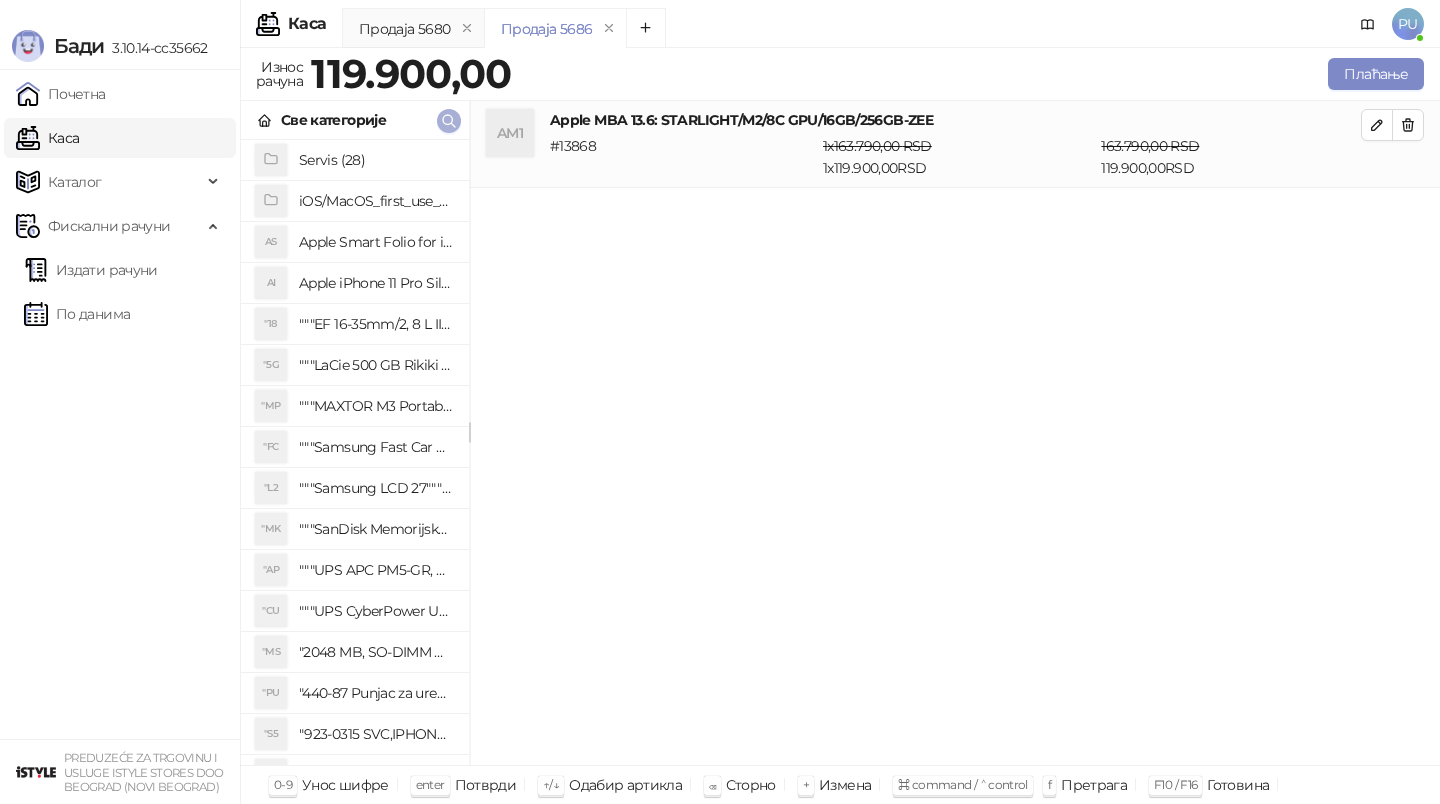 click 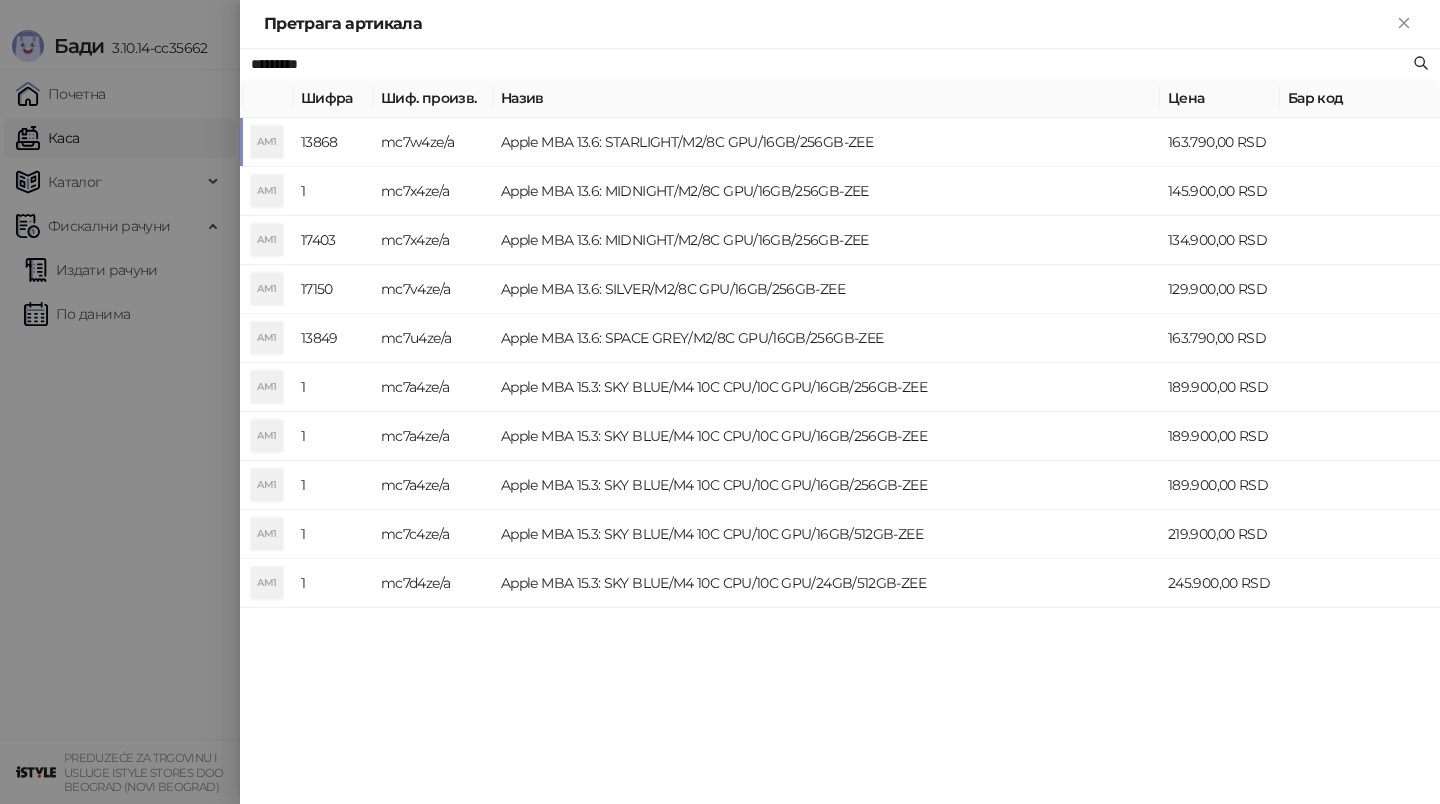 click at bounding box center (720, 402) 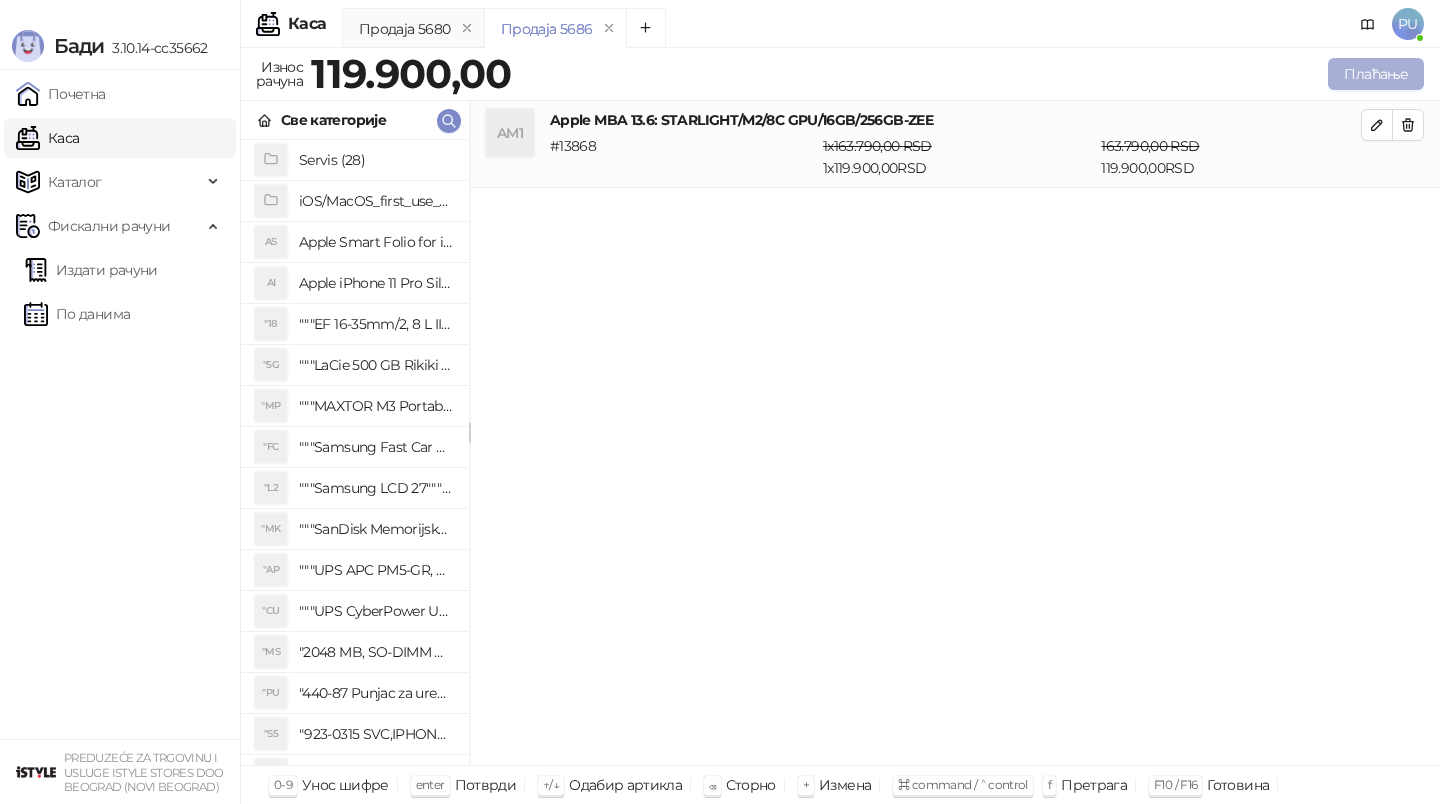 click on "Плаћање" at bounding box center [1376, 74] 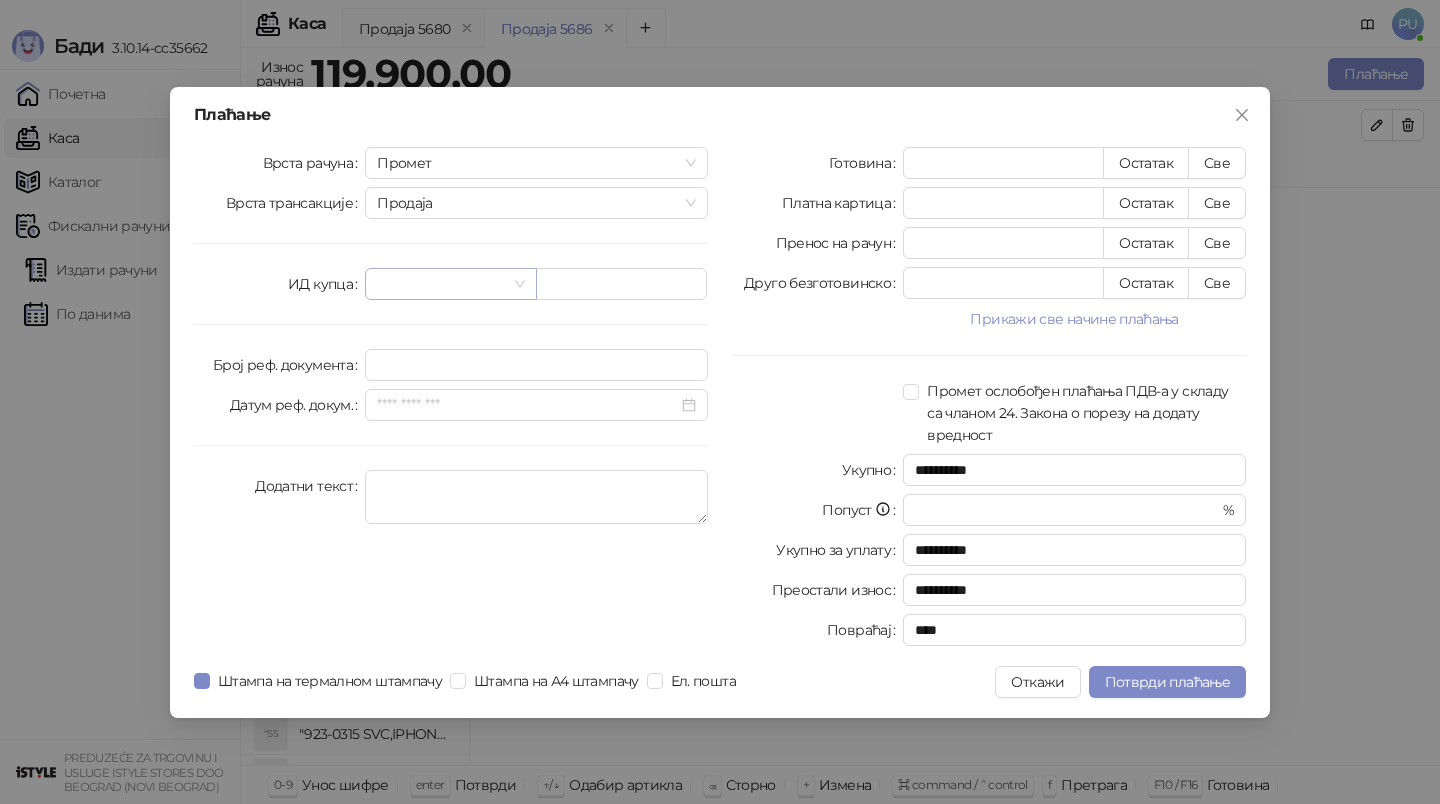 click at bounding box center [450, 284] 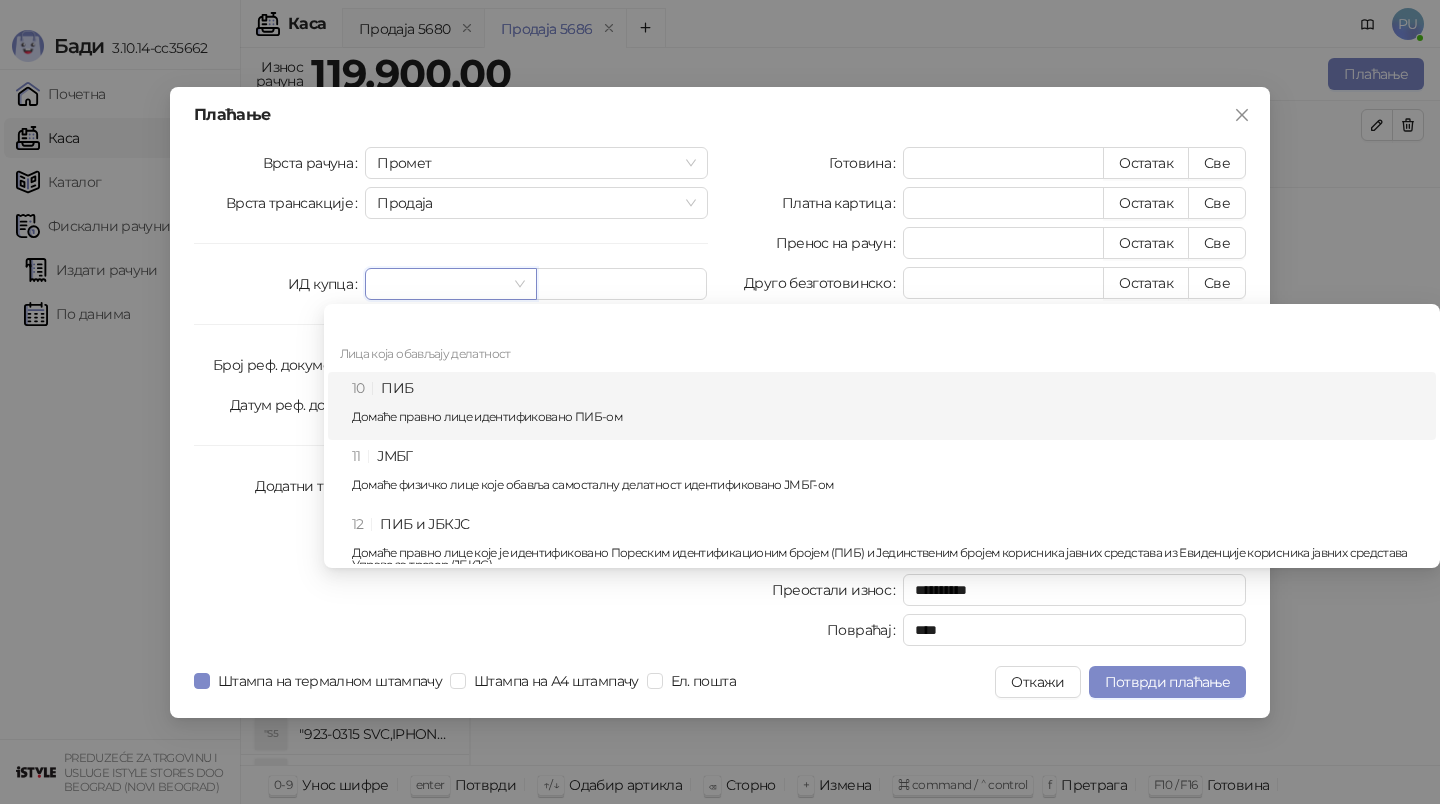click on "10 ПИБ Домаће правно лице идентификовано ПИБ-ом" at bounding box center (888, 406) 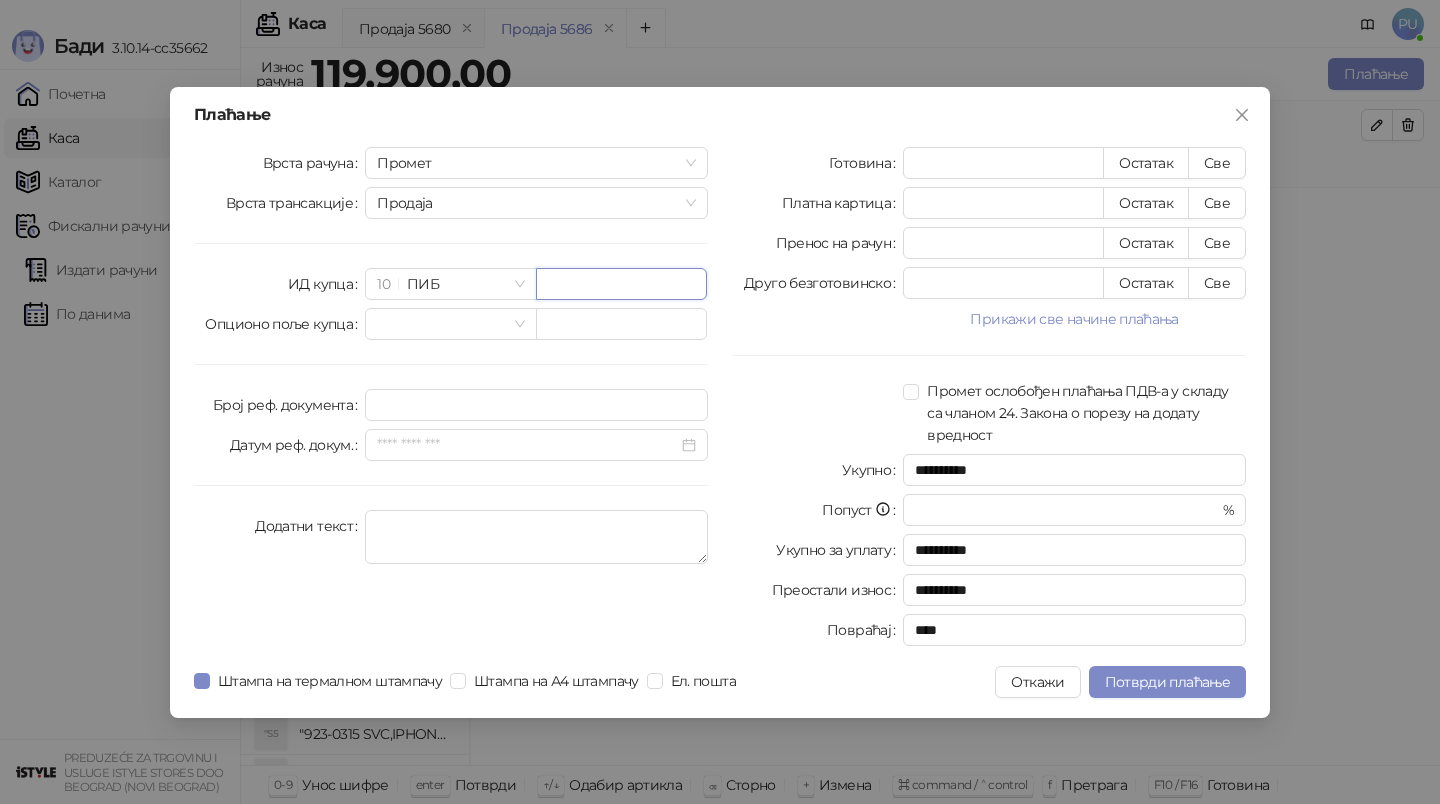 paste on "*********" 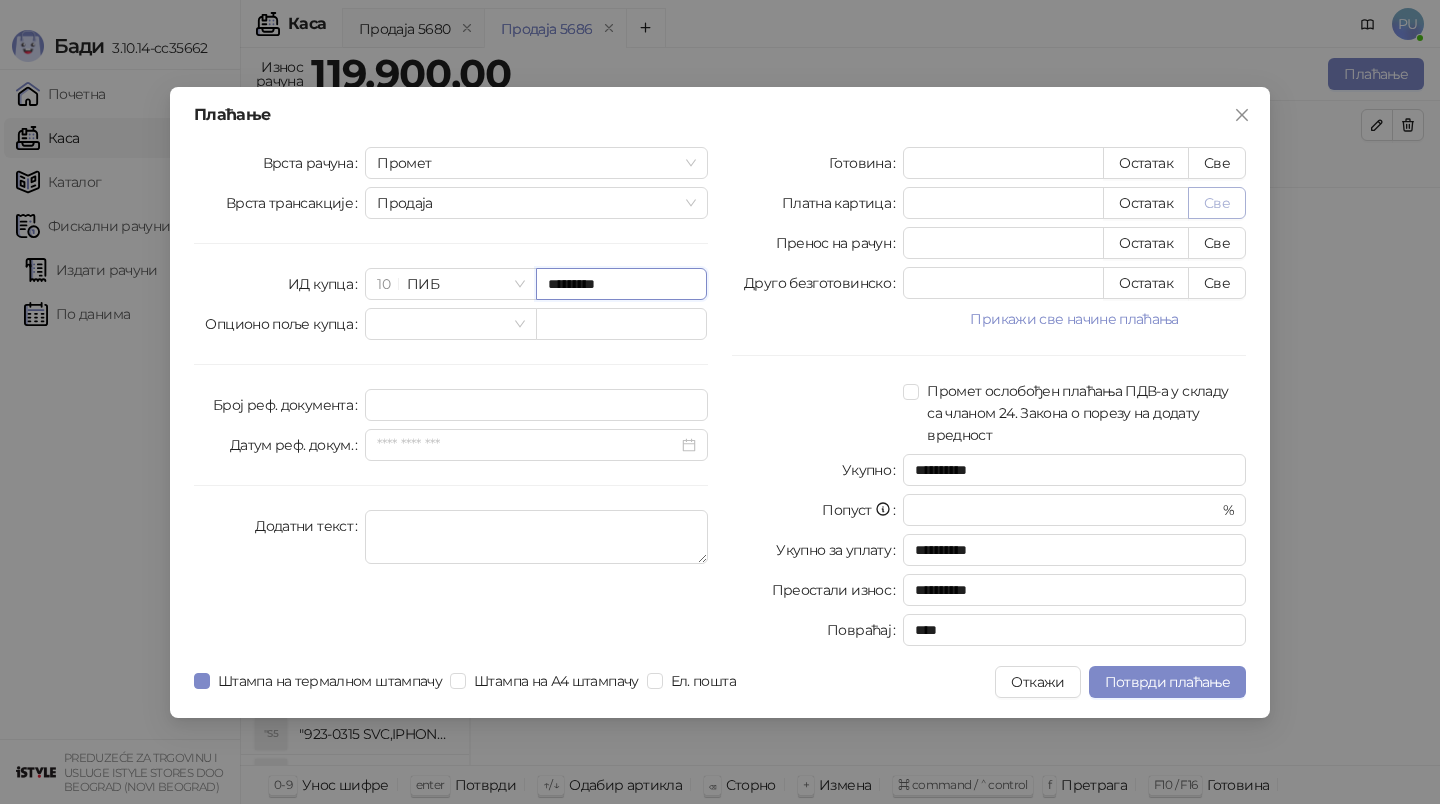 type on "*********" 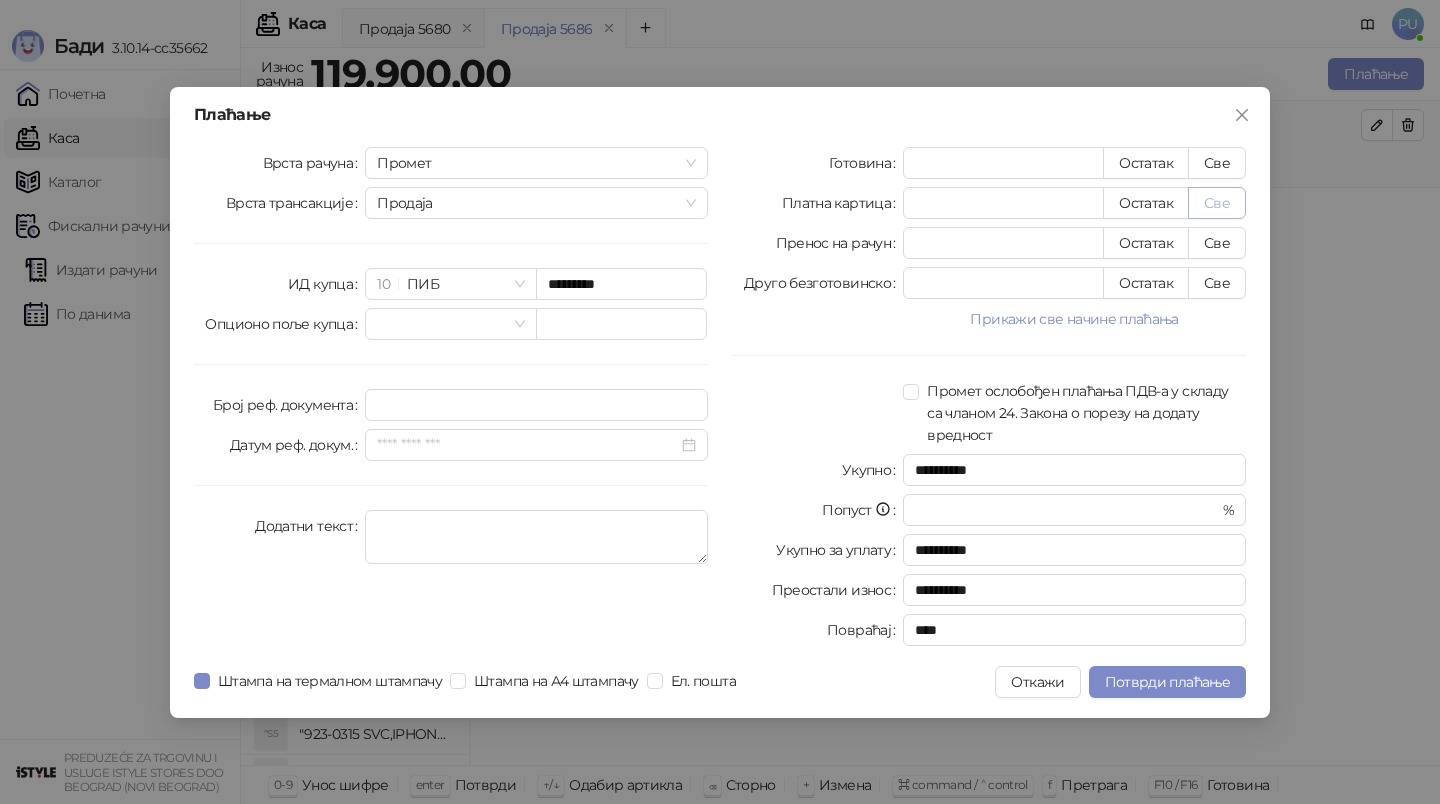 click on "Све" at bounding box center (1217, 203) 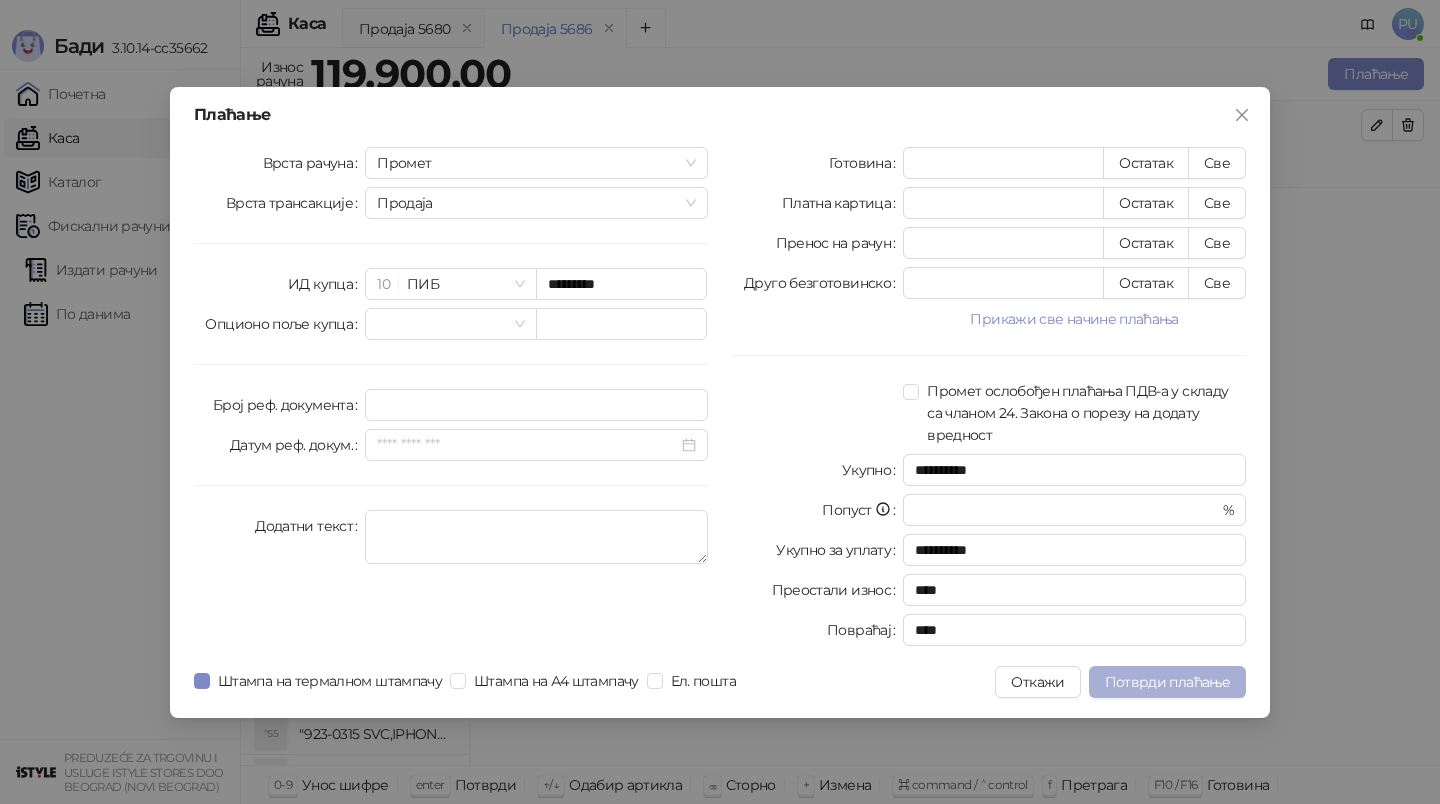 click on "Потврди плаћање" at bounding box center [1167, 682] 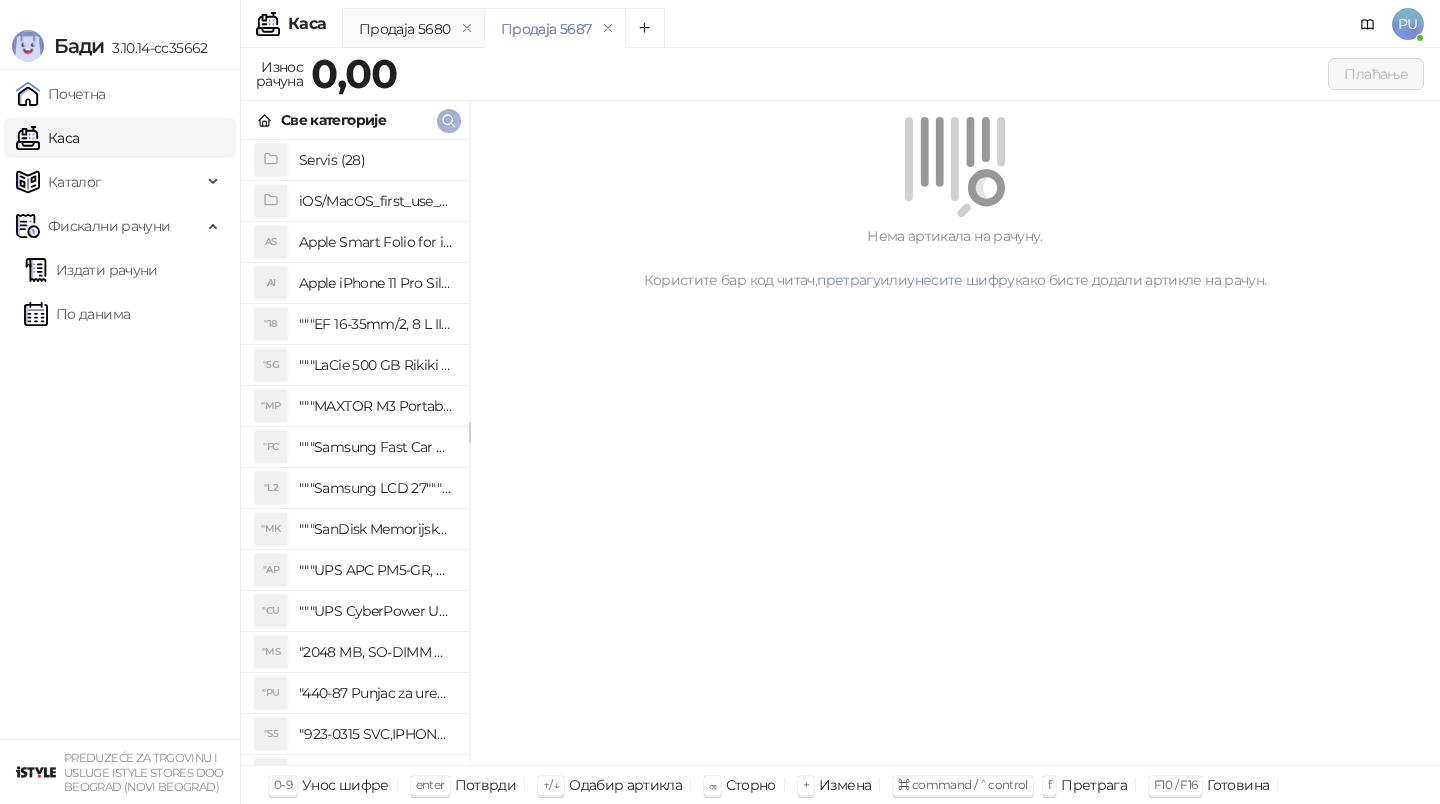 click 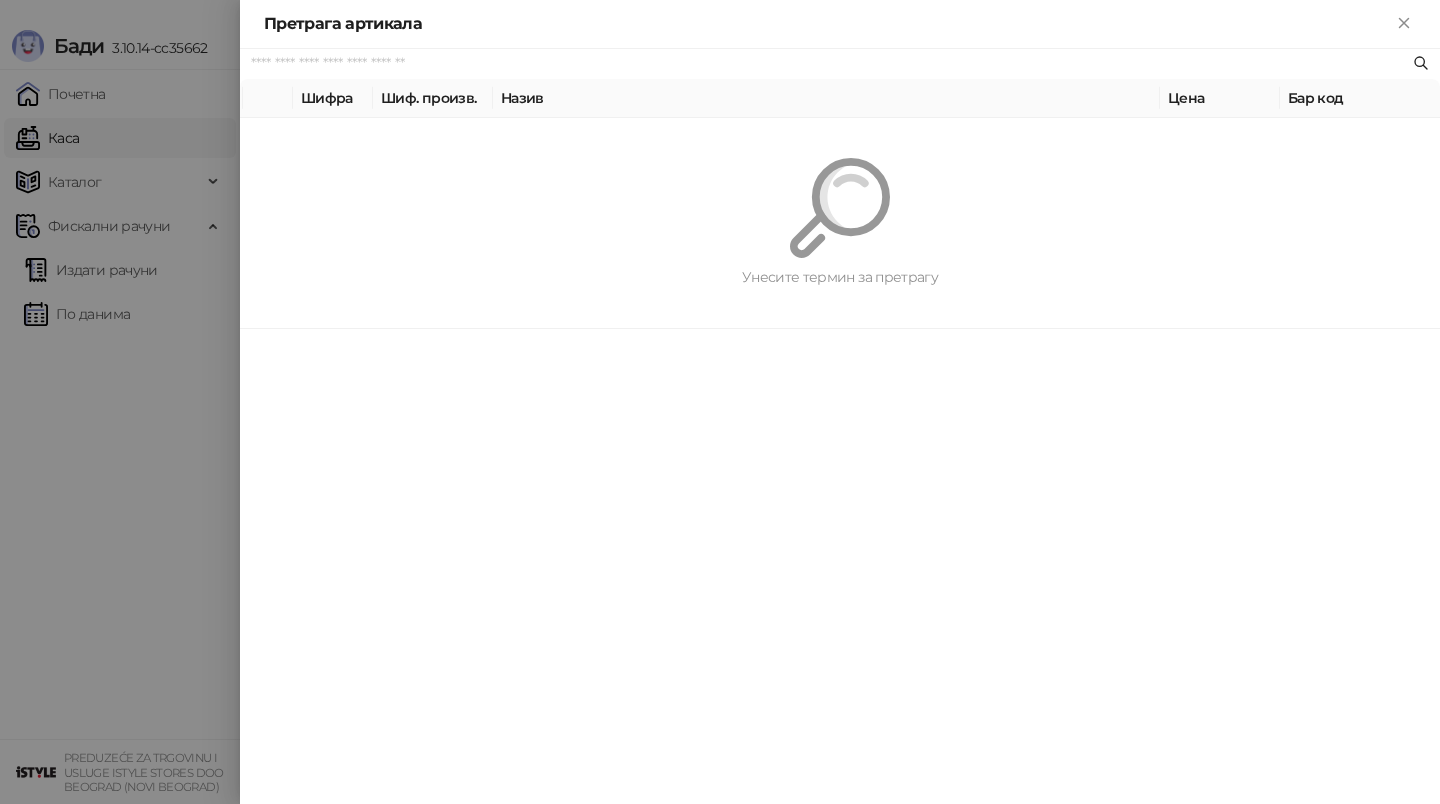 paste on "*********" 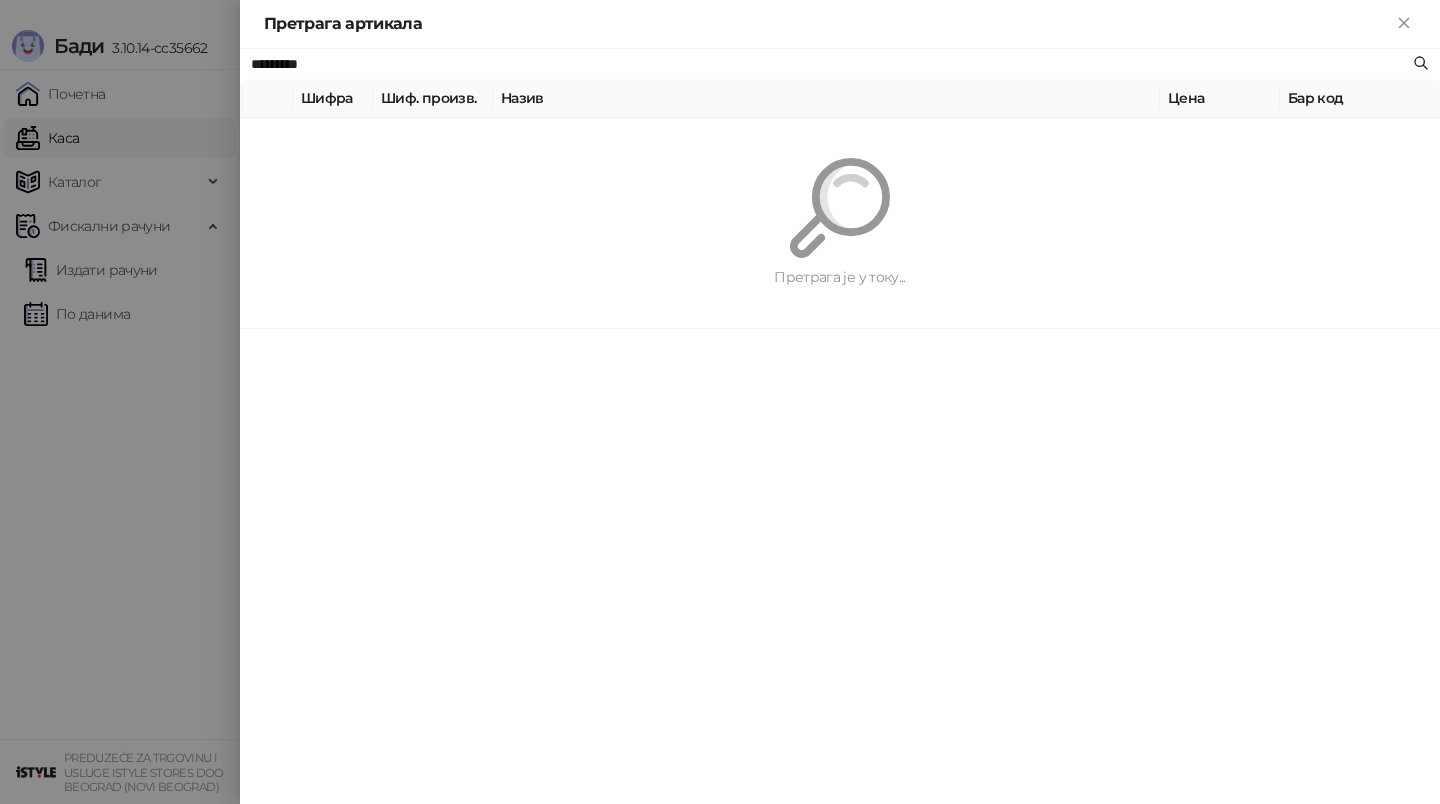 type on "*********" 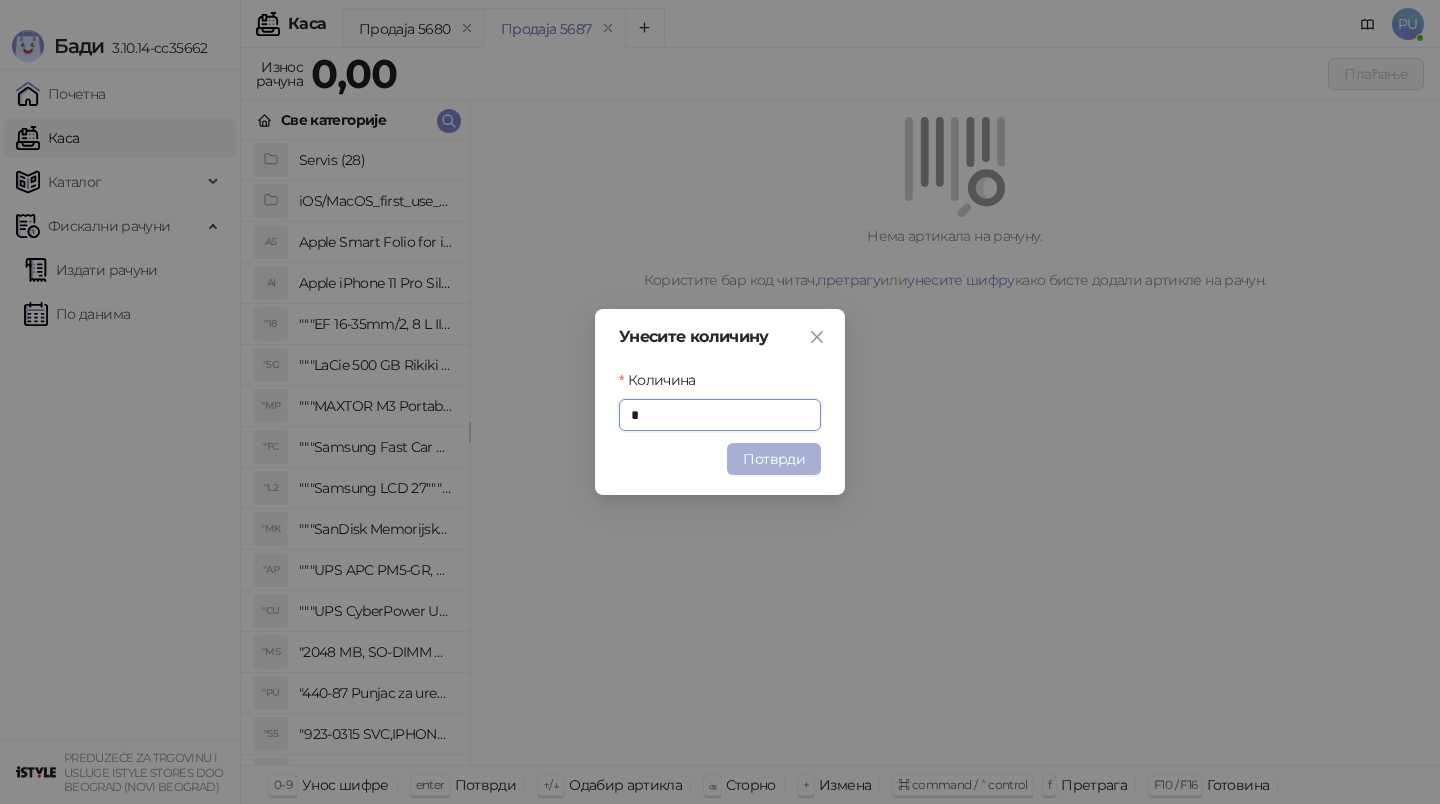 click on "Потврди" at bounding box center (774, 459) 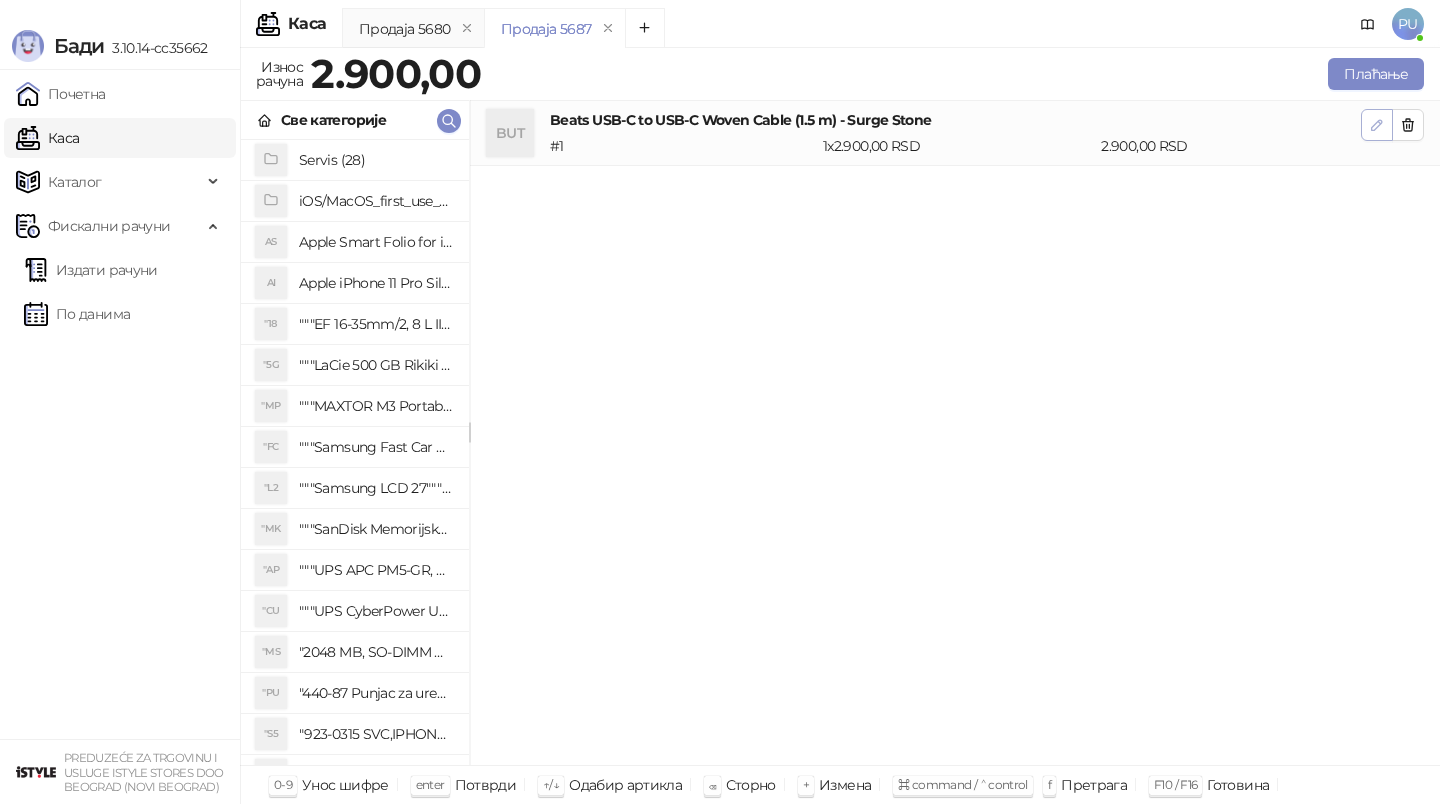 click at bounding box center [1377, 125] 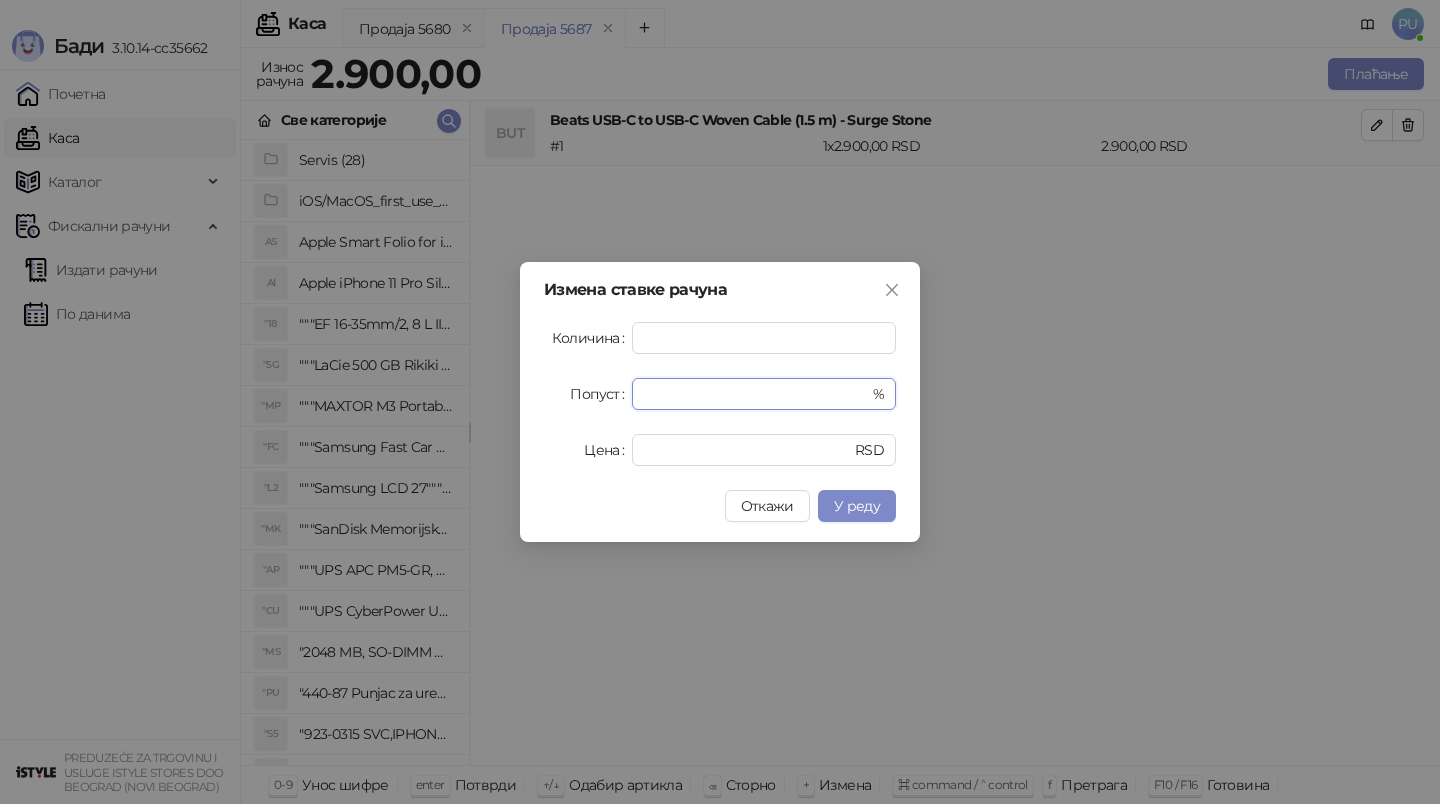 drag, startPoint x: 684, startPoint y: 399, endPoint x: 427, endPoint y: 375, distance: 258.1182 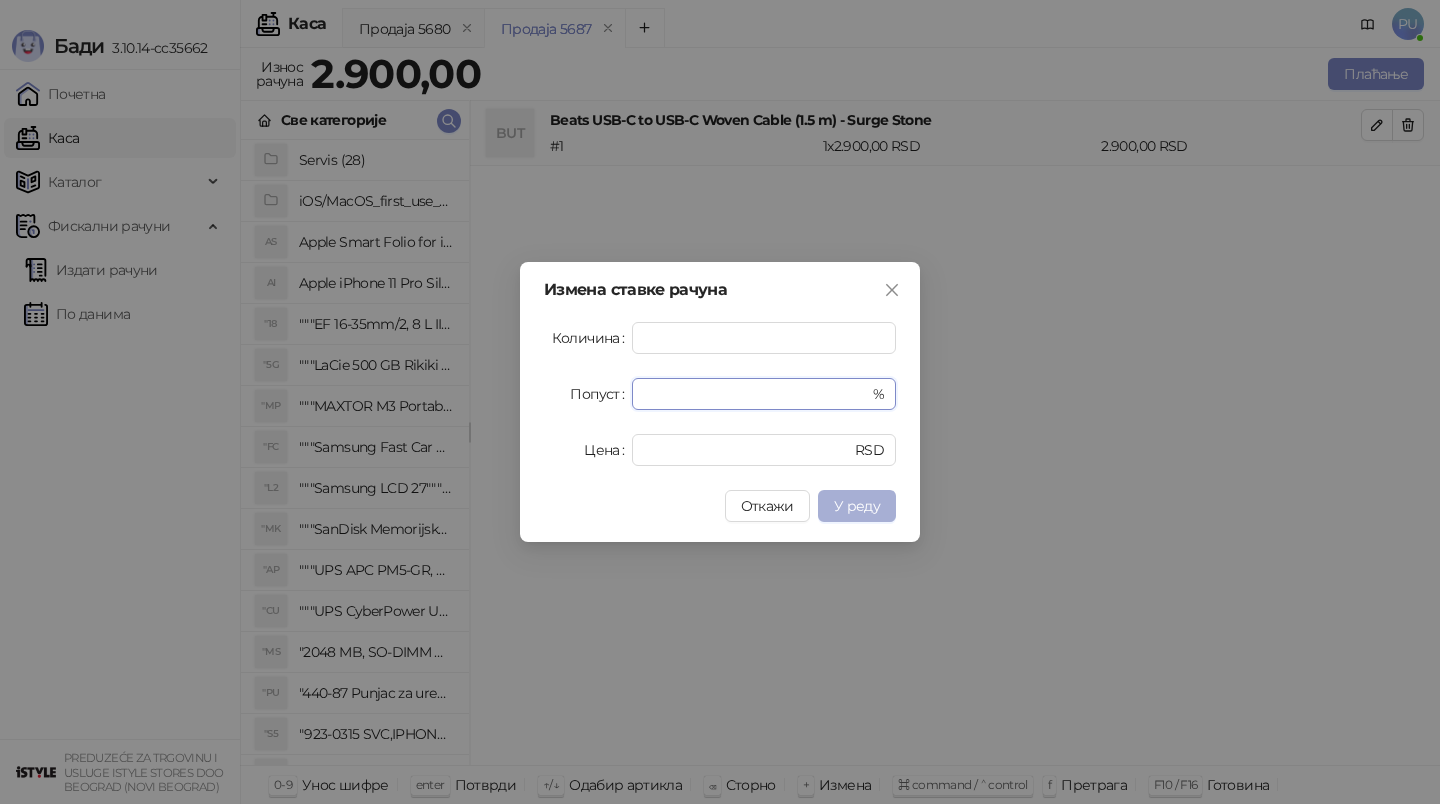 type on "**" 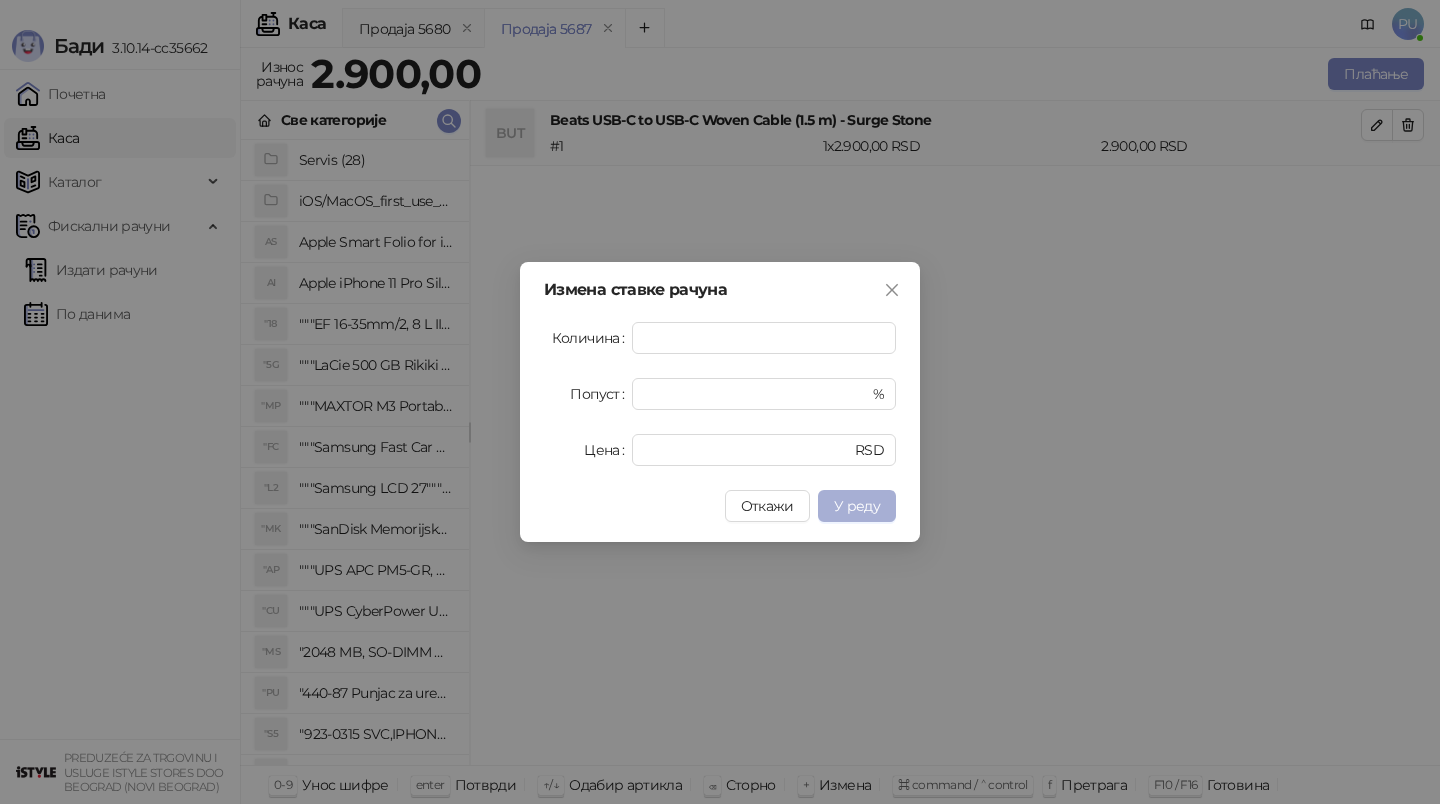 click on "У реду" at bounding box center [857, 506] 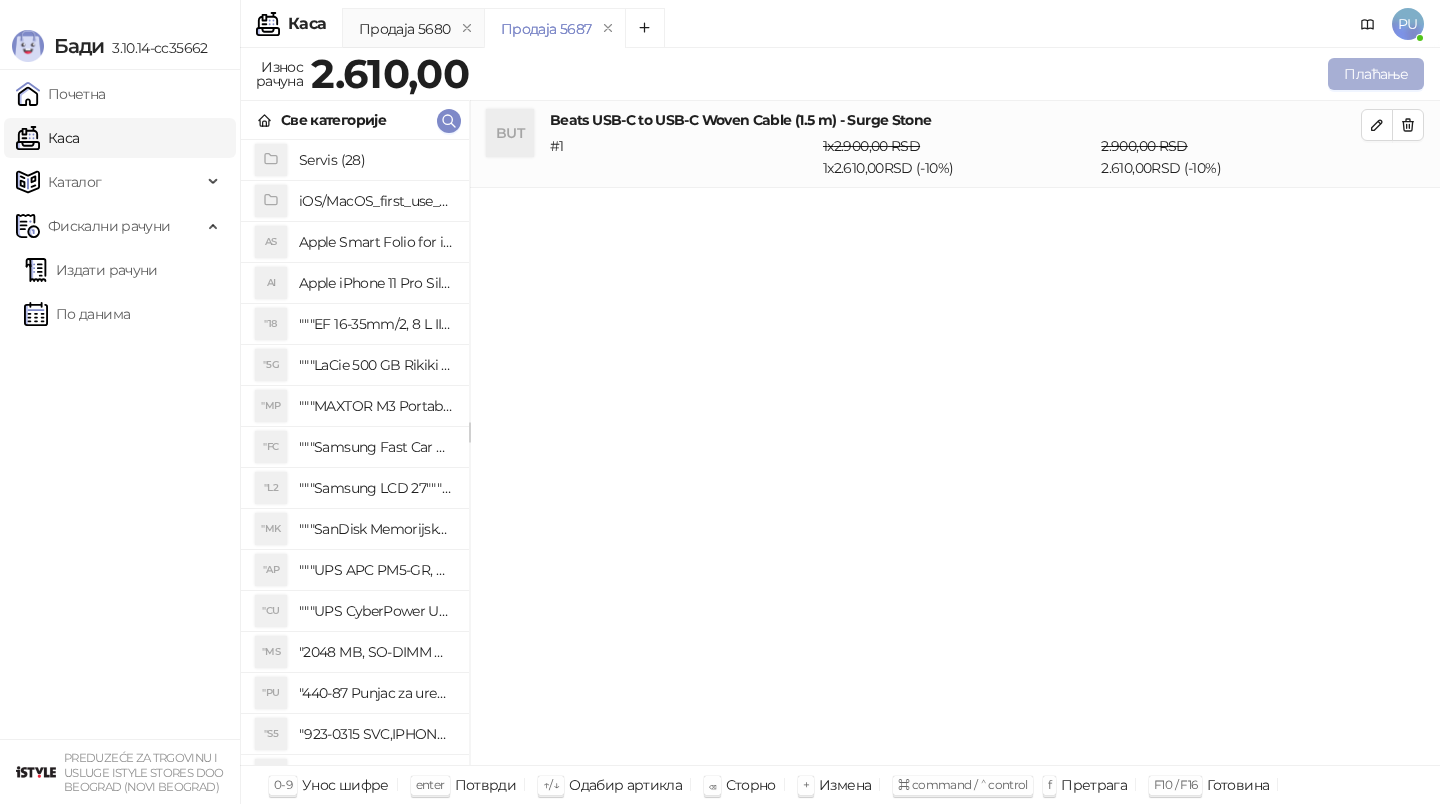 click on "Плаћање" at bounding box center (1376, 74) 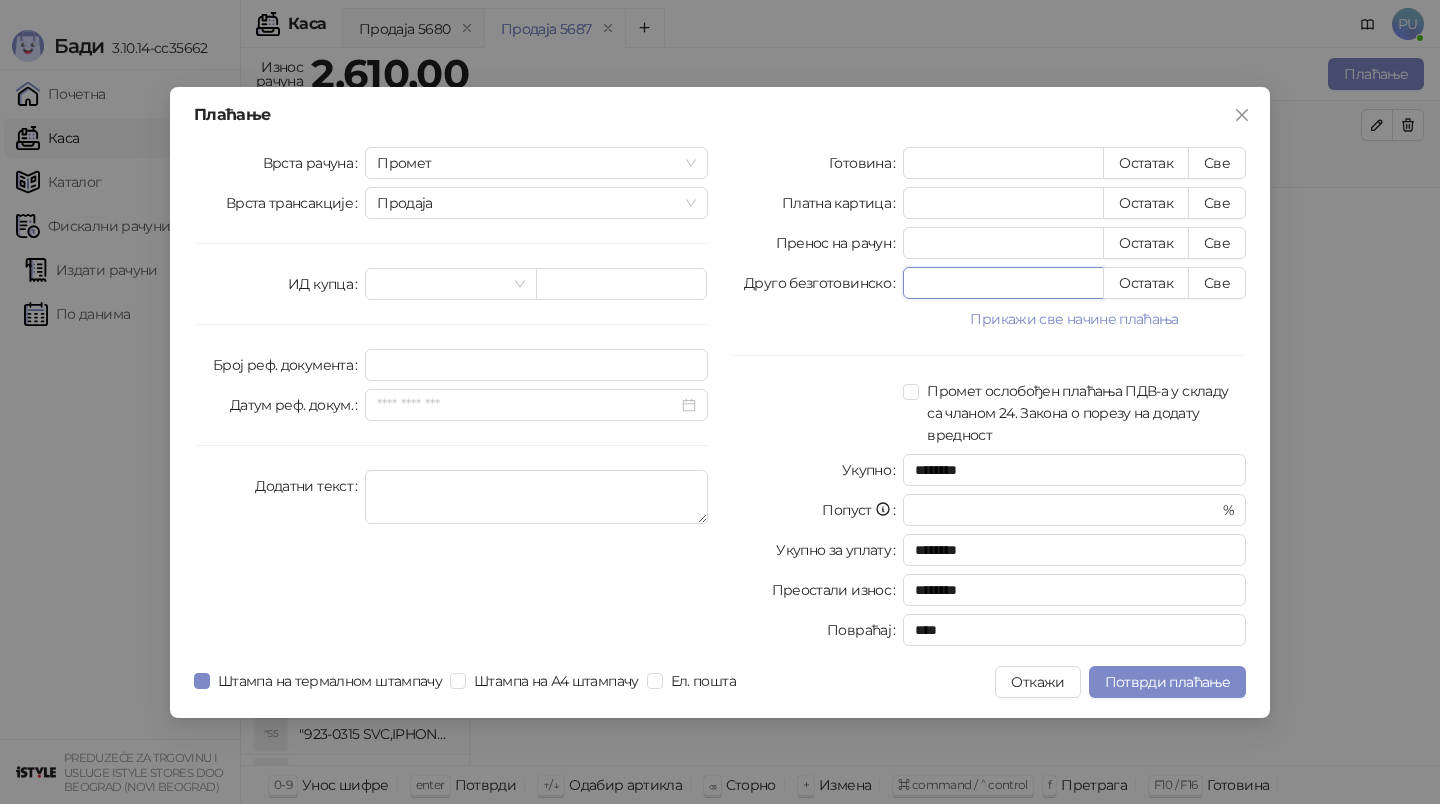 drag, startPoint x: 920, startPoint y: 280, endPoint x: 825, endPoint y: 280, distance: 95 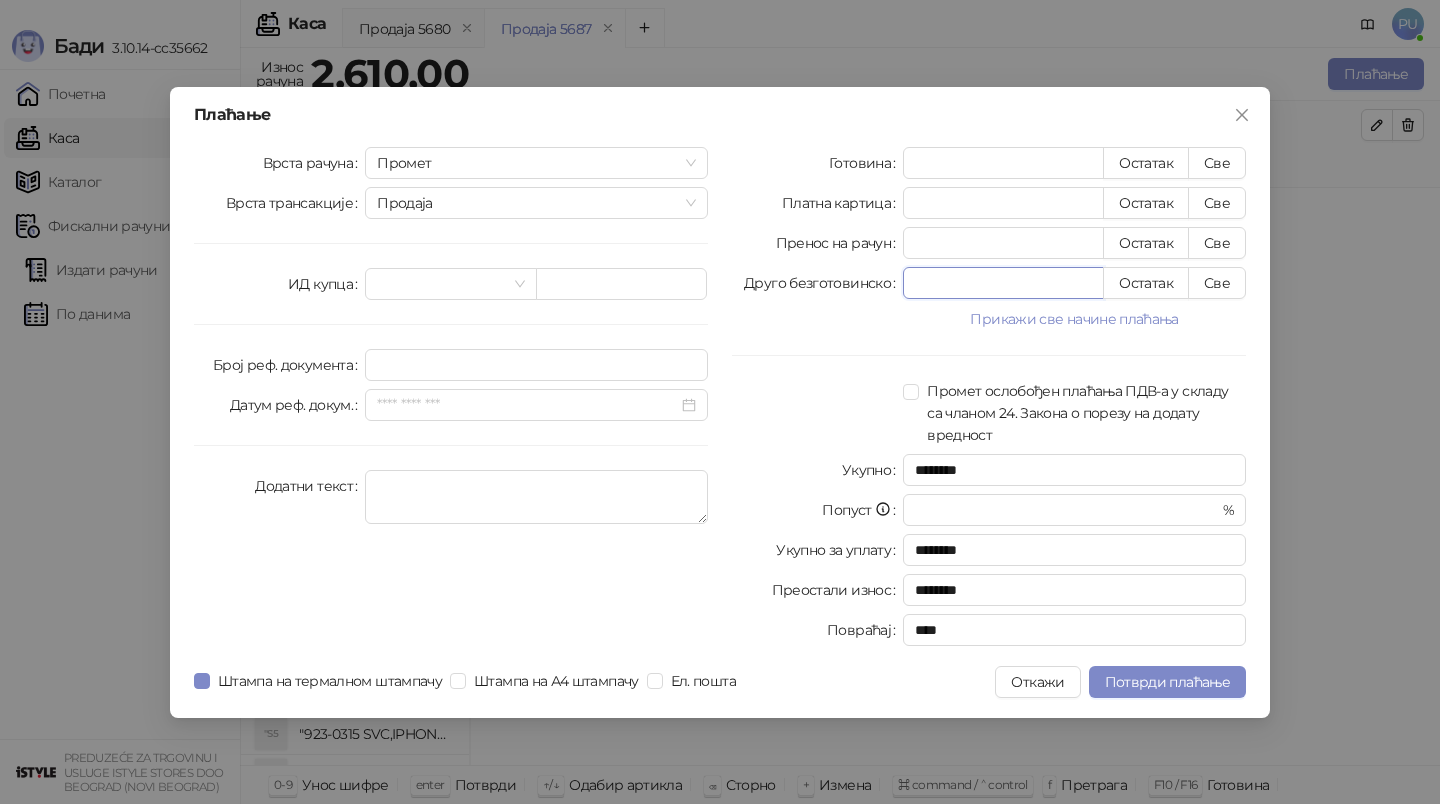type on "*" 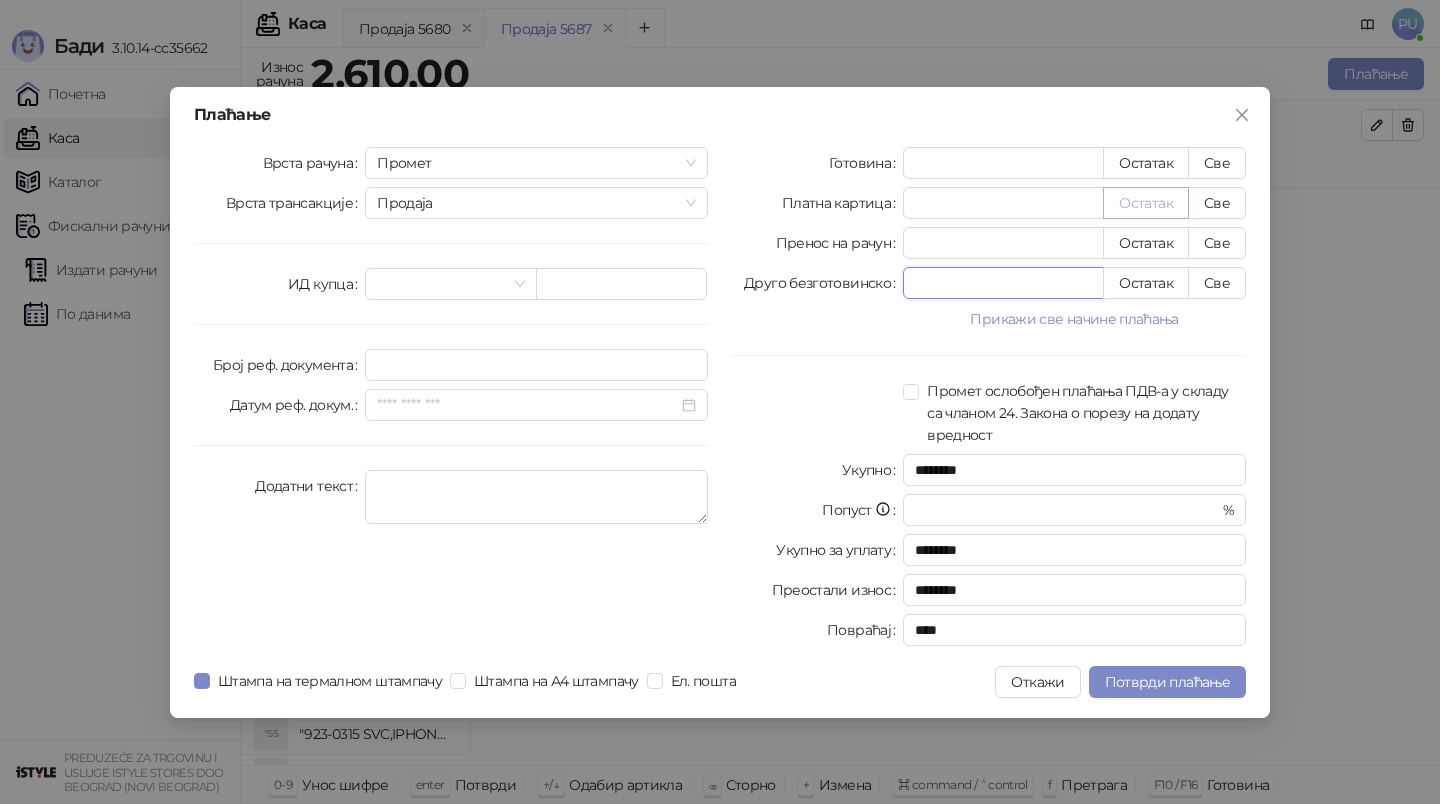 type on "***" 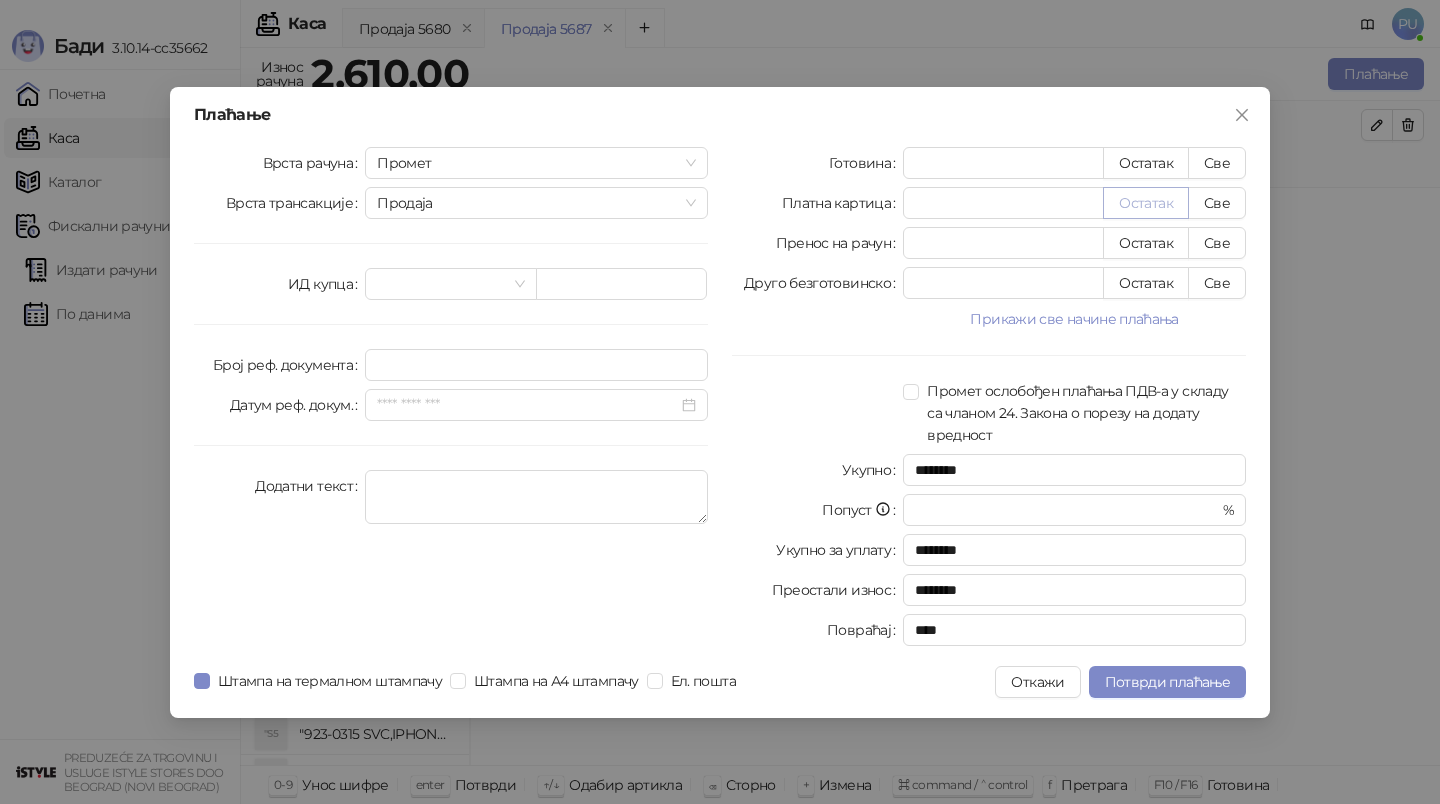 click on "Остатак" at bounding box center [1146, 203] 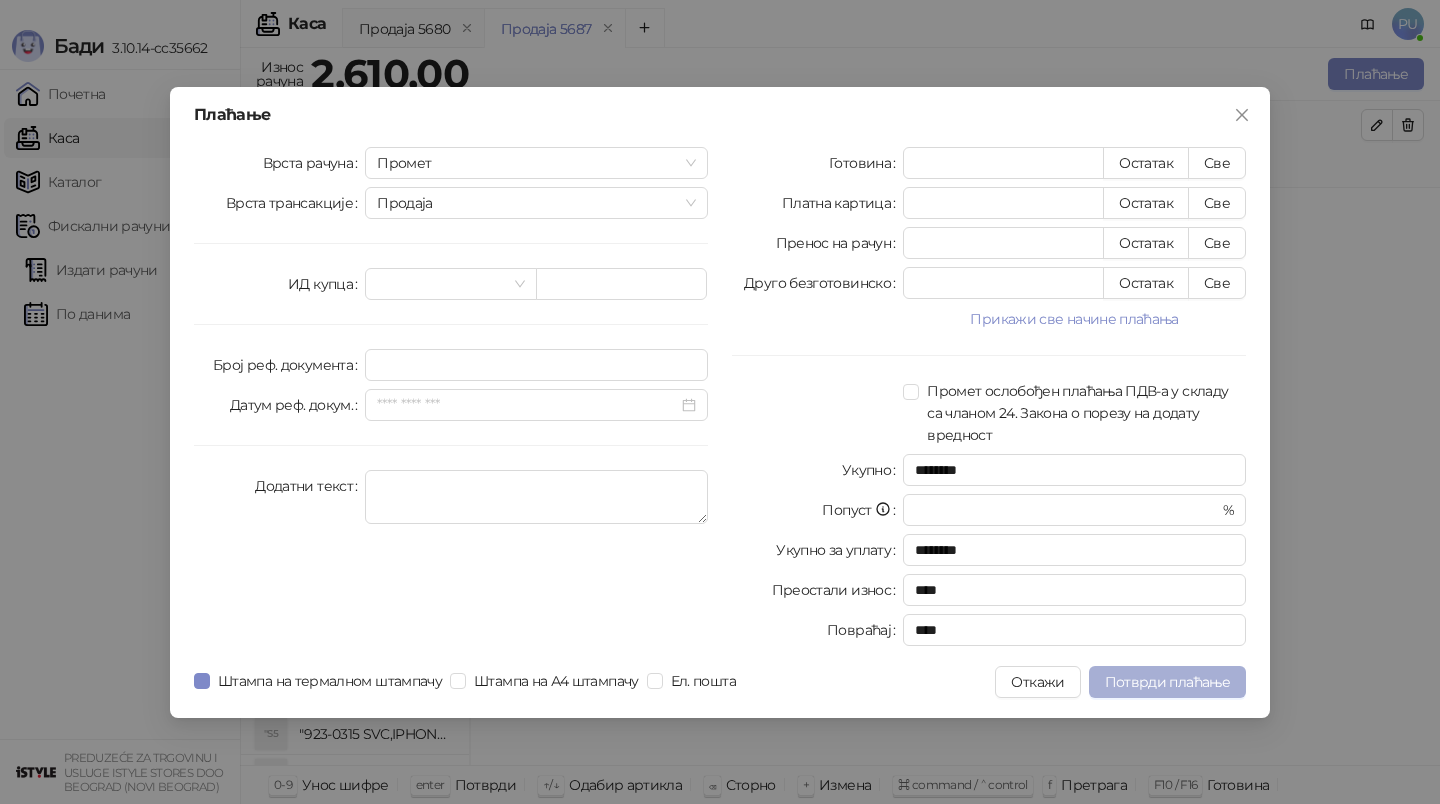 click on "Потврди плаћање" at bounding box center (1167, 682) 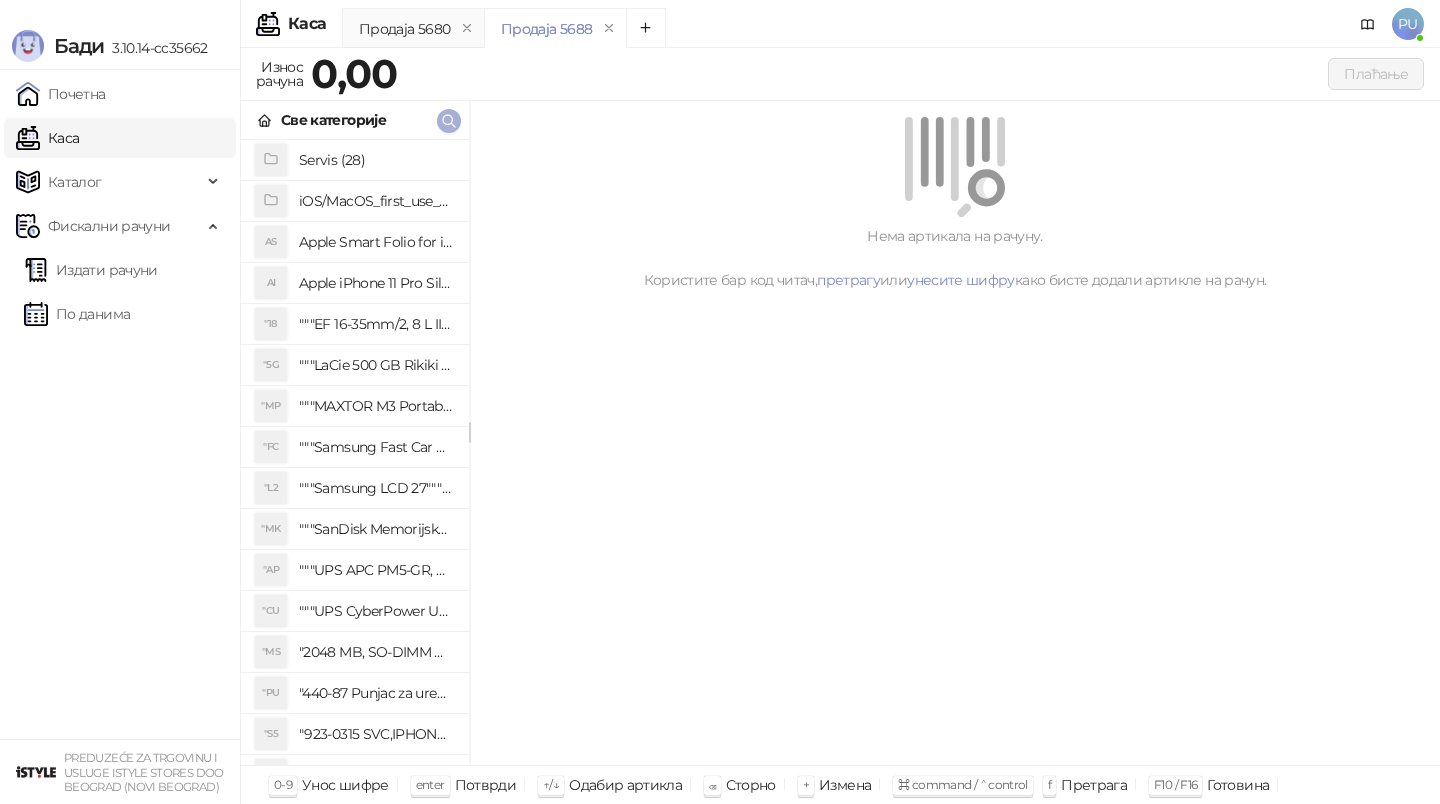 click 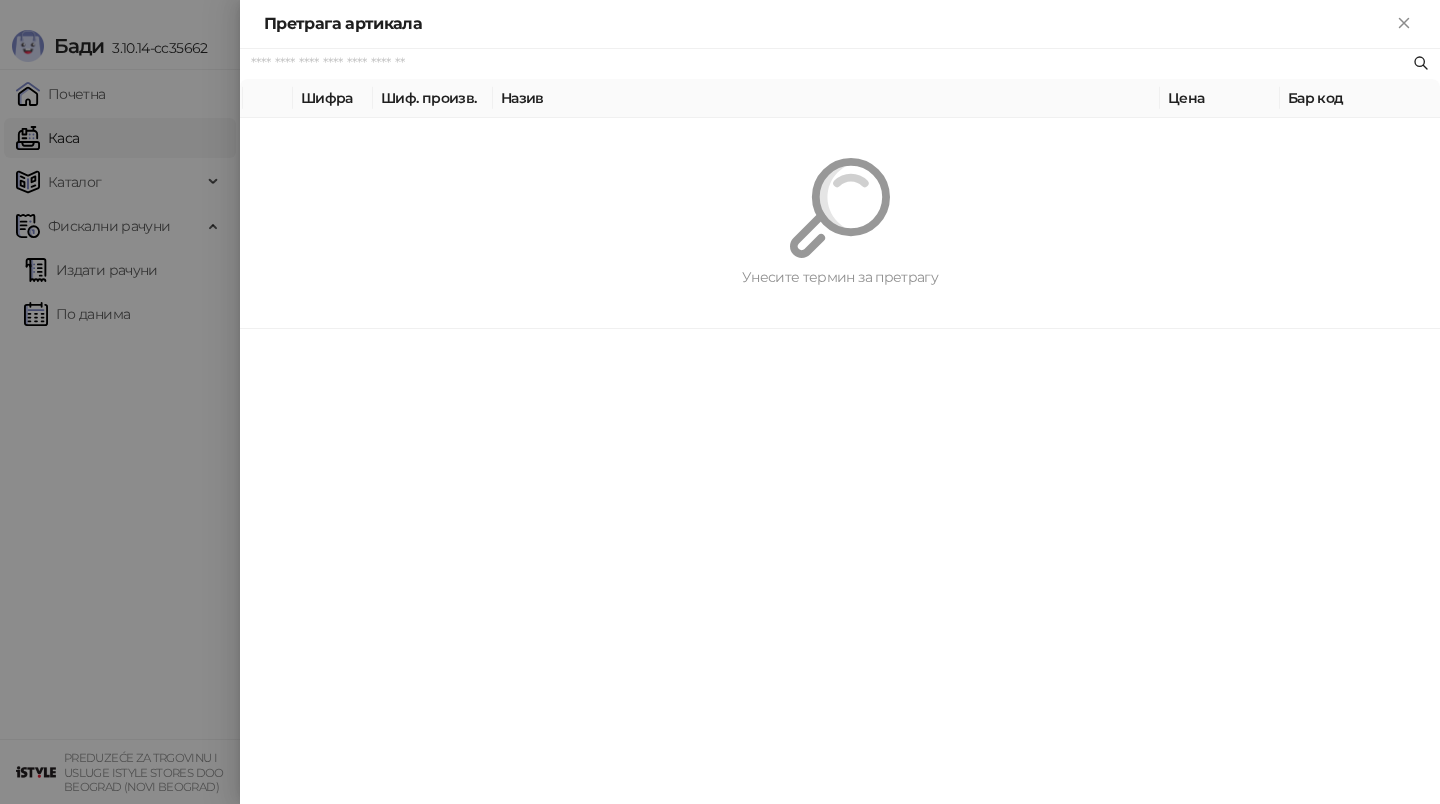 paste on "**********" 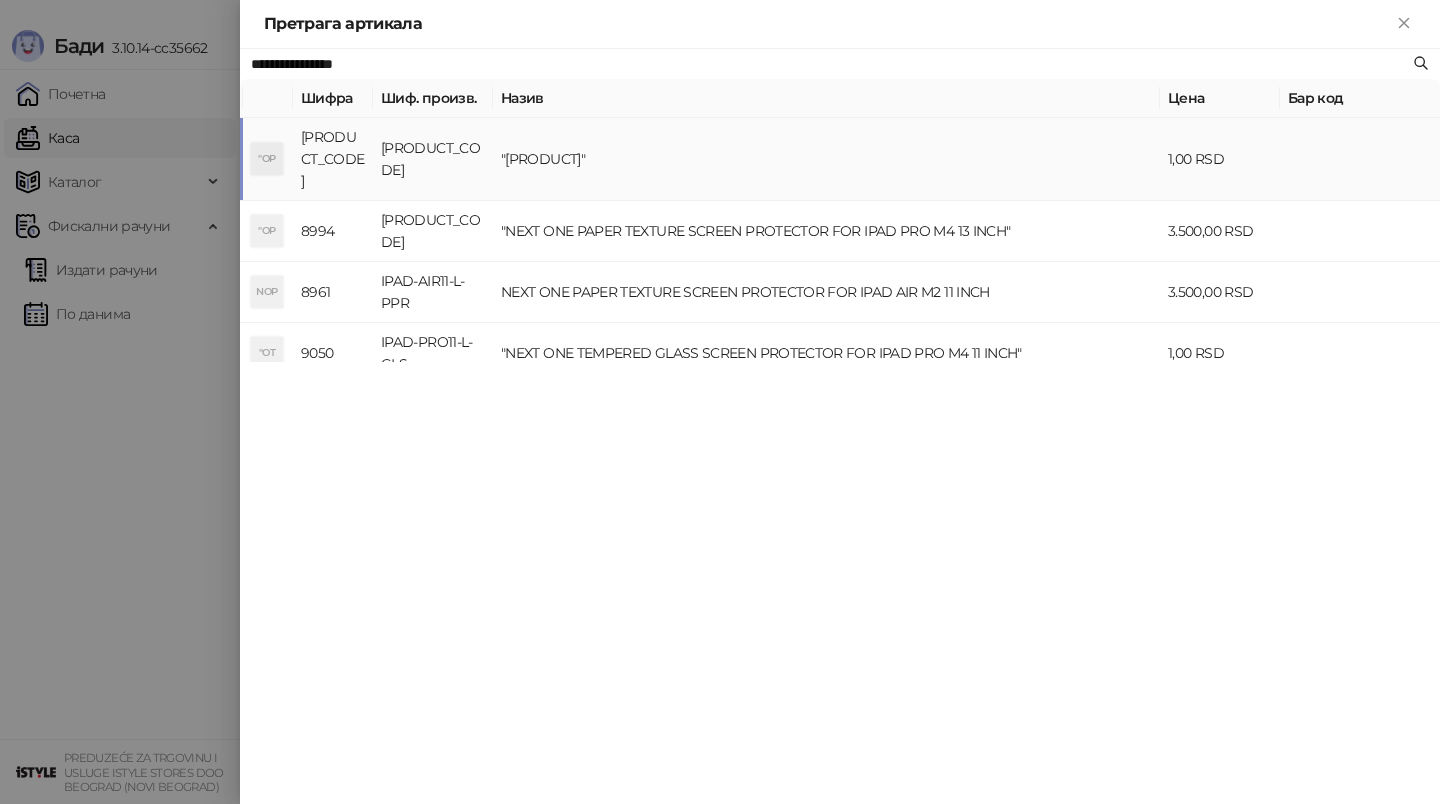 click on ""[PRODUCT]"" at bounding box center (826, 159) 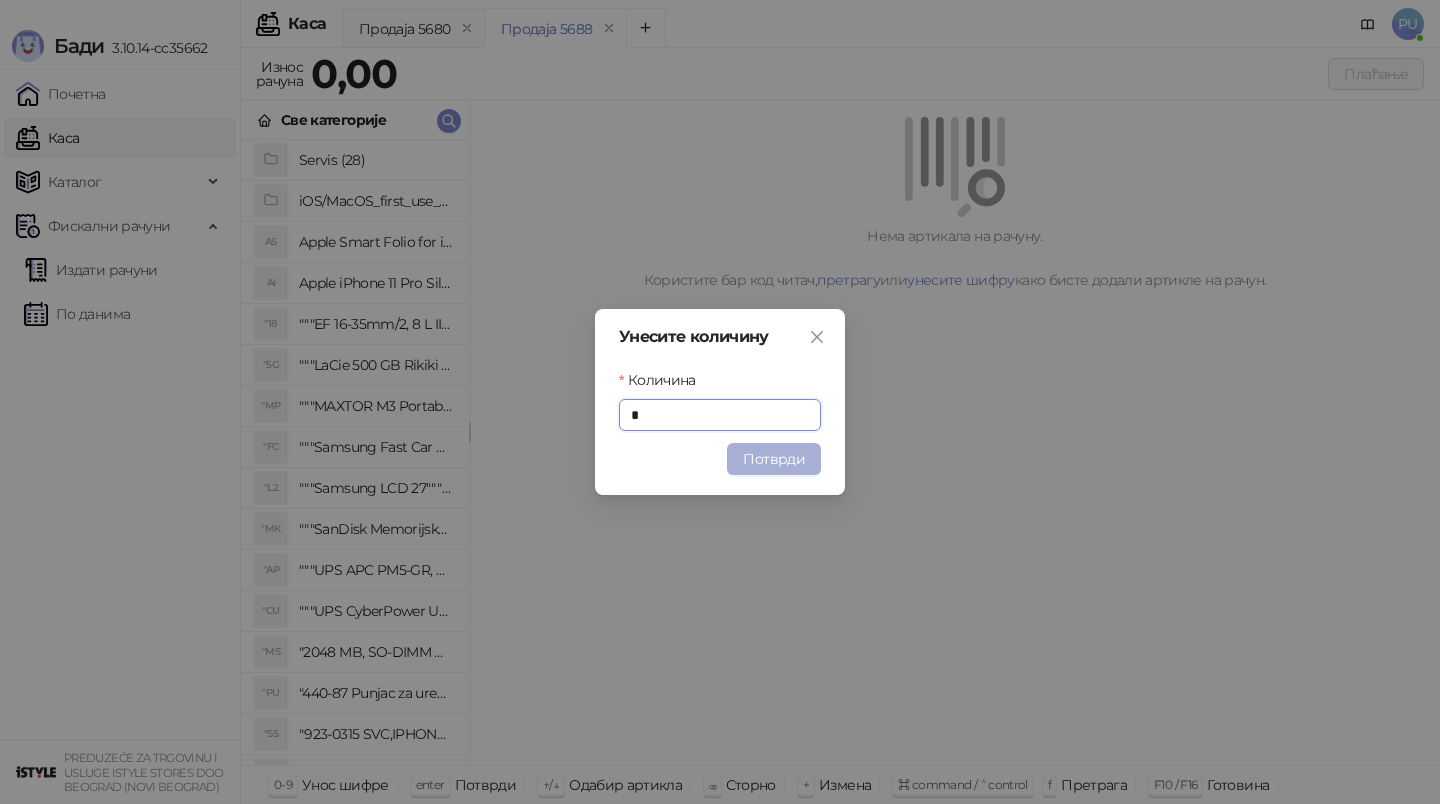 click on "Потврди" at bounding box center [774, 459] 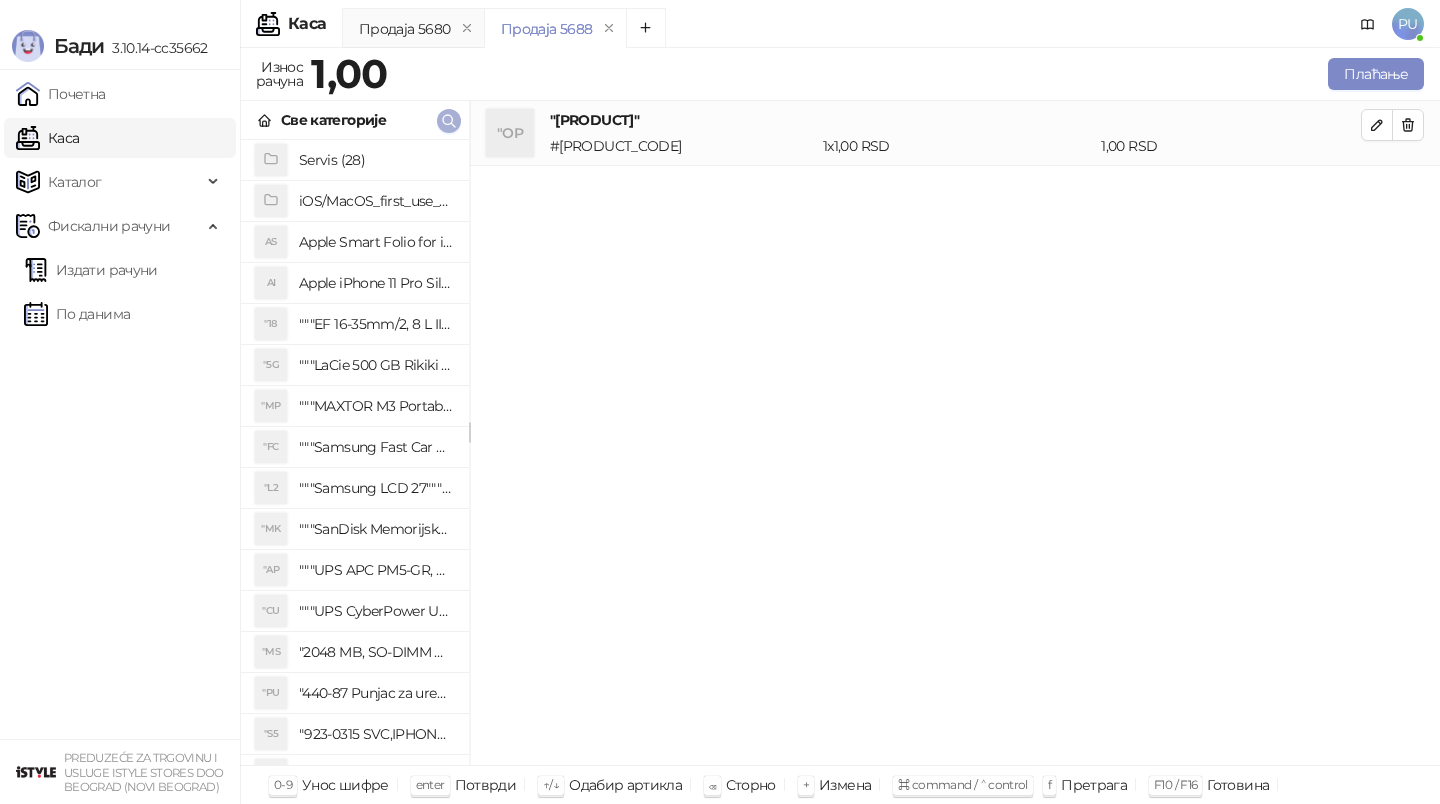 click at bounding box center (449, 120) 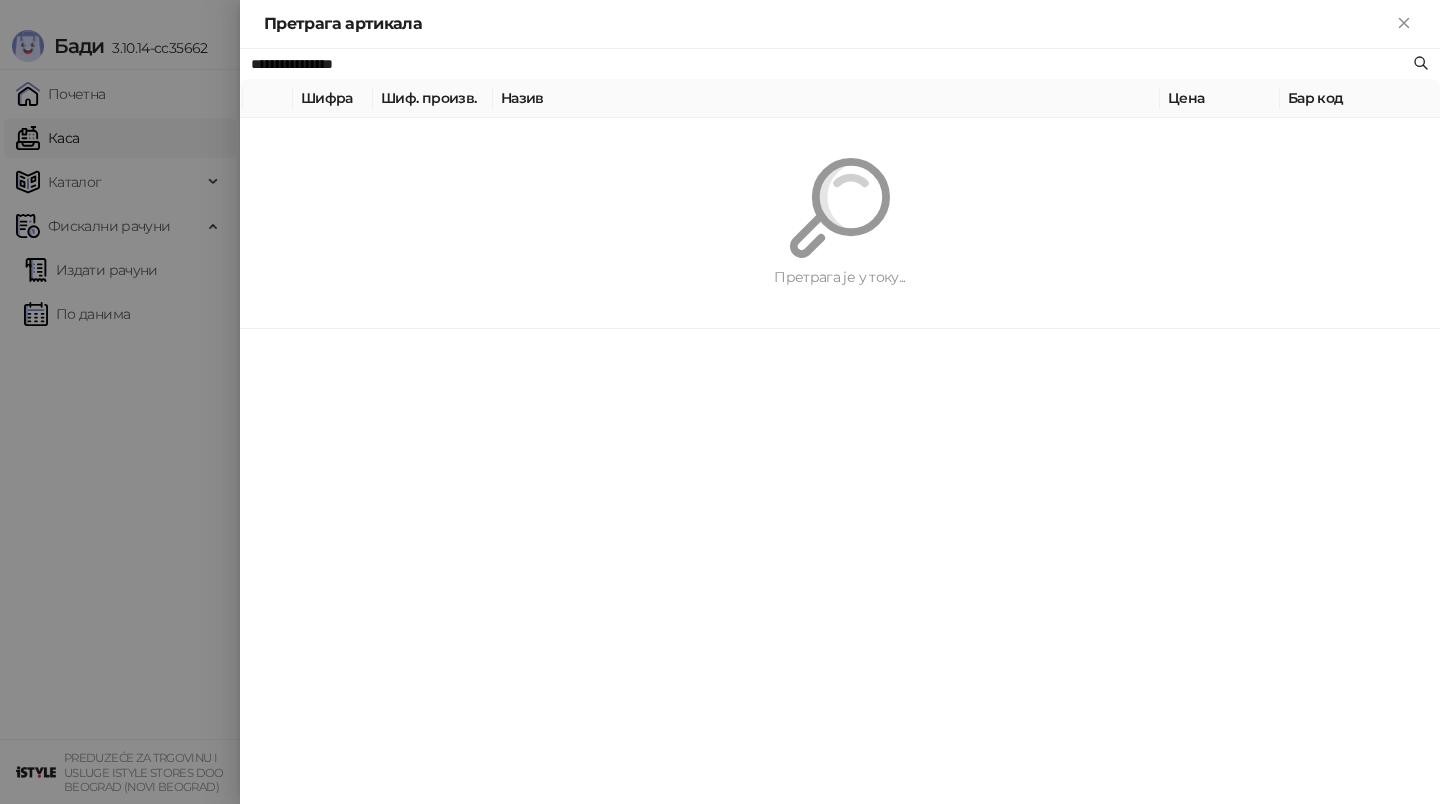 paste on "*******" 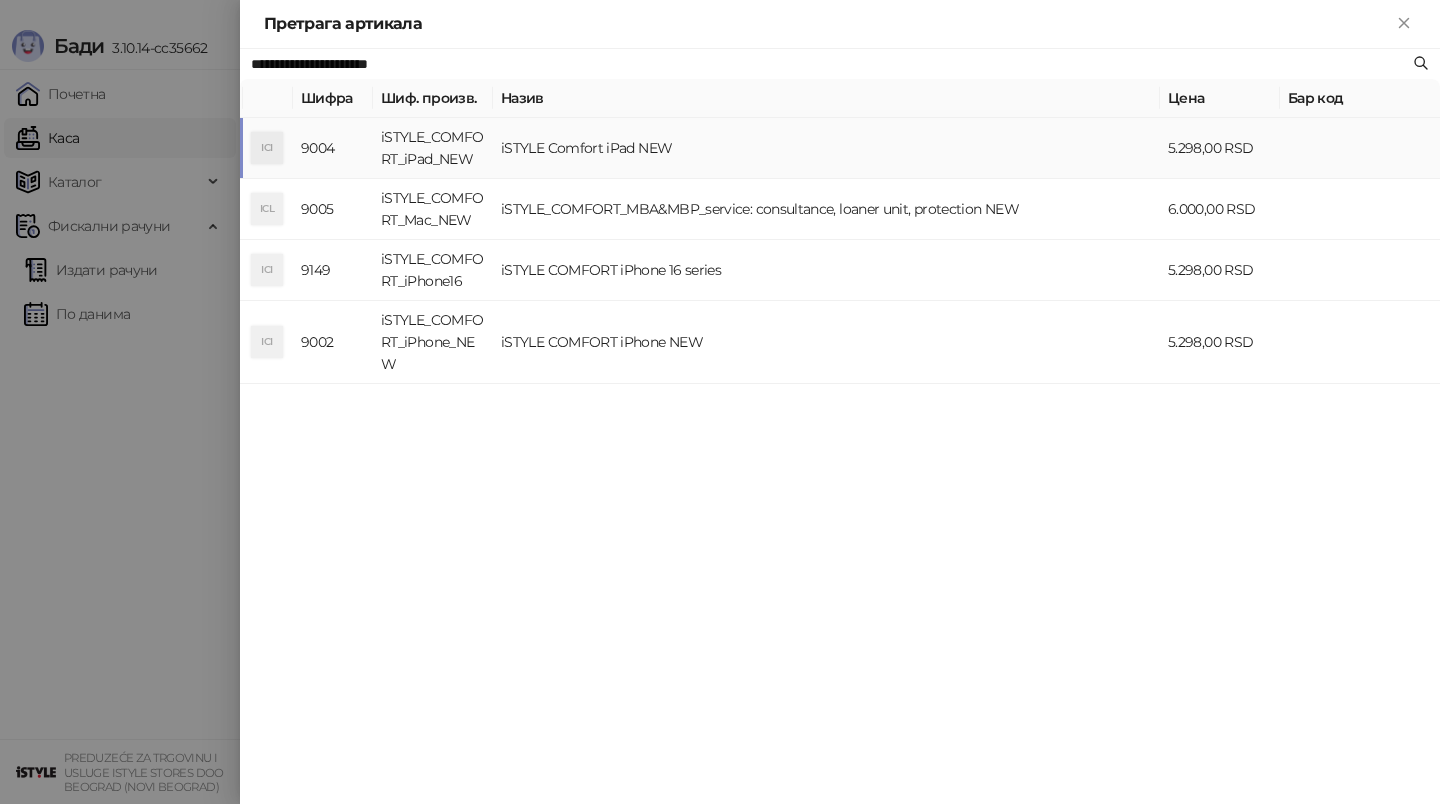 type on "**********" 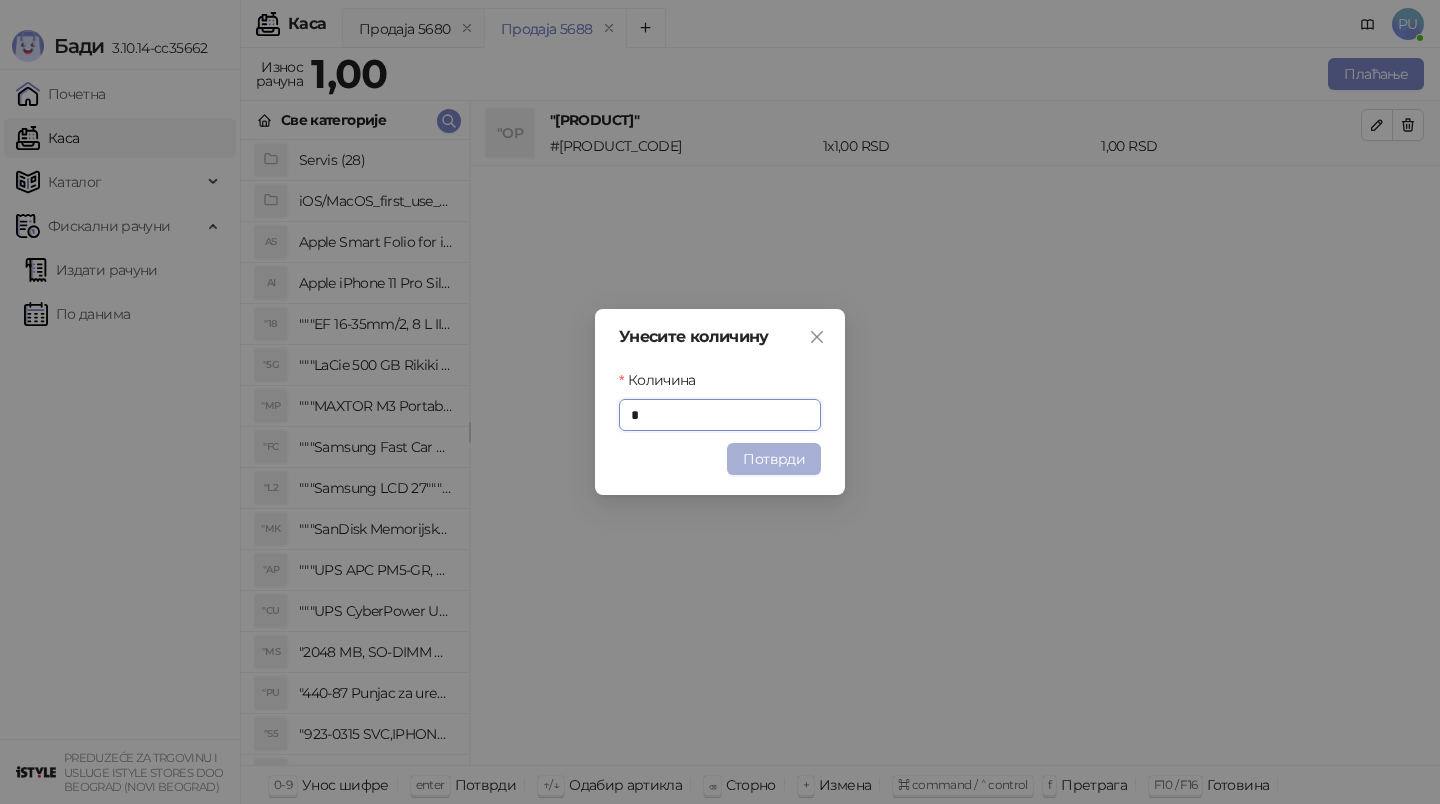 click on "Потврди" at bounding box center [774, 459] 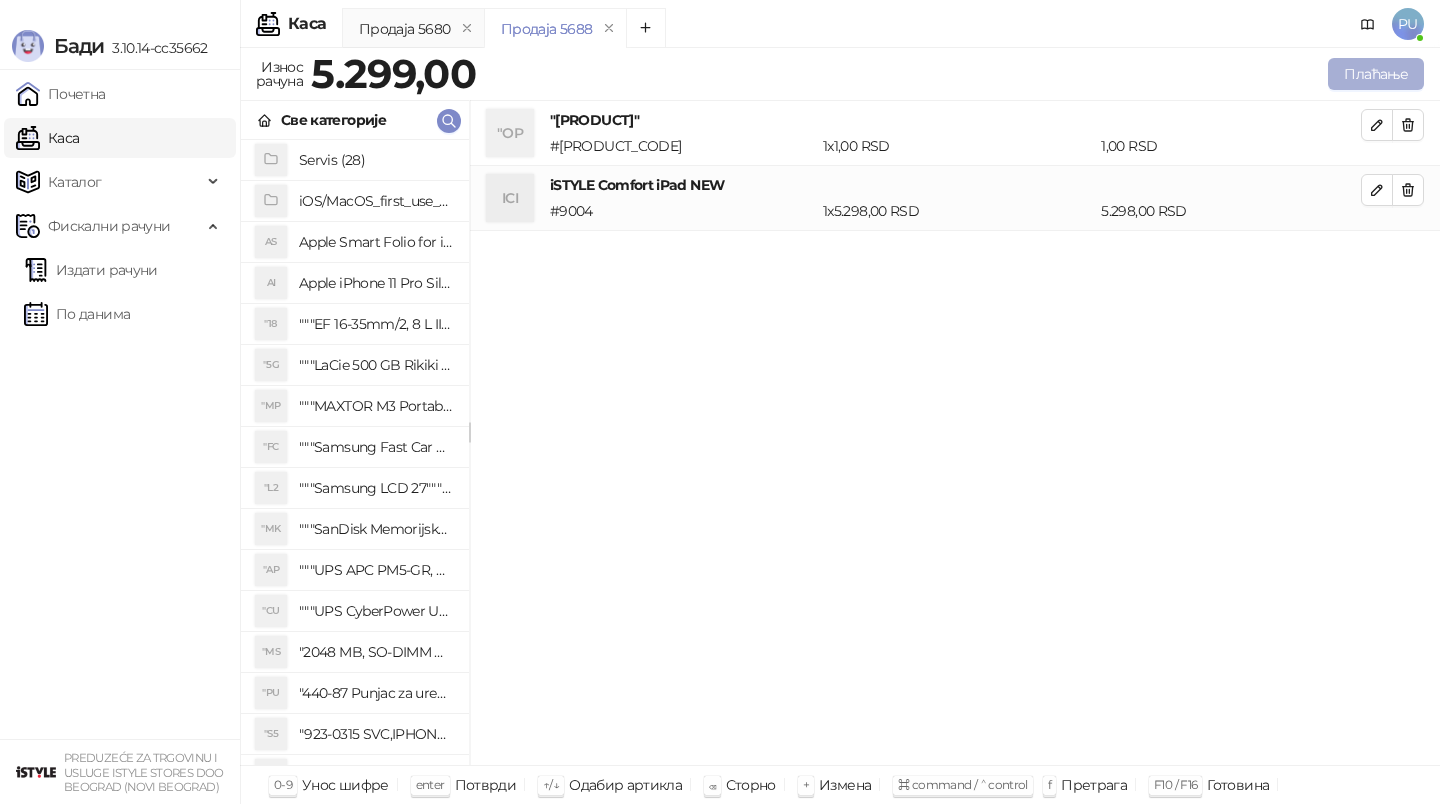click on "Плаћање" at bounding box center [1376, 74] 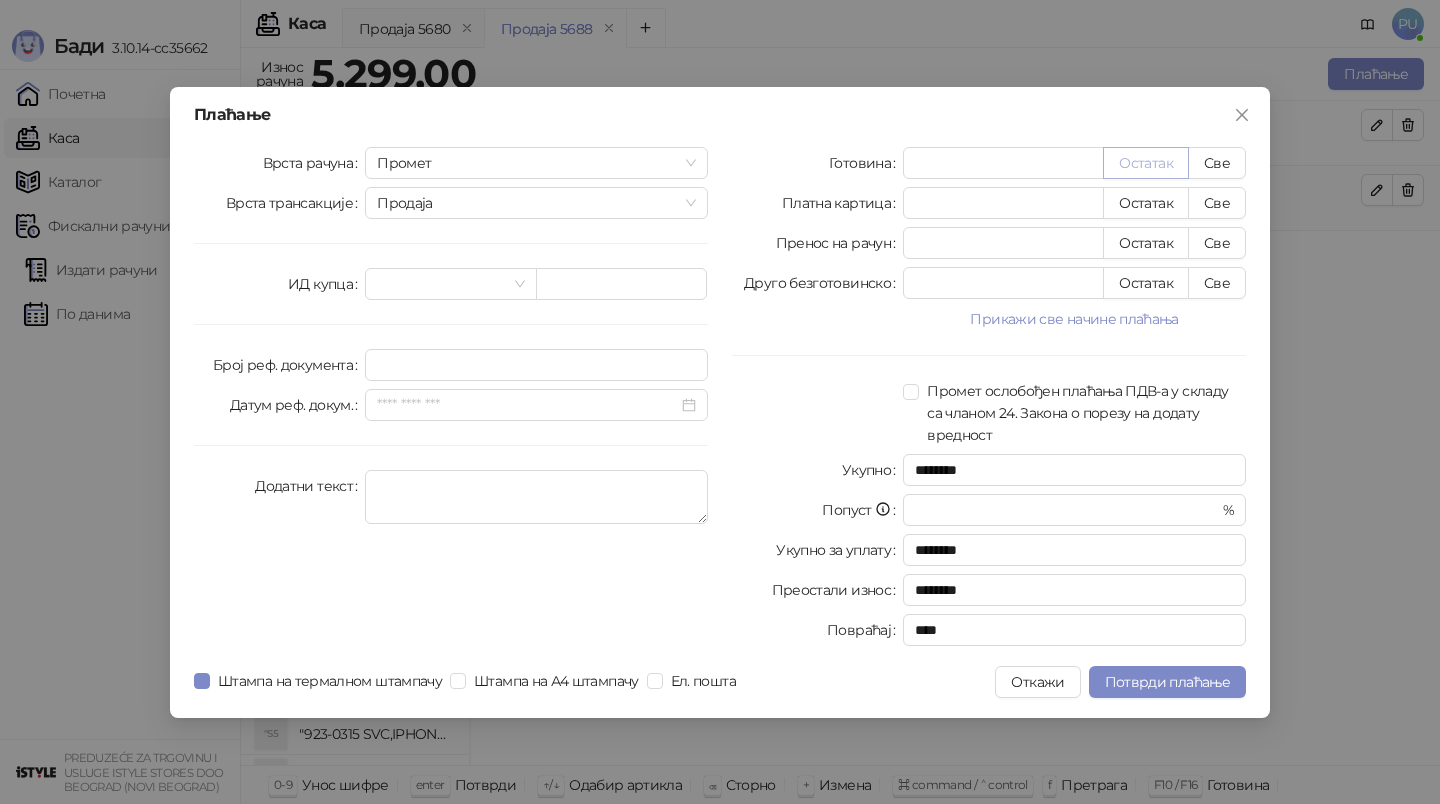 click on "Остатак" at bounding box center (1146, 163) 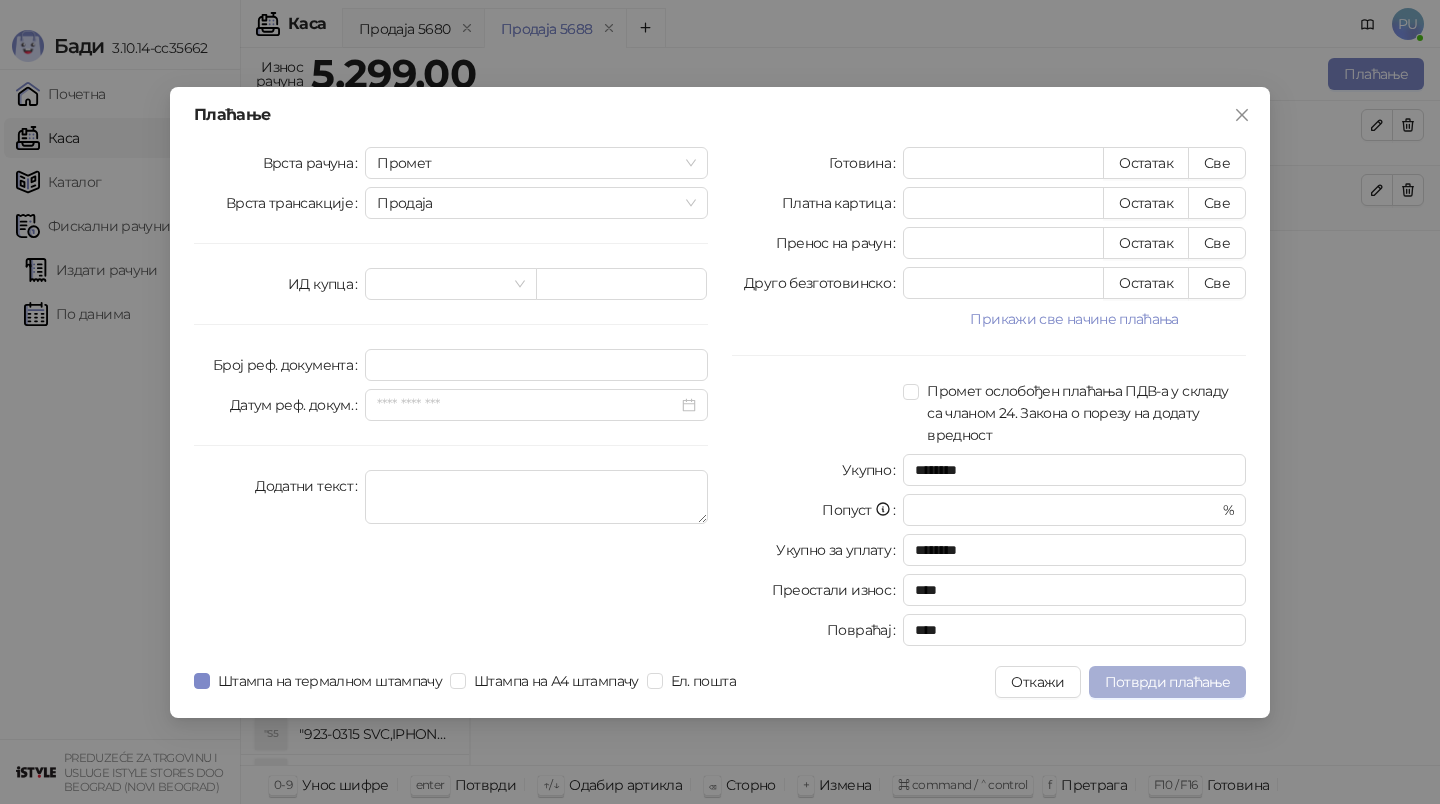 click on "Потврди плаћање" at bounding box center (1167, 682) 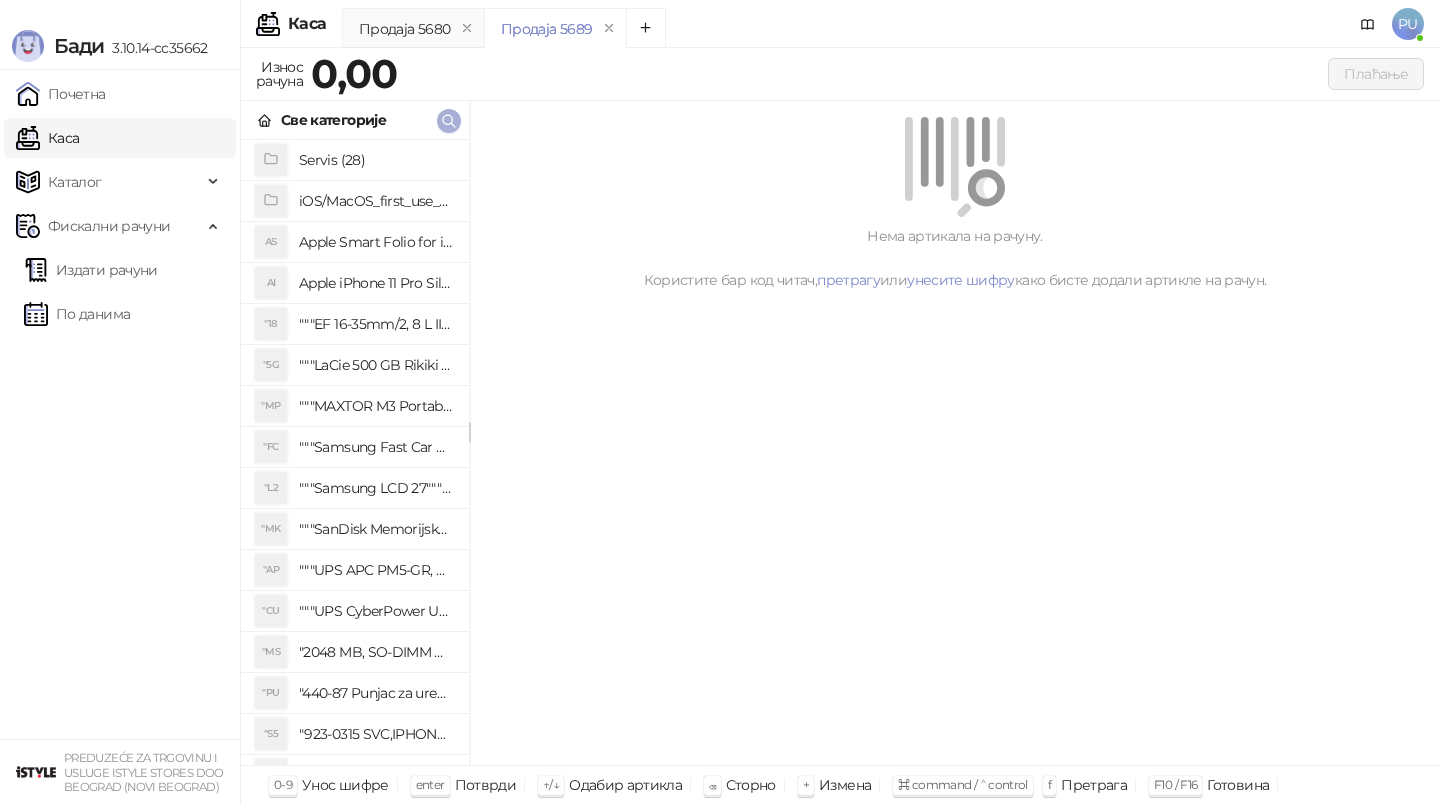 click 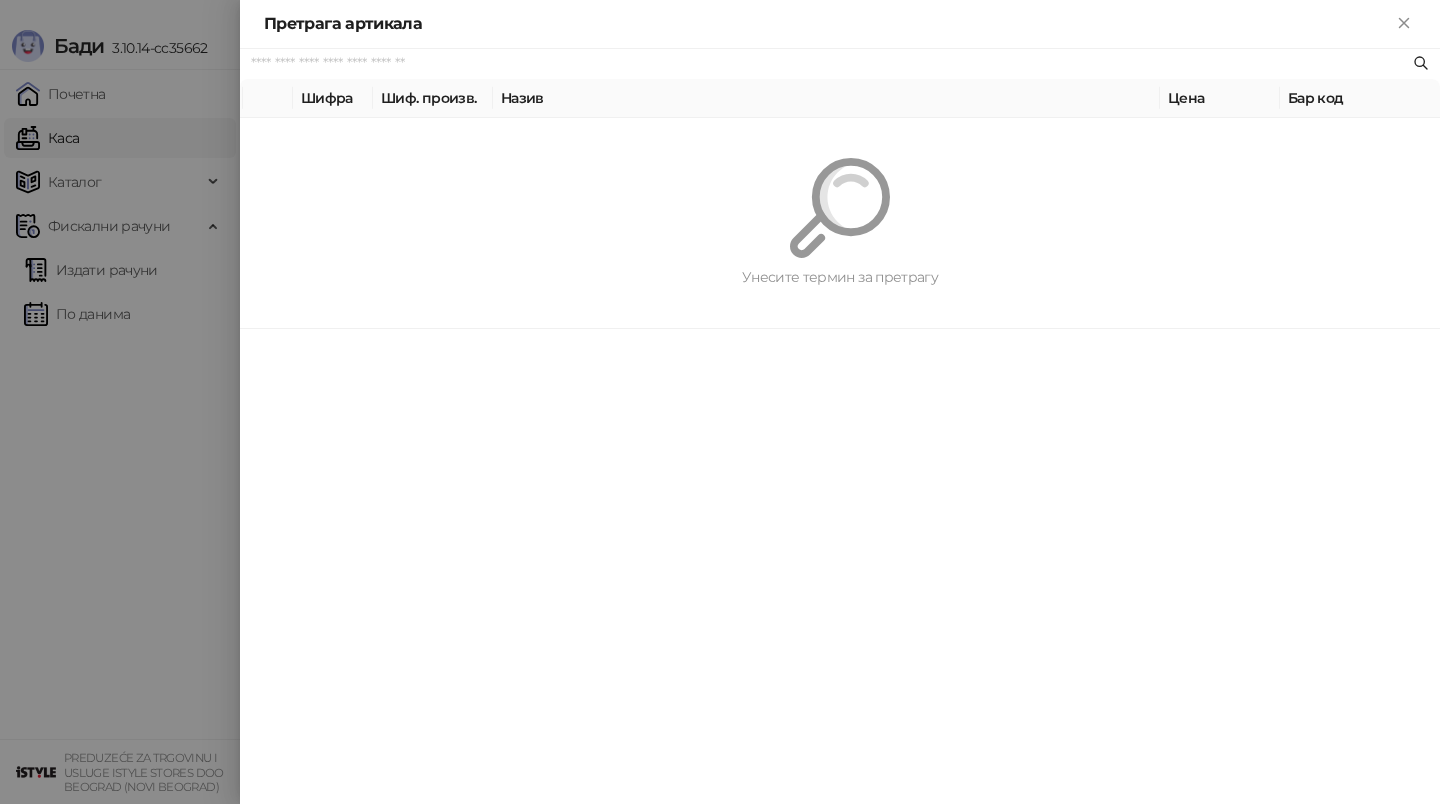 paste on "*********" 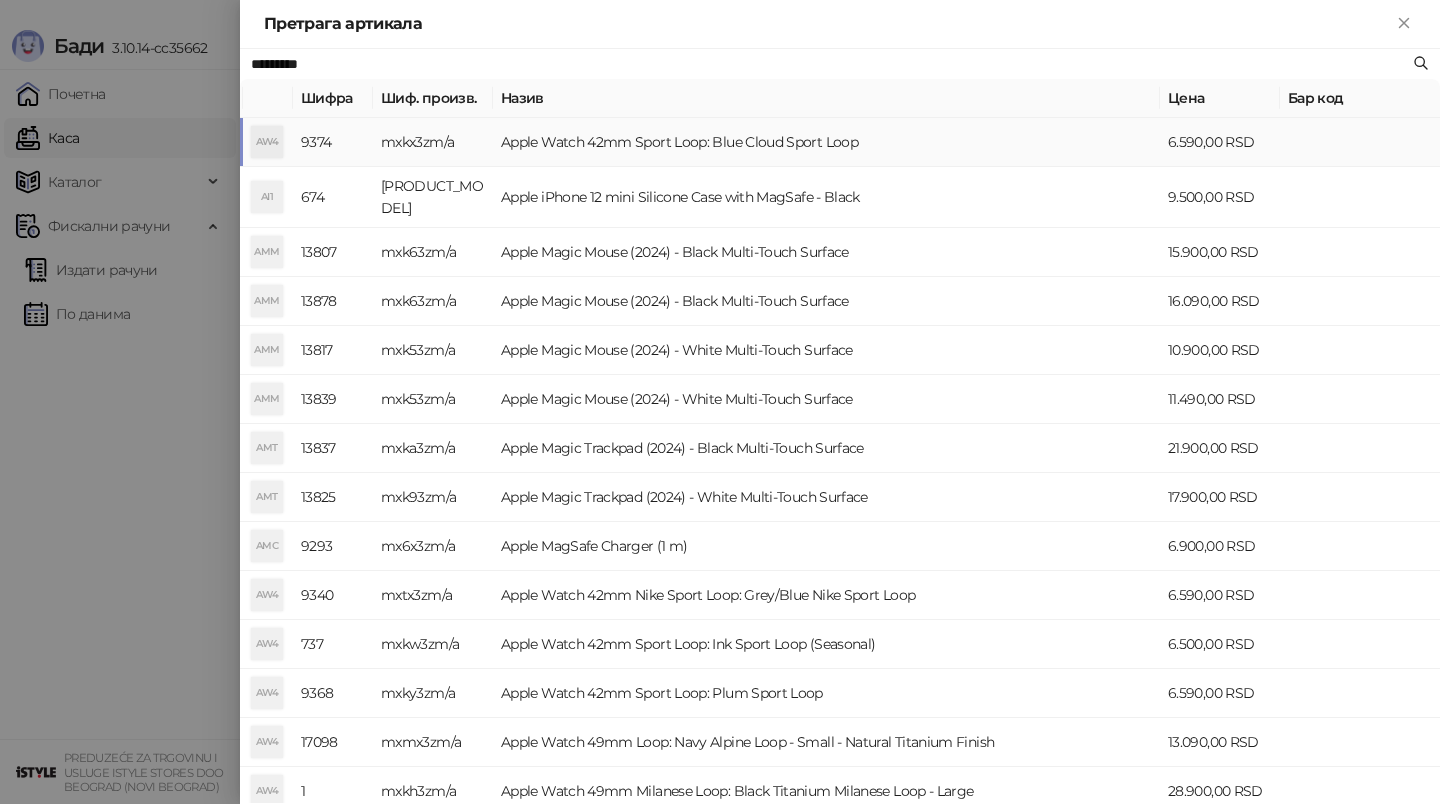 type on "*********" 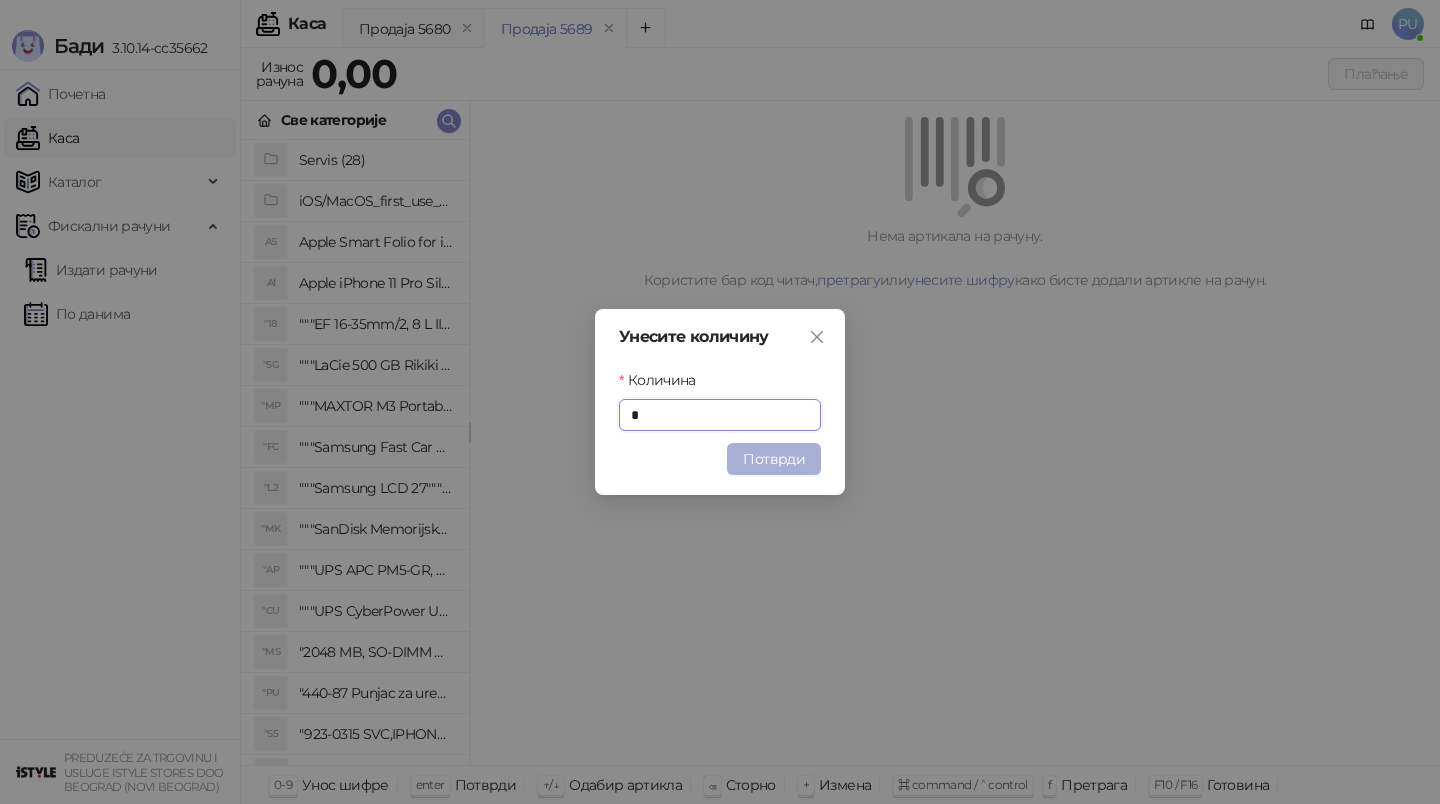 click on "Потврди" at bounding box center [774, 459] 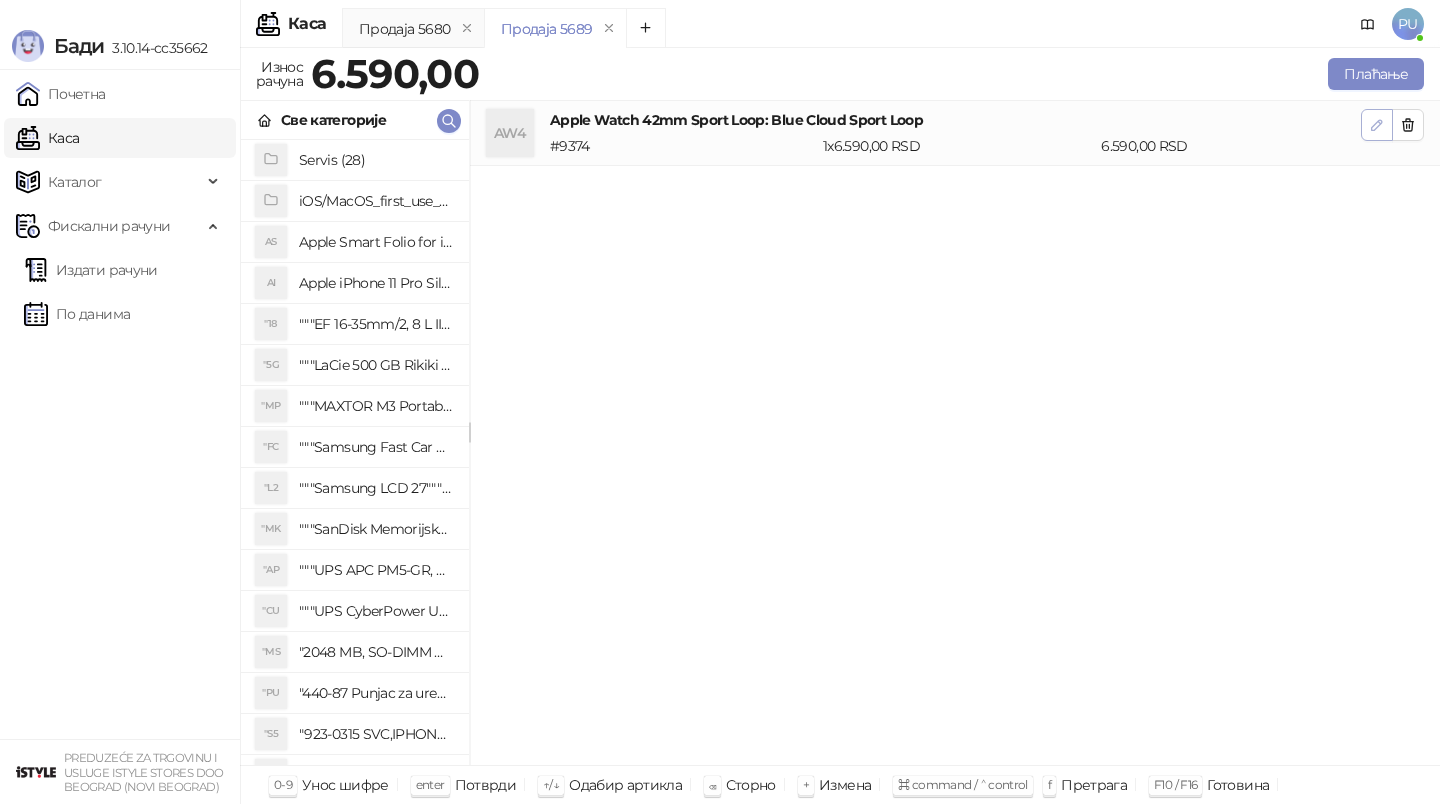 click 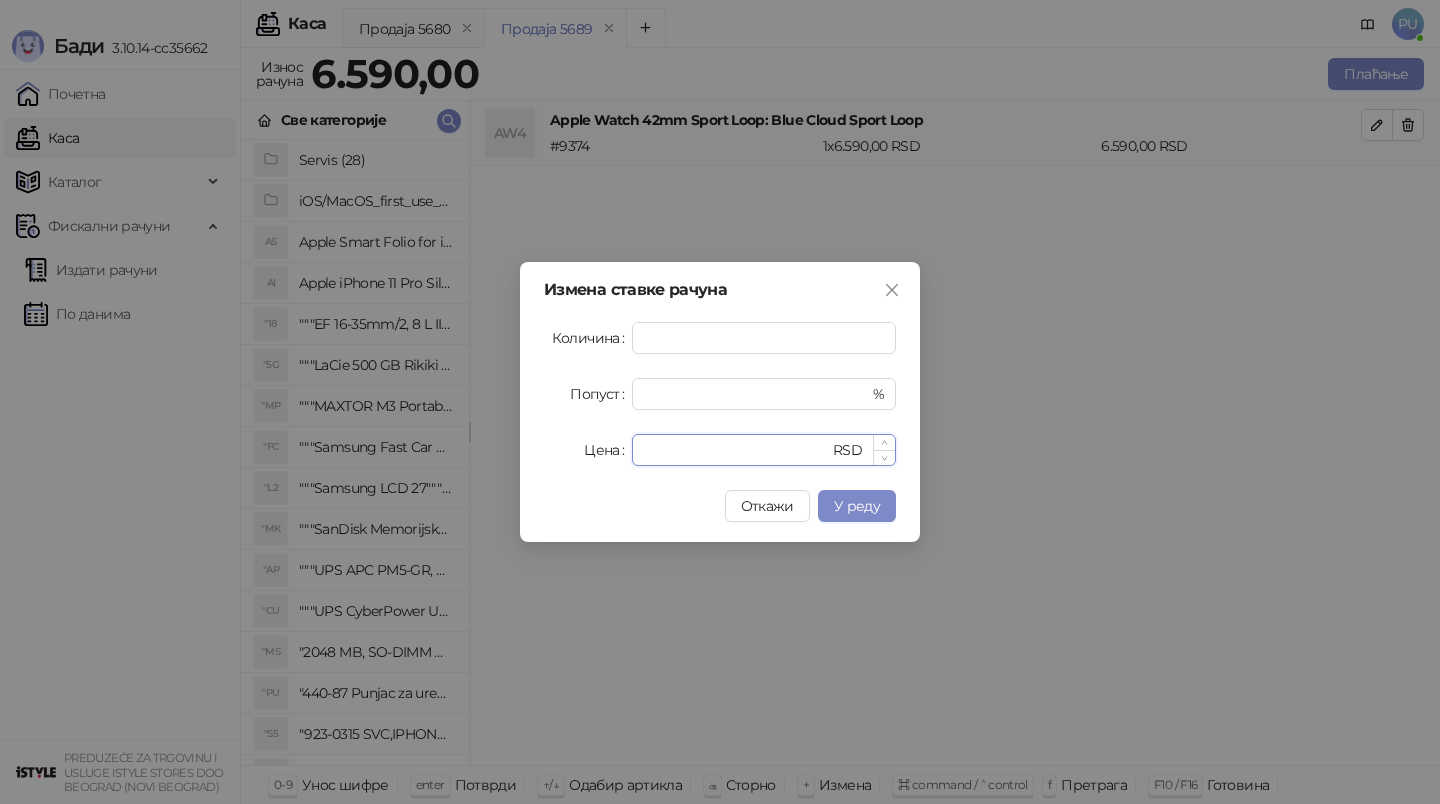 click on "****" at bounding box center (736, 450) 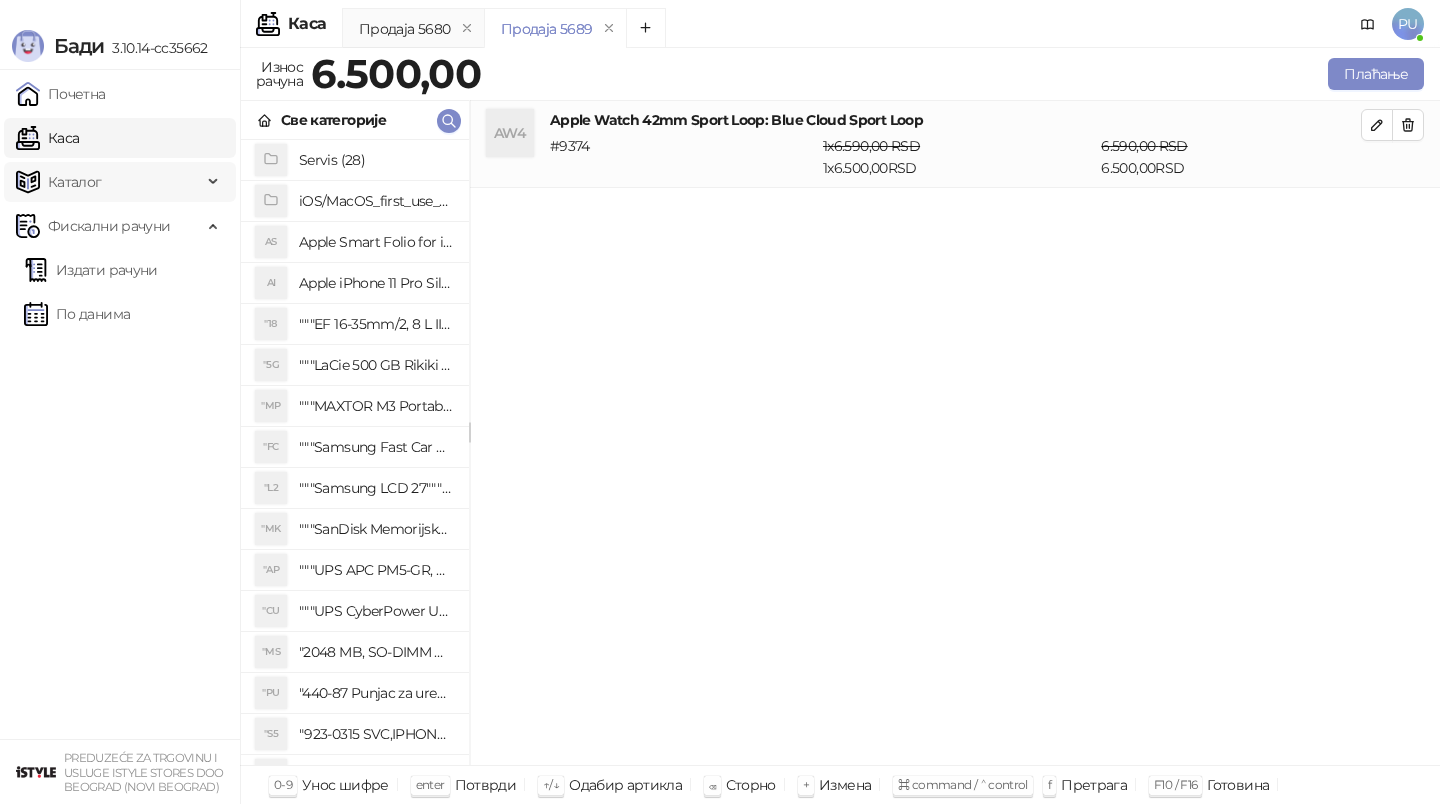 click on "Каталог" at bounding box center (75, 182) 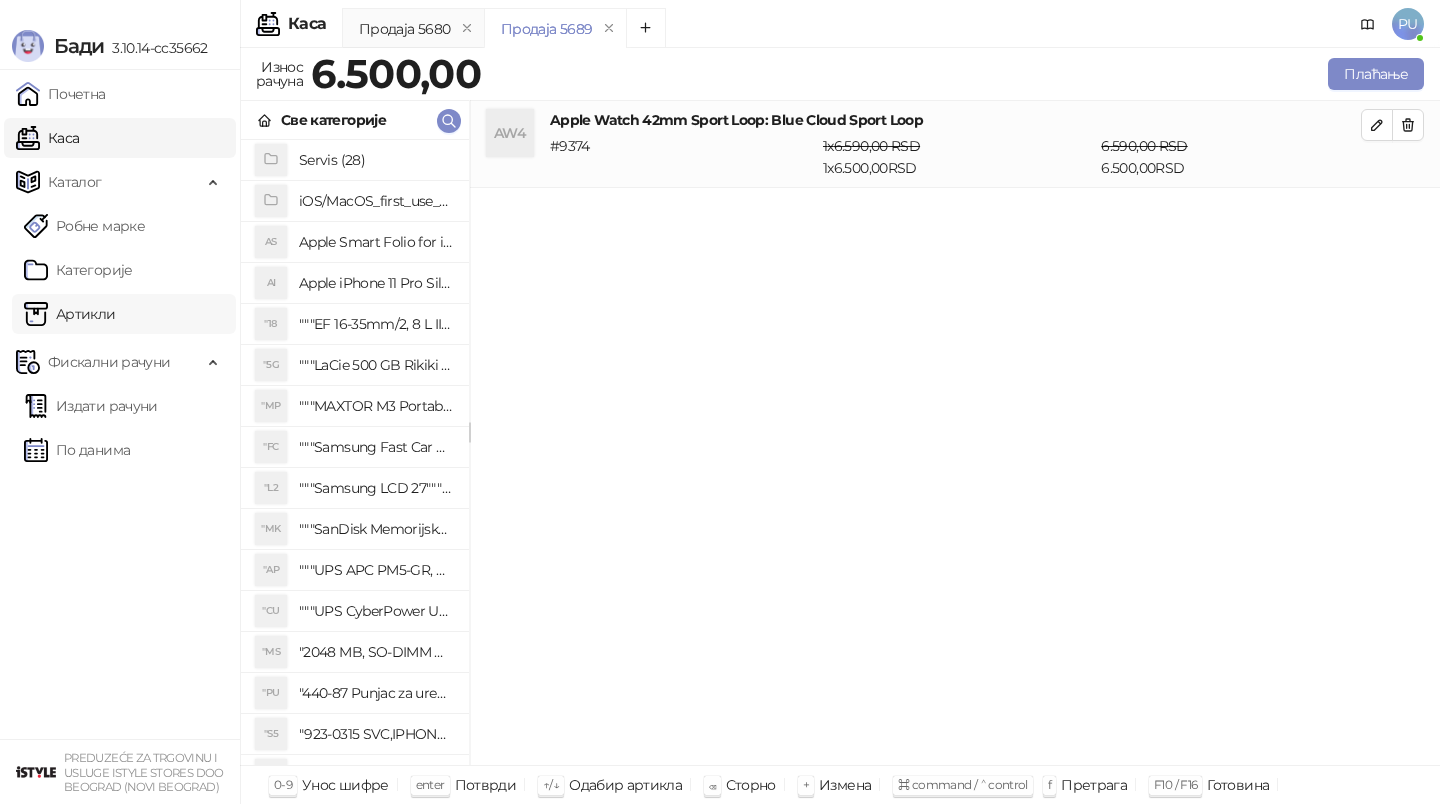 click on "Артикли" at bounding box center (70, 314) 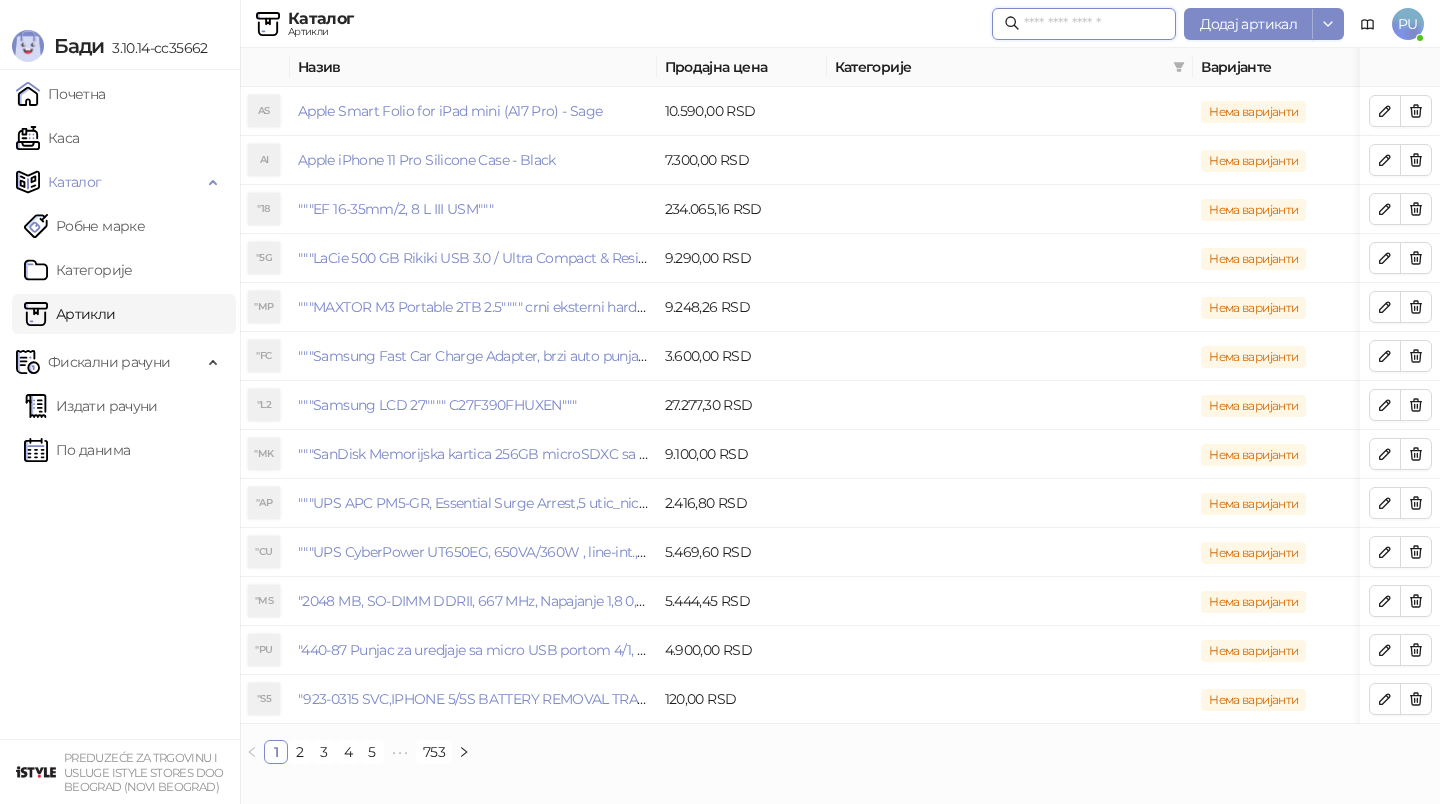 click at bounding box center (1094, 24) 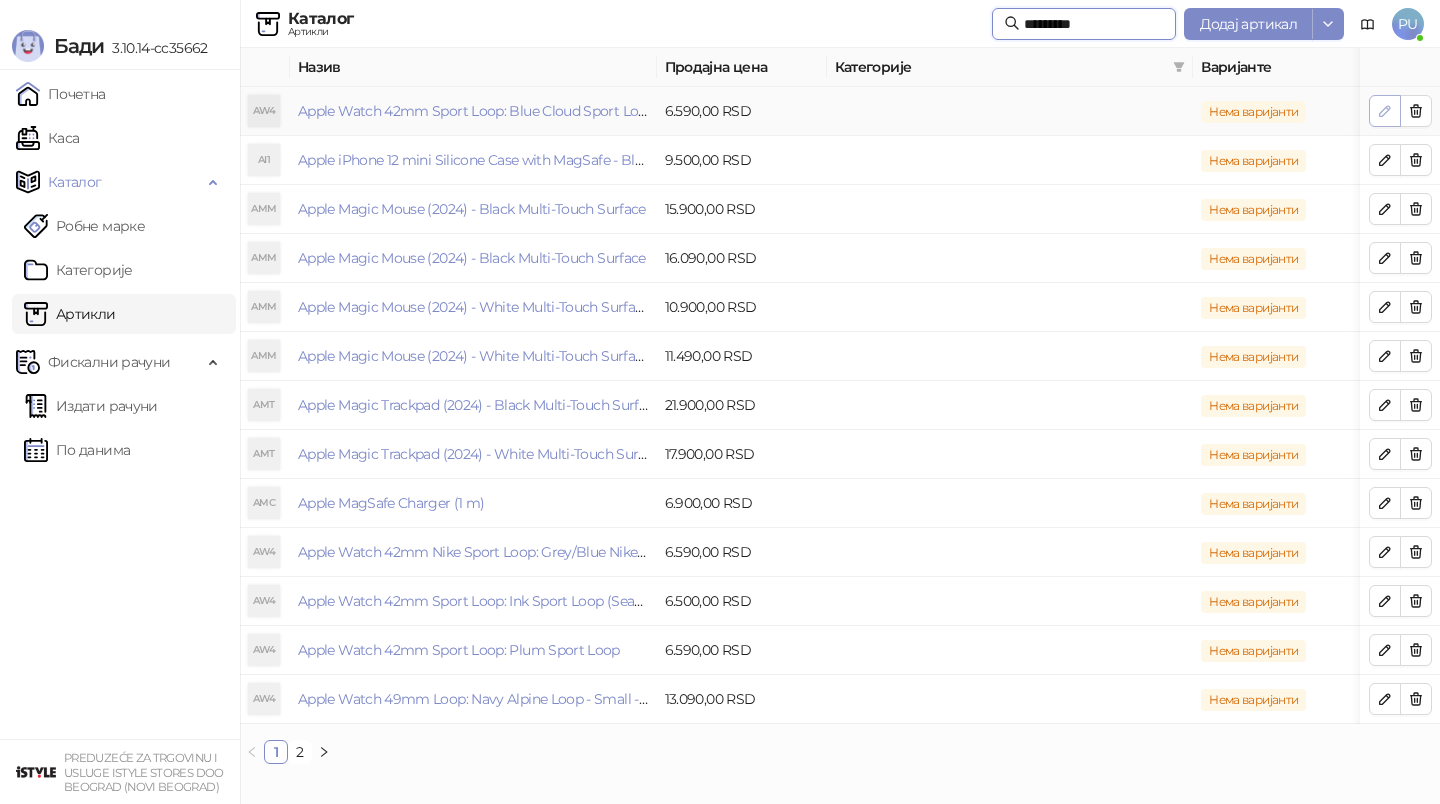 type on "*********" 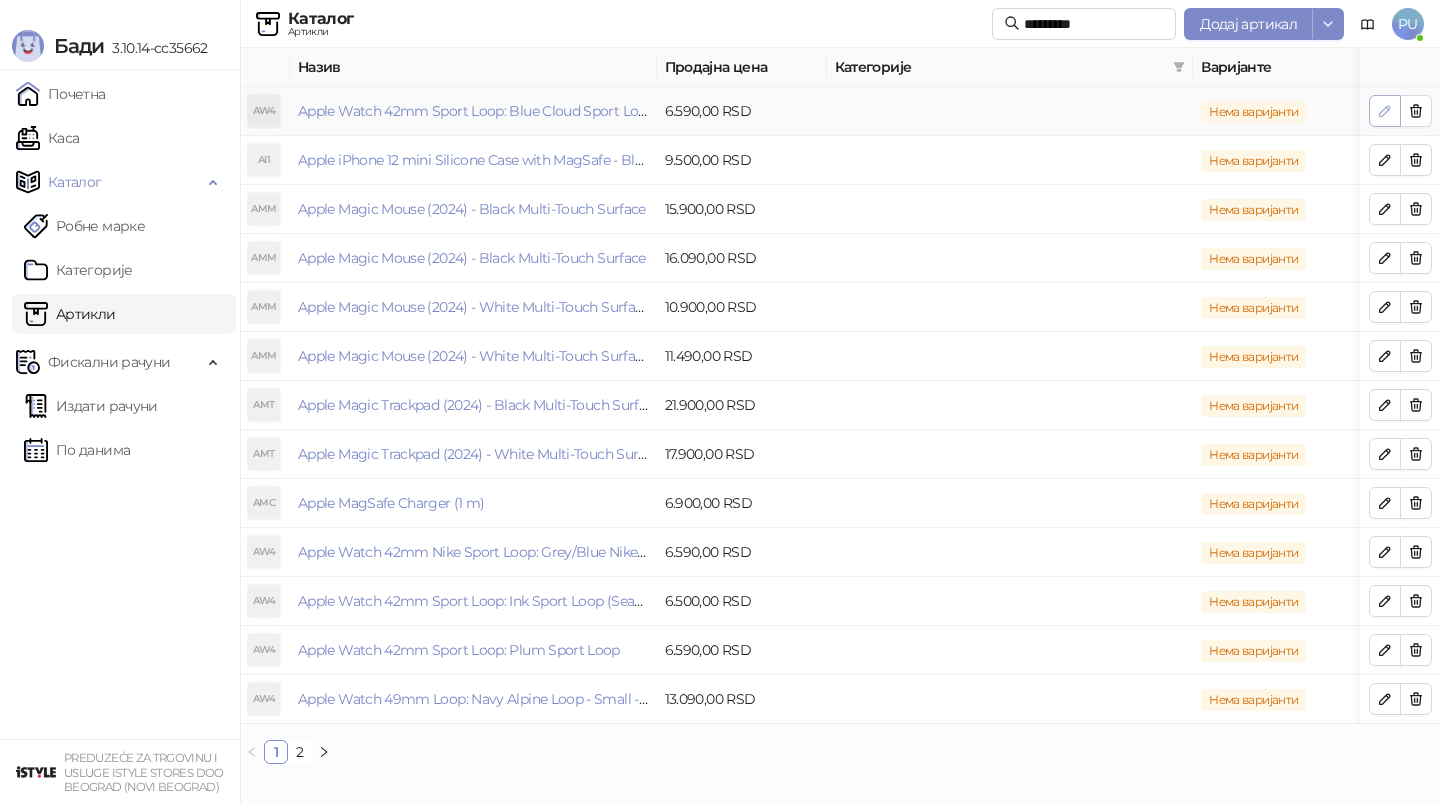 click 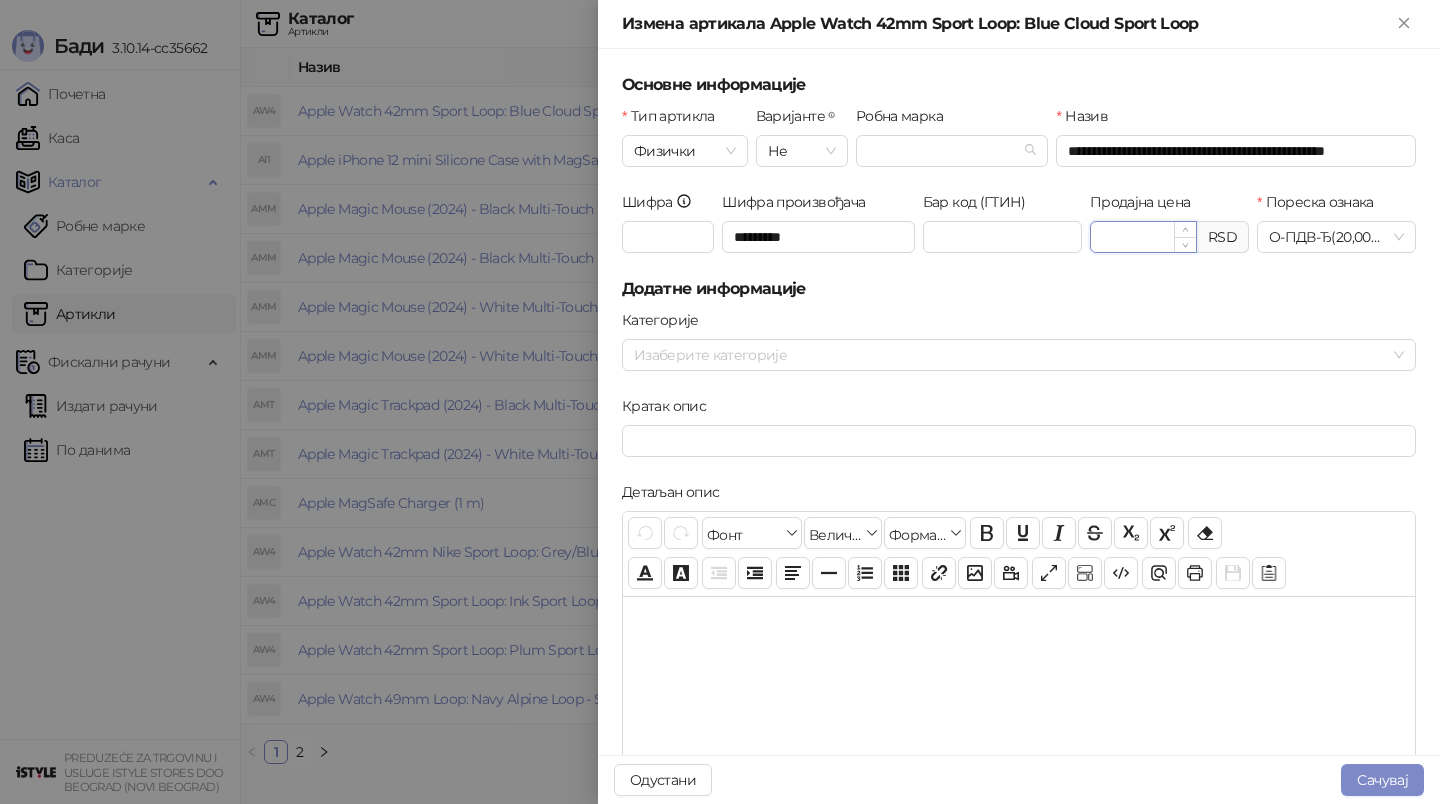 drag, startPoint x: 1117, startPoint y: 239, endPoint x: 1159, endPoint y: 239, distance: 42 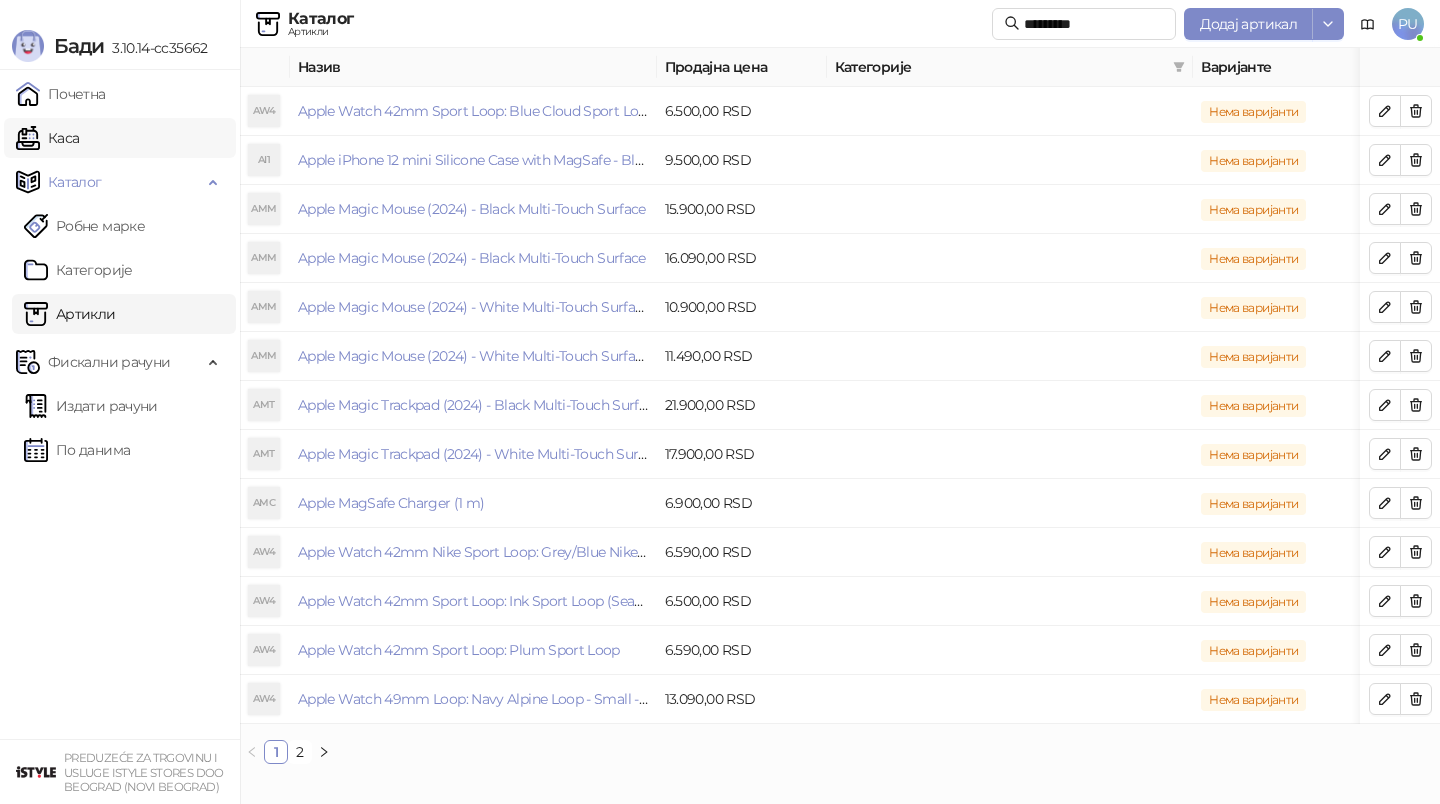 click on "Каса" at bounding box center (47, 138) 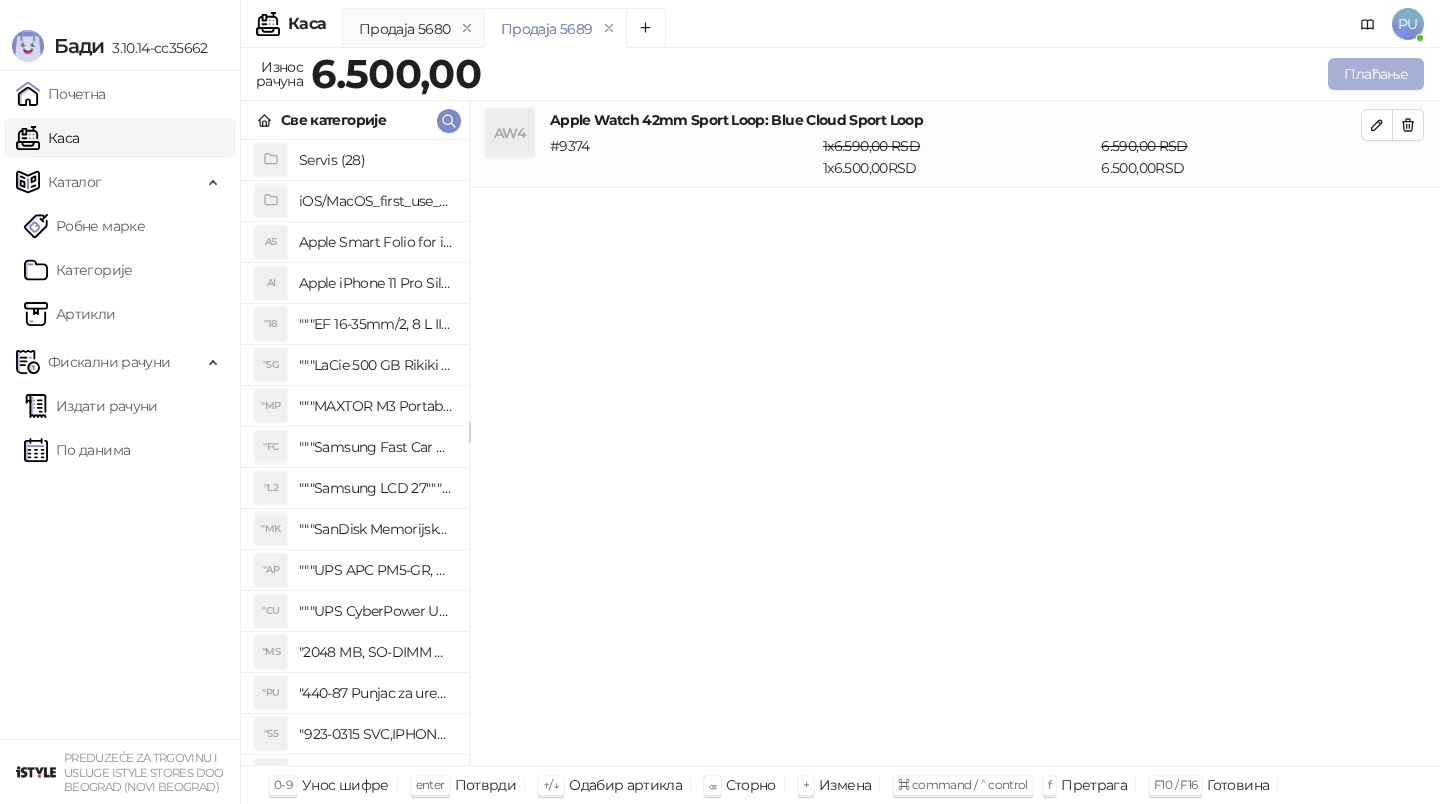 click on "Плаћање" at bounding box center (1376, 74) 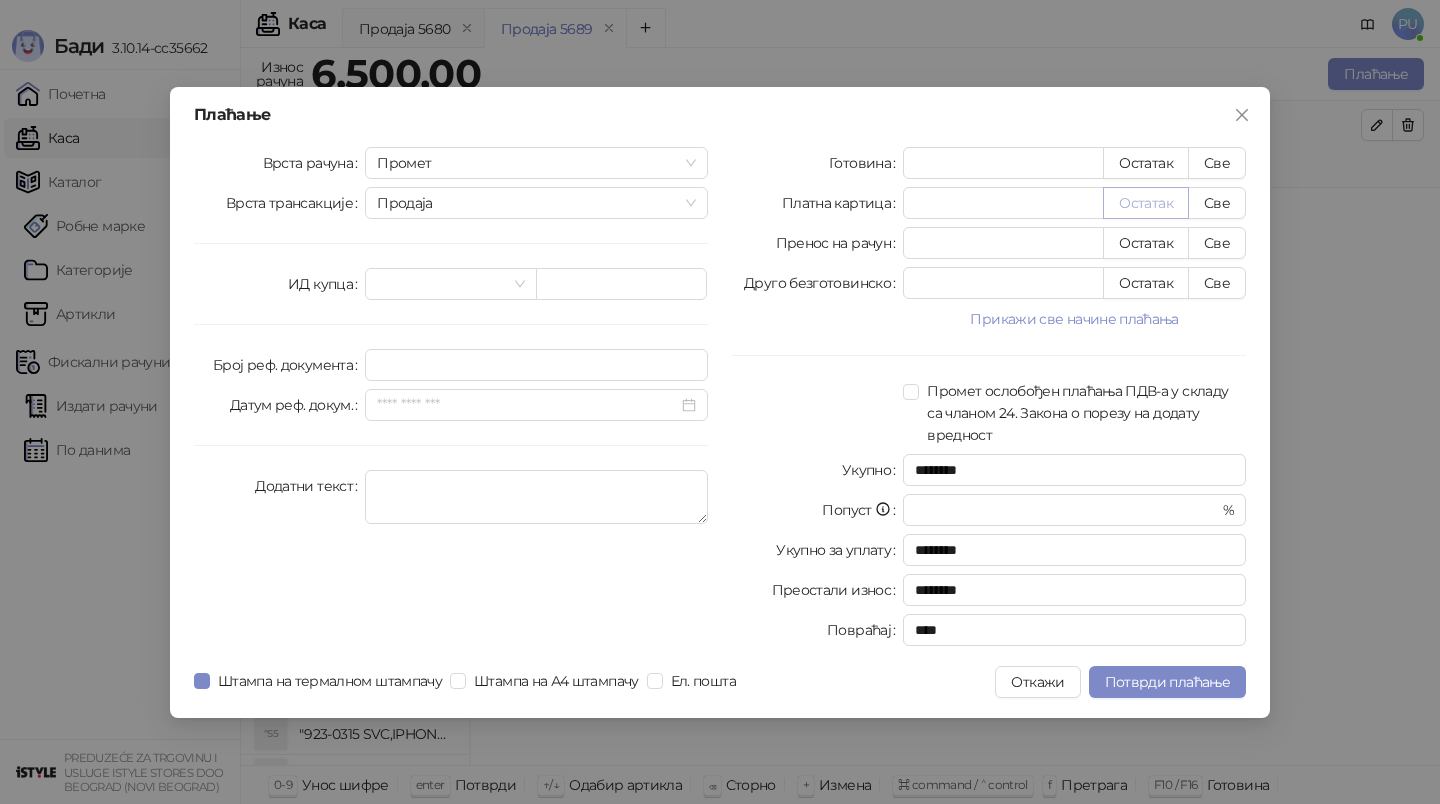 click on "Остатак" at bounding box center (1146, 203) 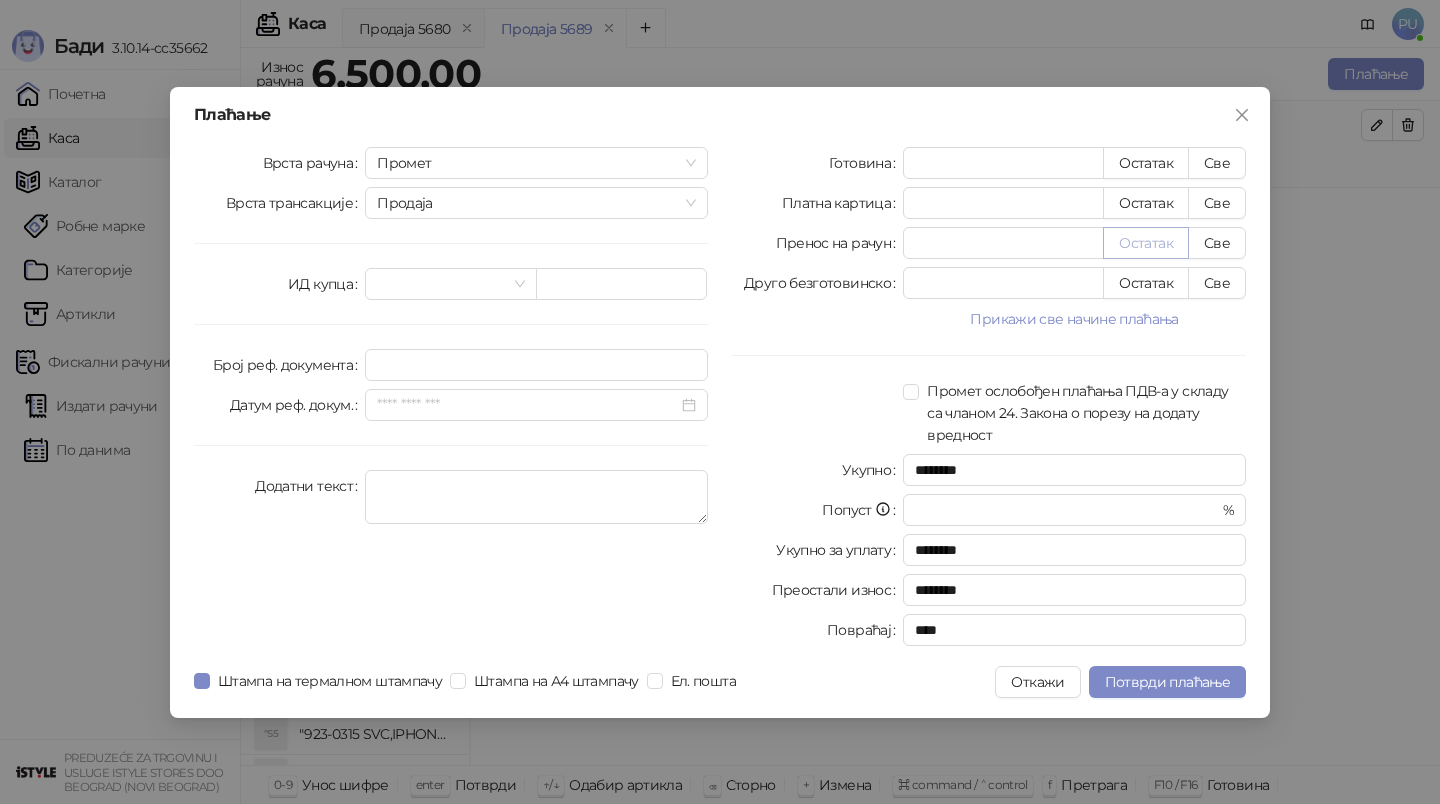 type on "****" 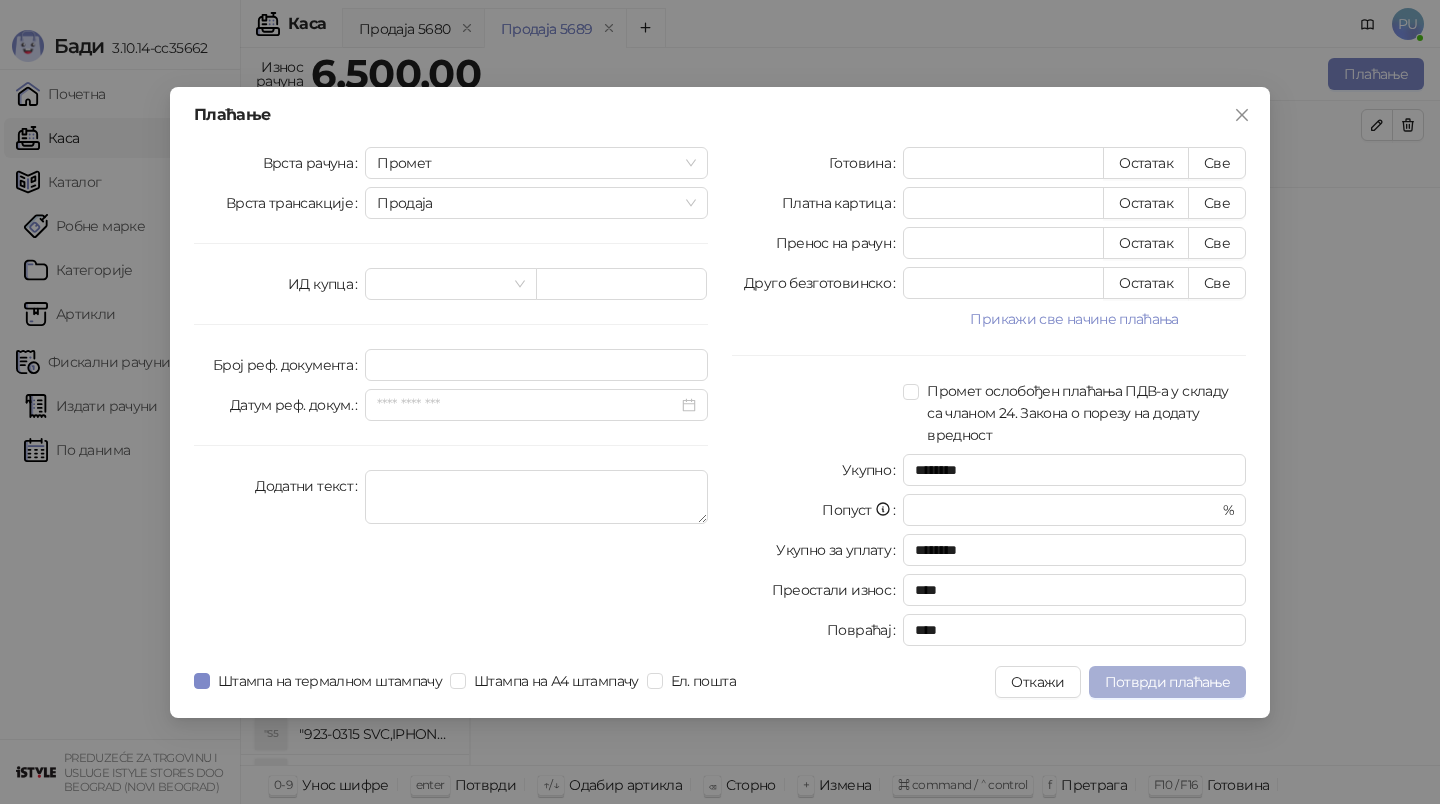 click on "Потврди плаћање" at bounding box center (1167, 682) 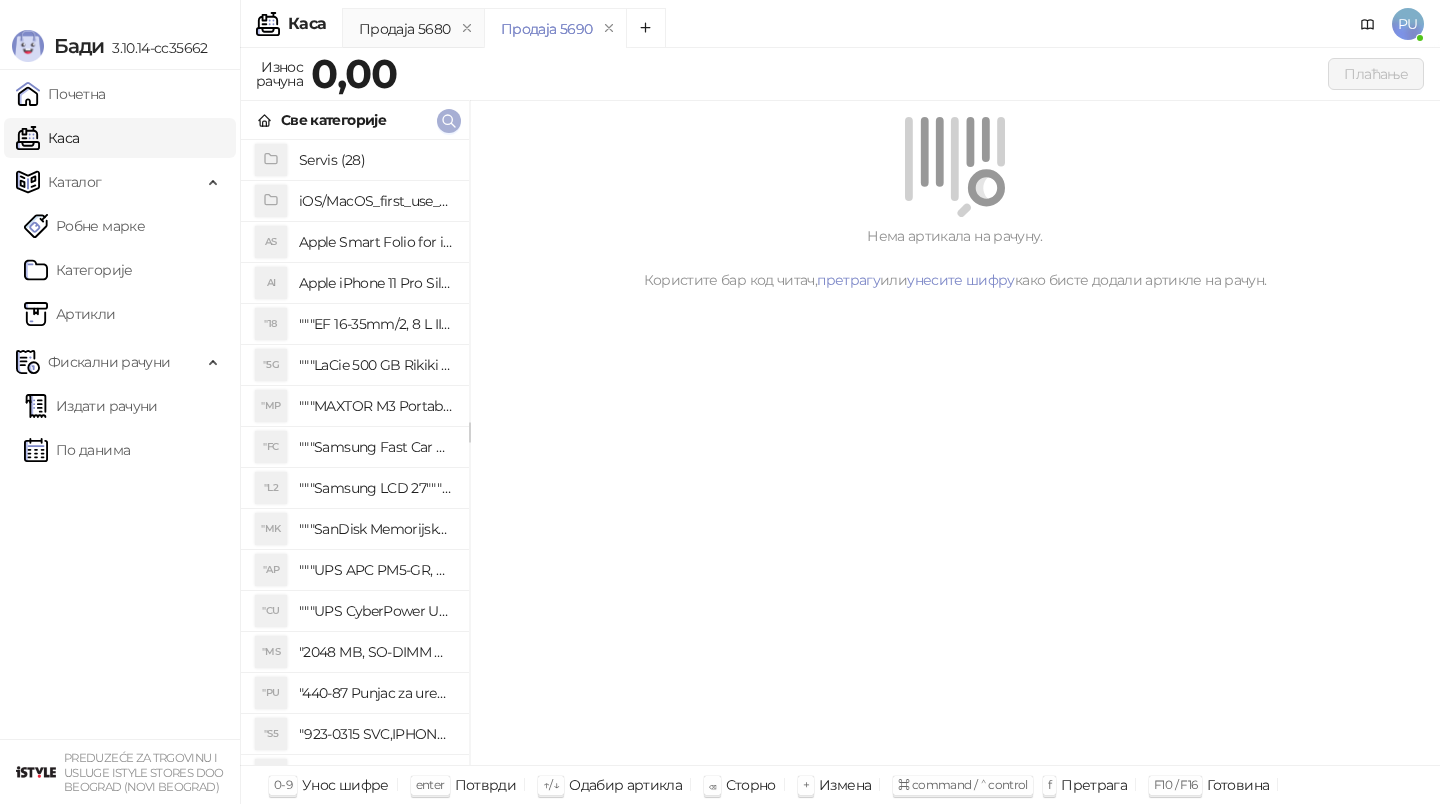 click at bounding box center [449, 121] 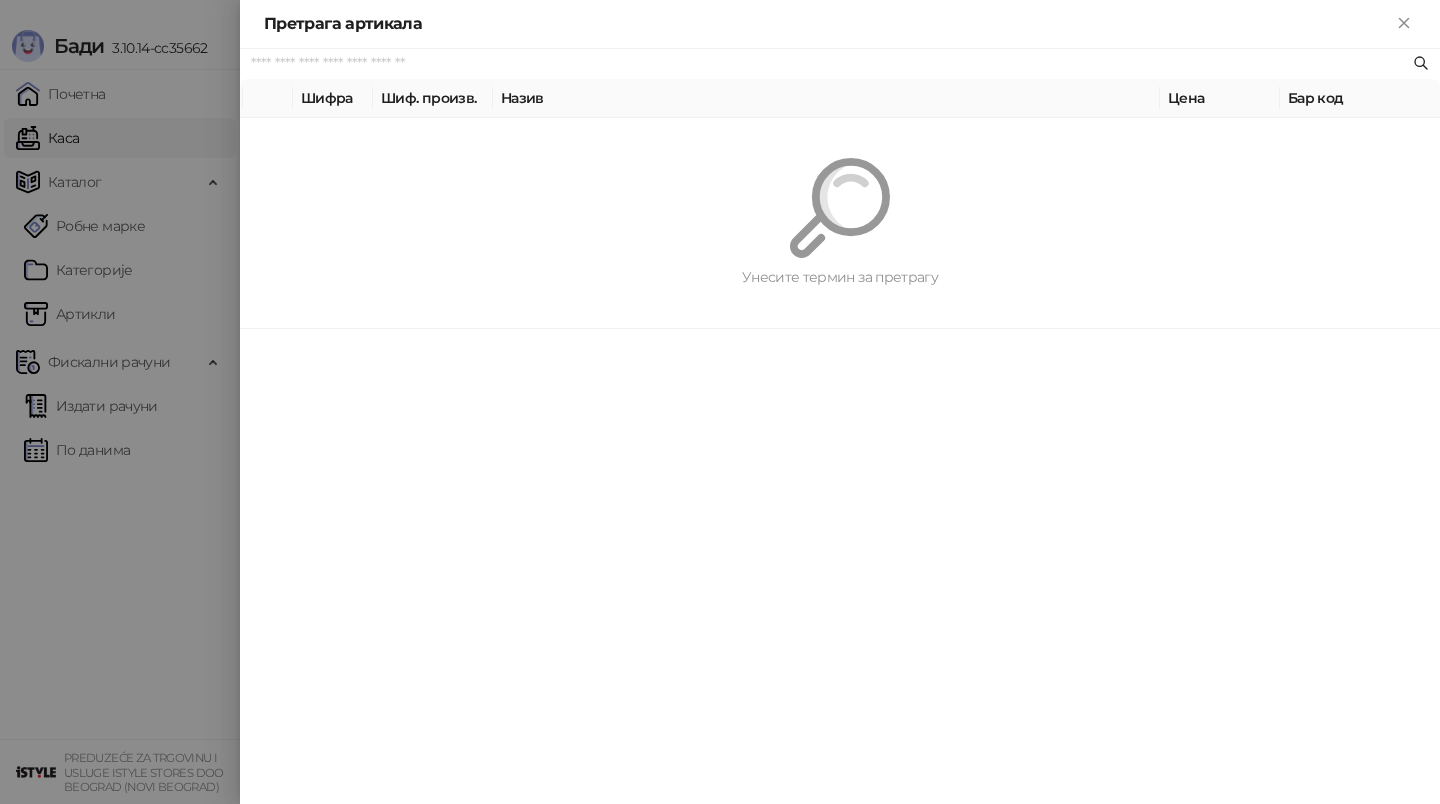 paste on "**********" 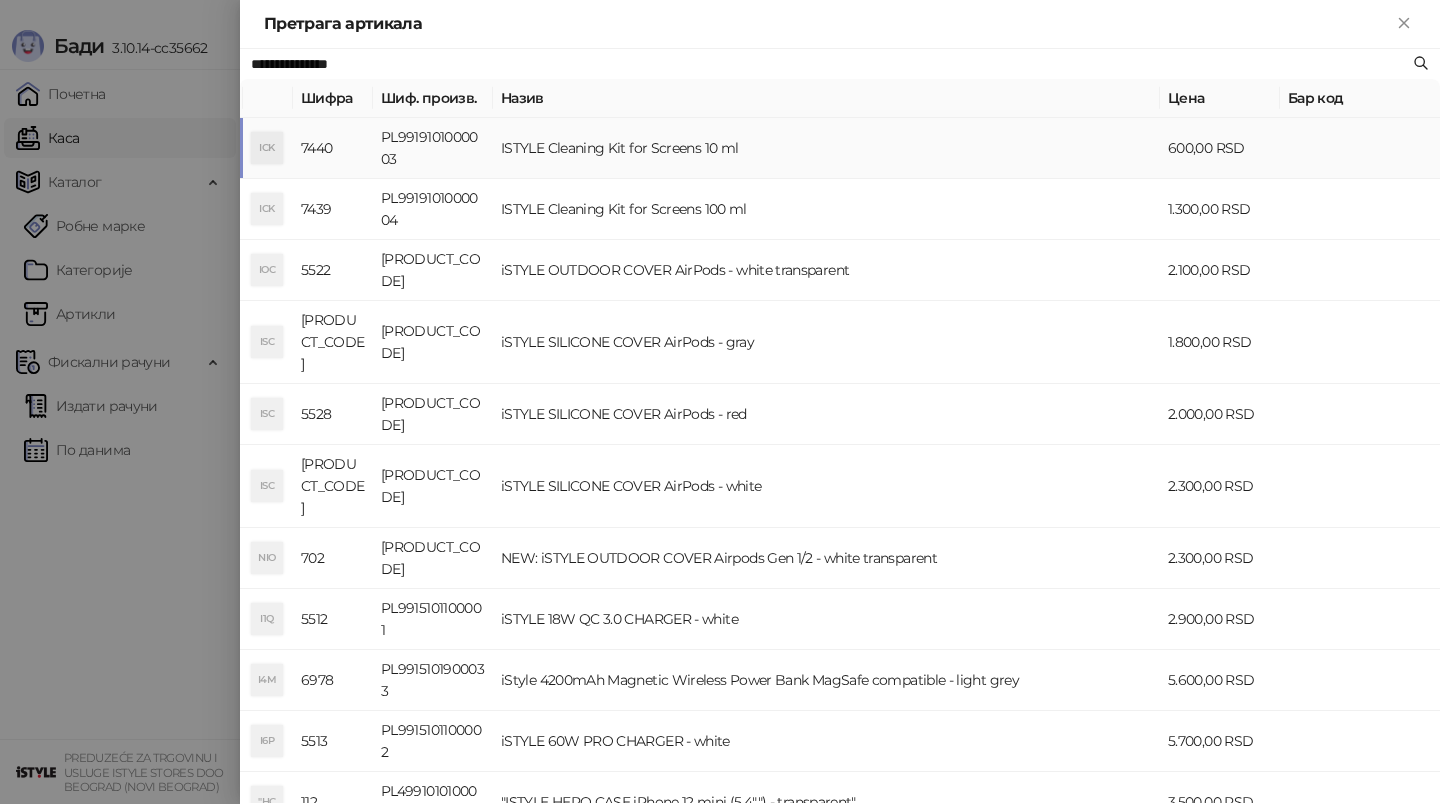 click on "ISTYLE Cleaning Kit for Screens 10 ml" at bounding box center (826, 148) 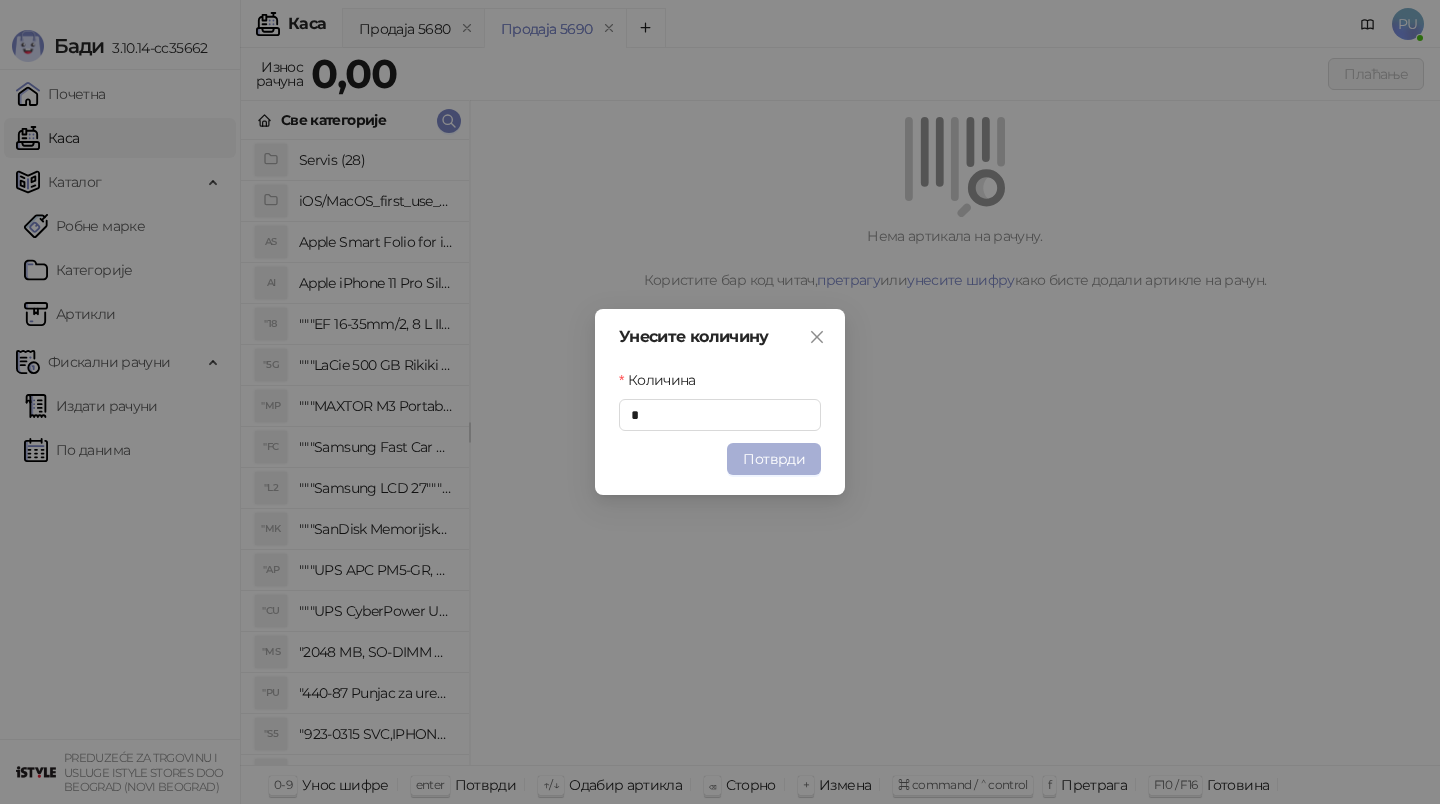 click on "Потврди" at bounding box center [774, 459] 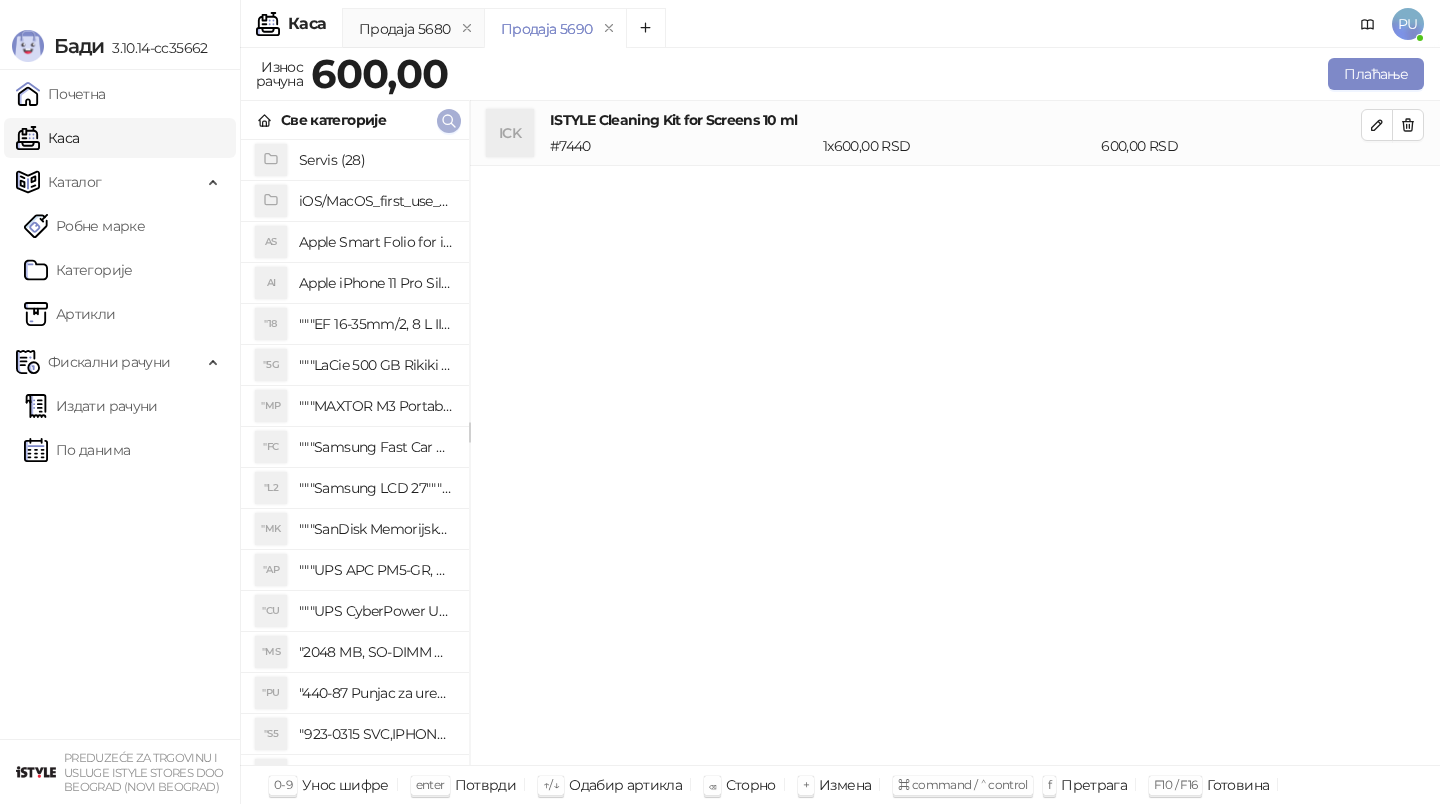 click 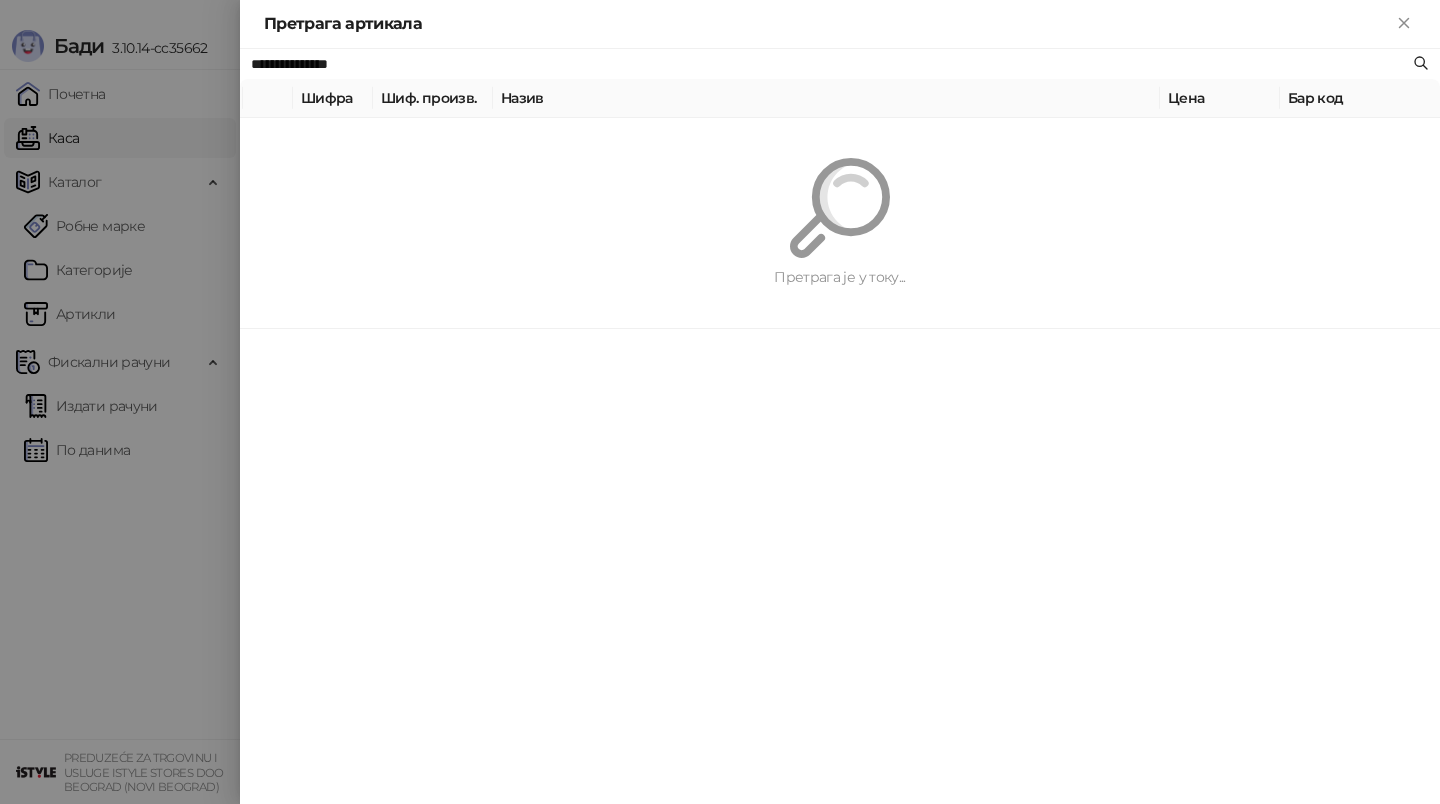 paste 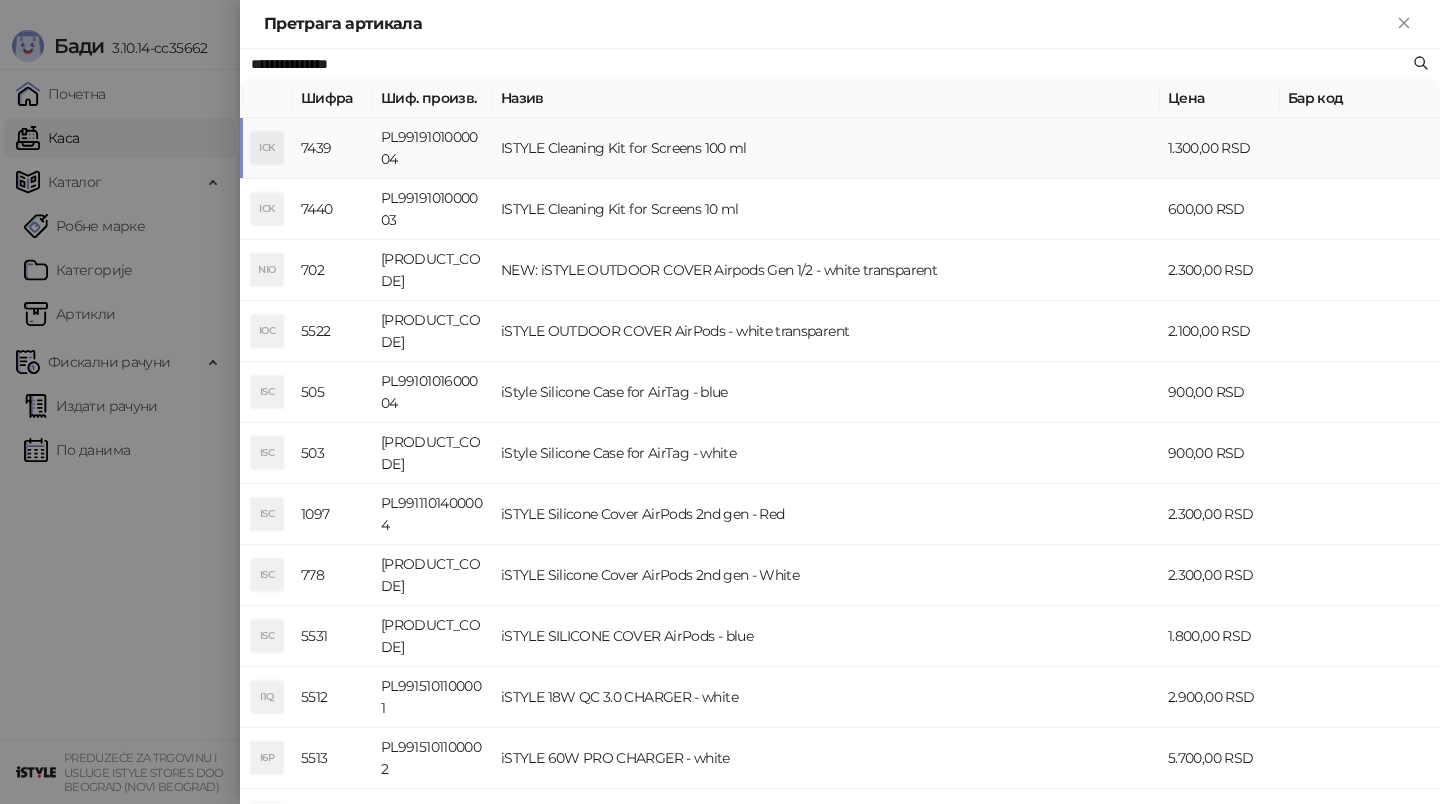 click on "ISTYLE Cleaning Kit for Screens 100 ml" at bounding box center [826, 148] 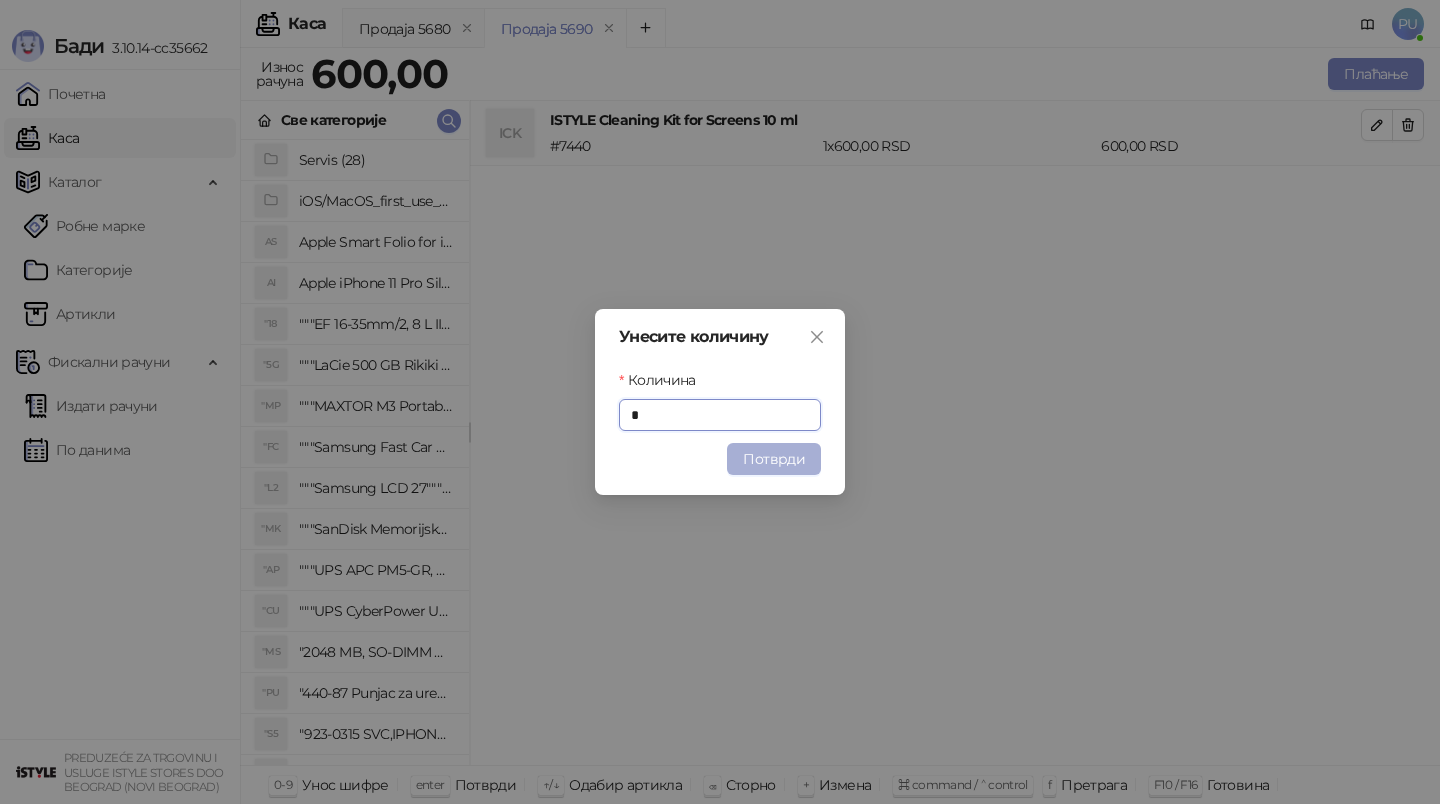 click on "Потврди" at bounding box center [774, 459] 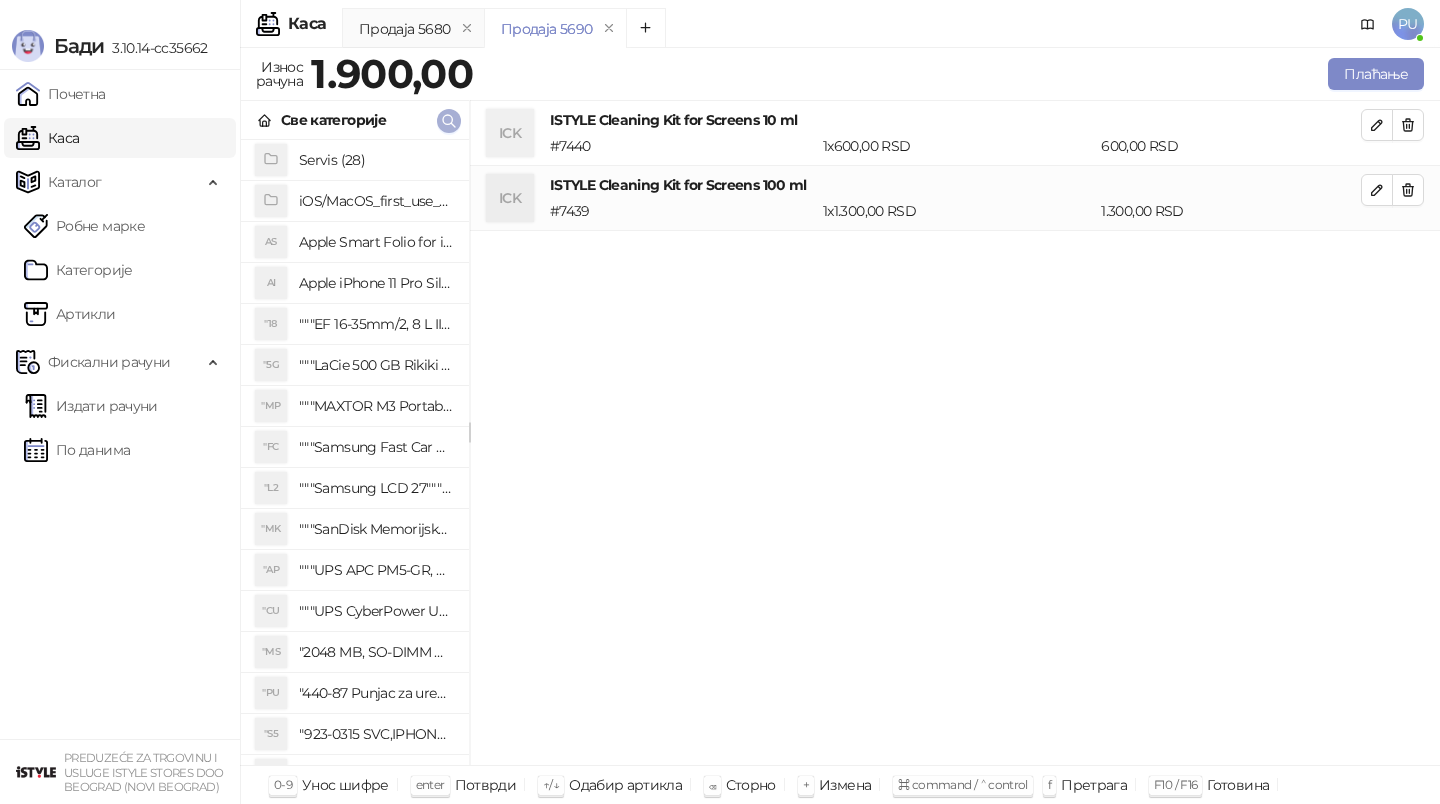 click 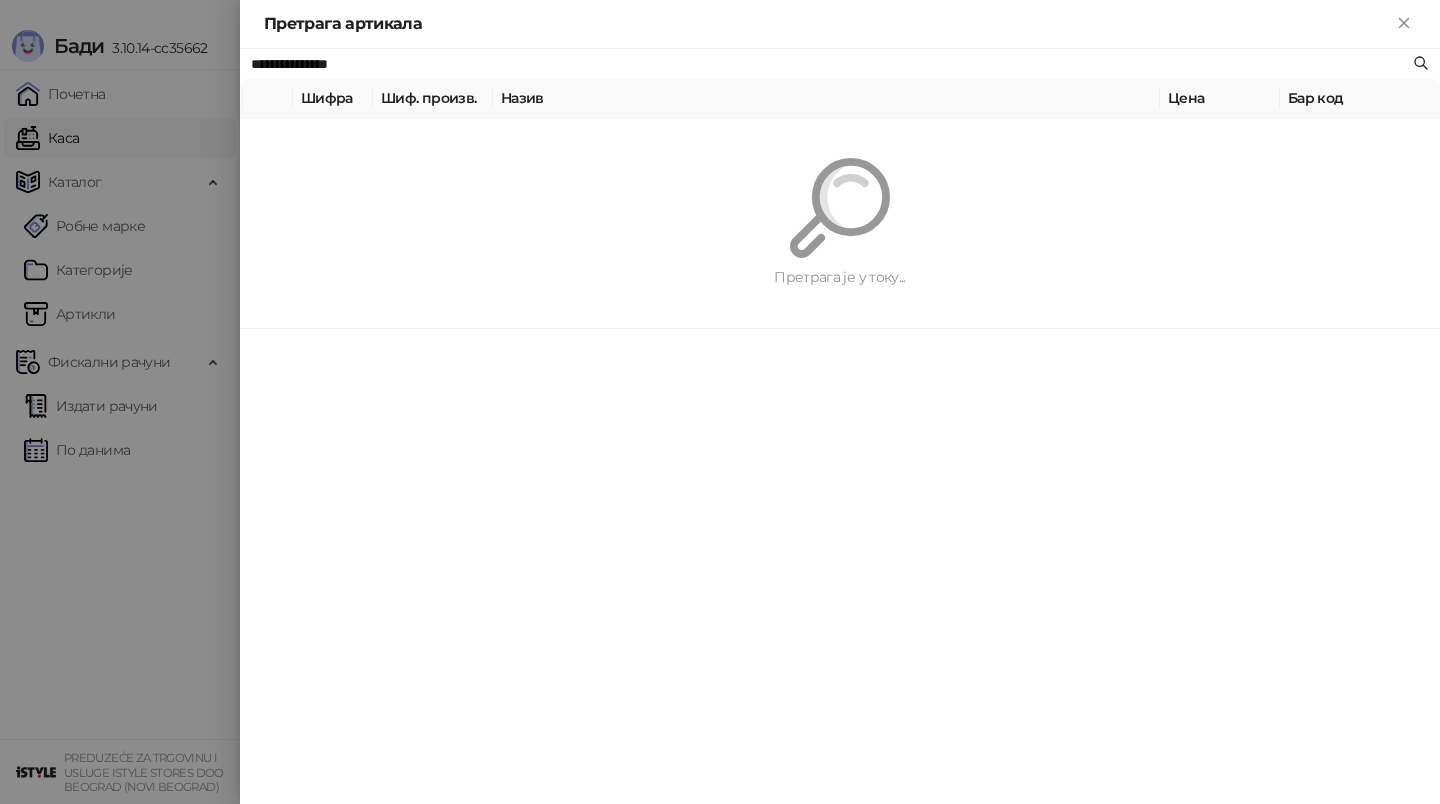 paste 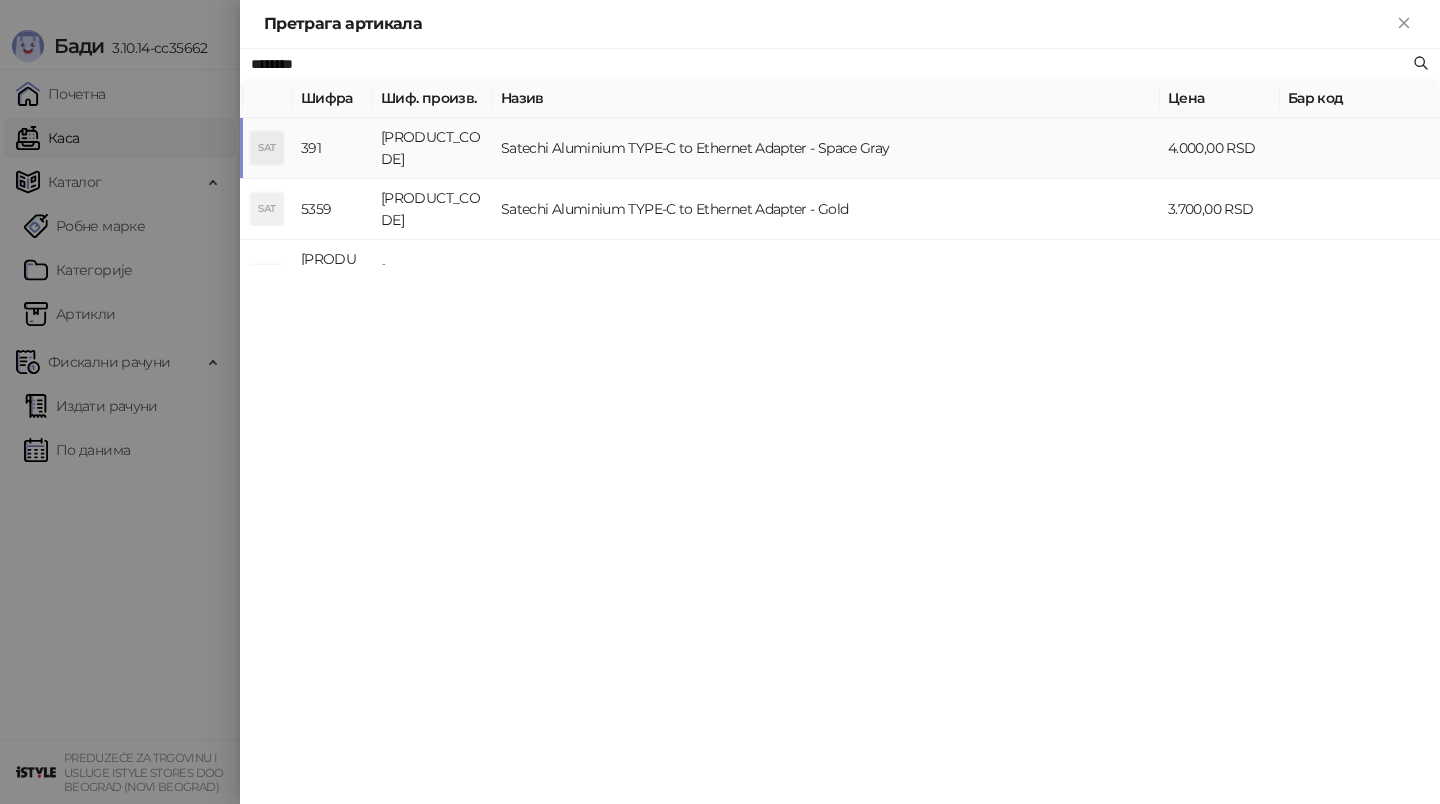 type on "********" 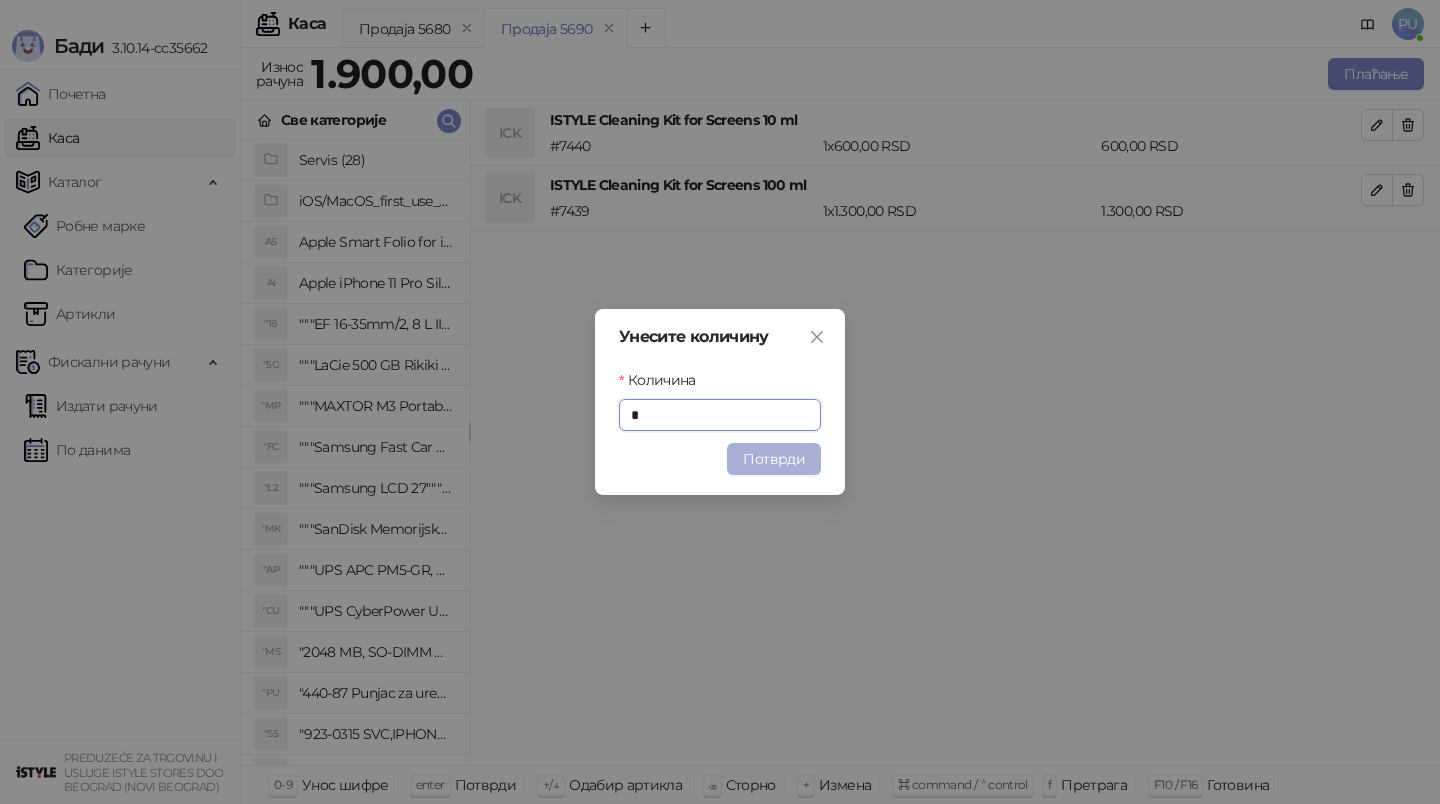 click on "Потврди" at bounding box center [774, 459] 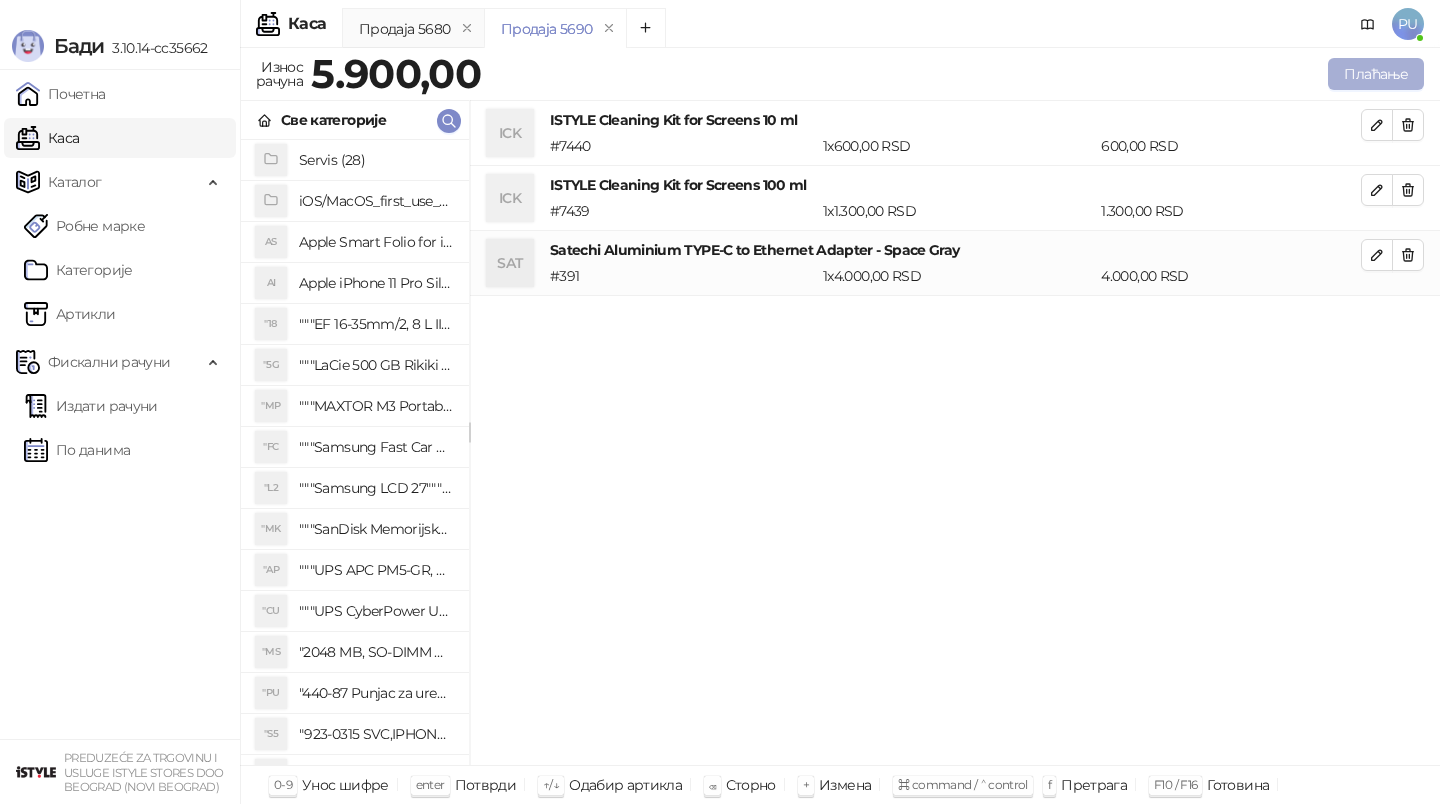 click on "Плаћање" at bounding box center [1376, 74] 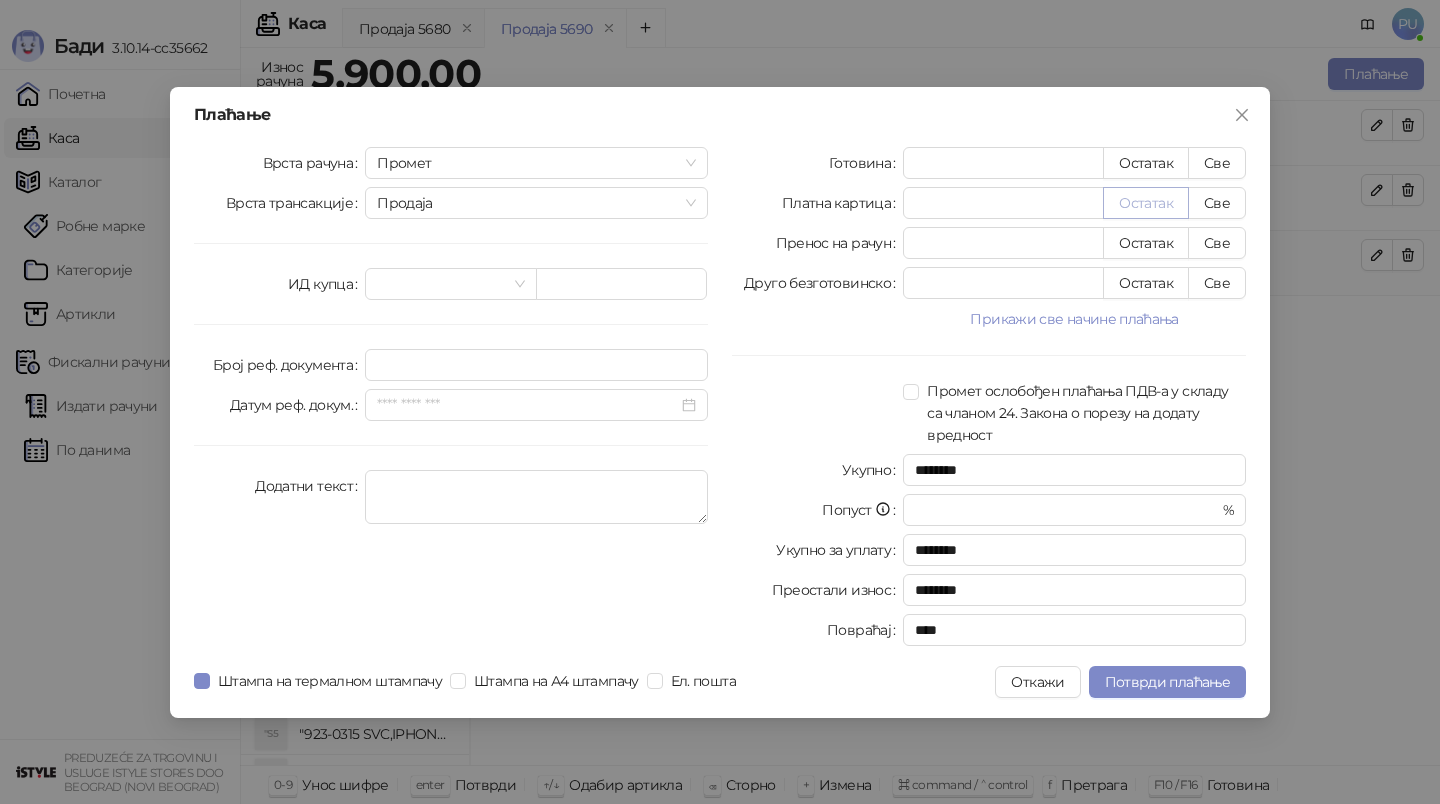 click on "Остатак" at bounding box center (1146, 203) 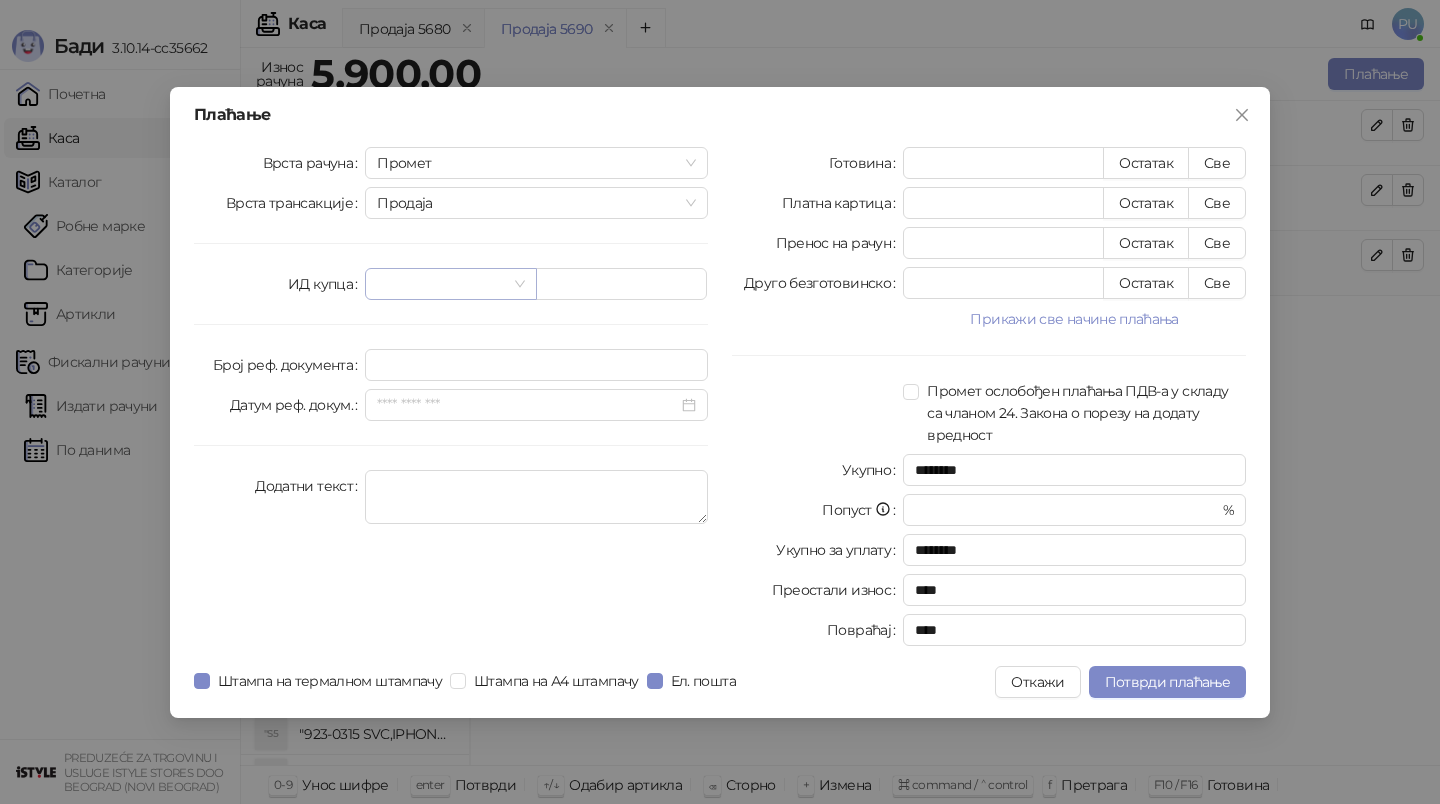 click at bounding box center (441, 284) 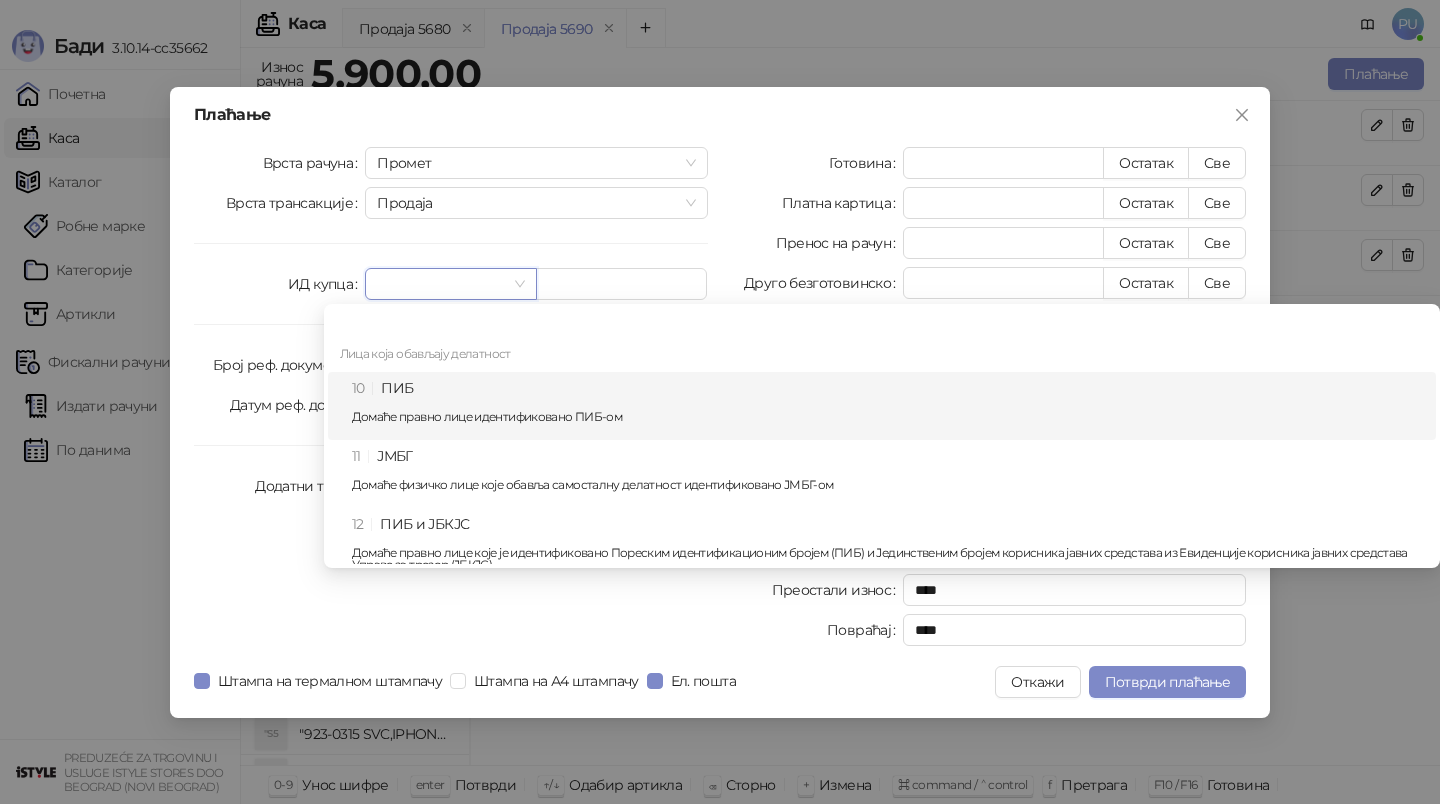 click on "10 ПИБ Домаће правно лице идентификовано ПИБ-ом" at bounding box center (888, 406) 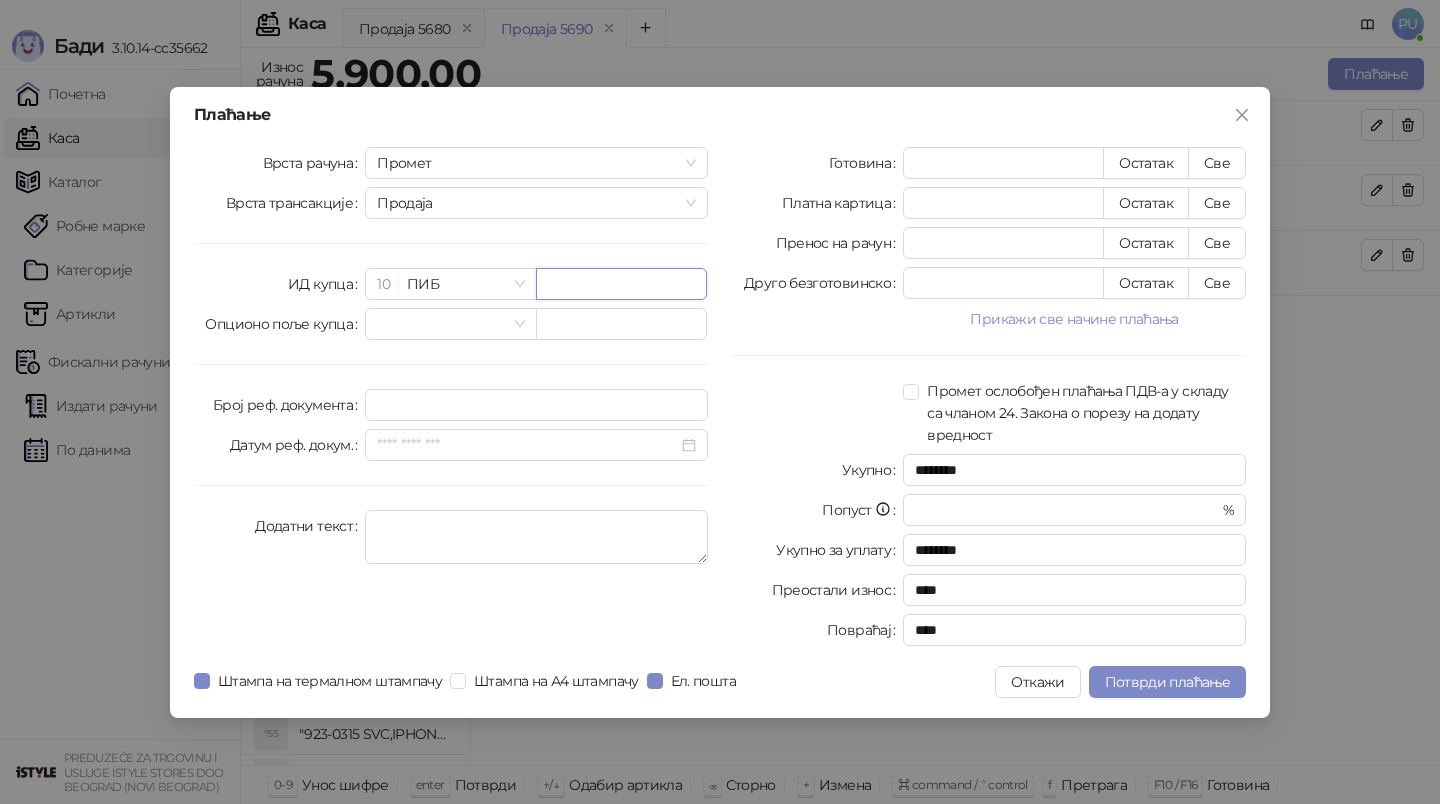 paste on "*********" 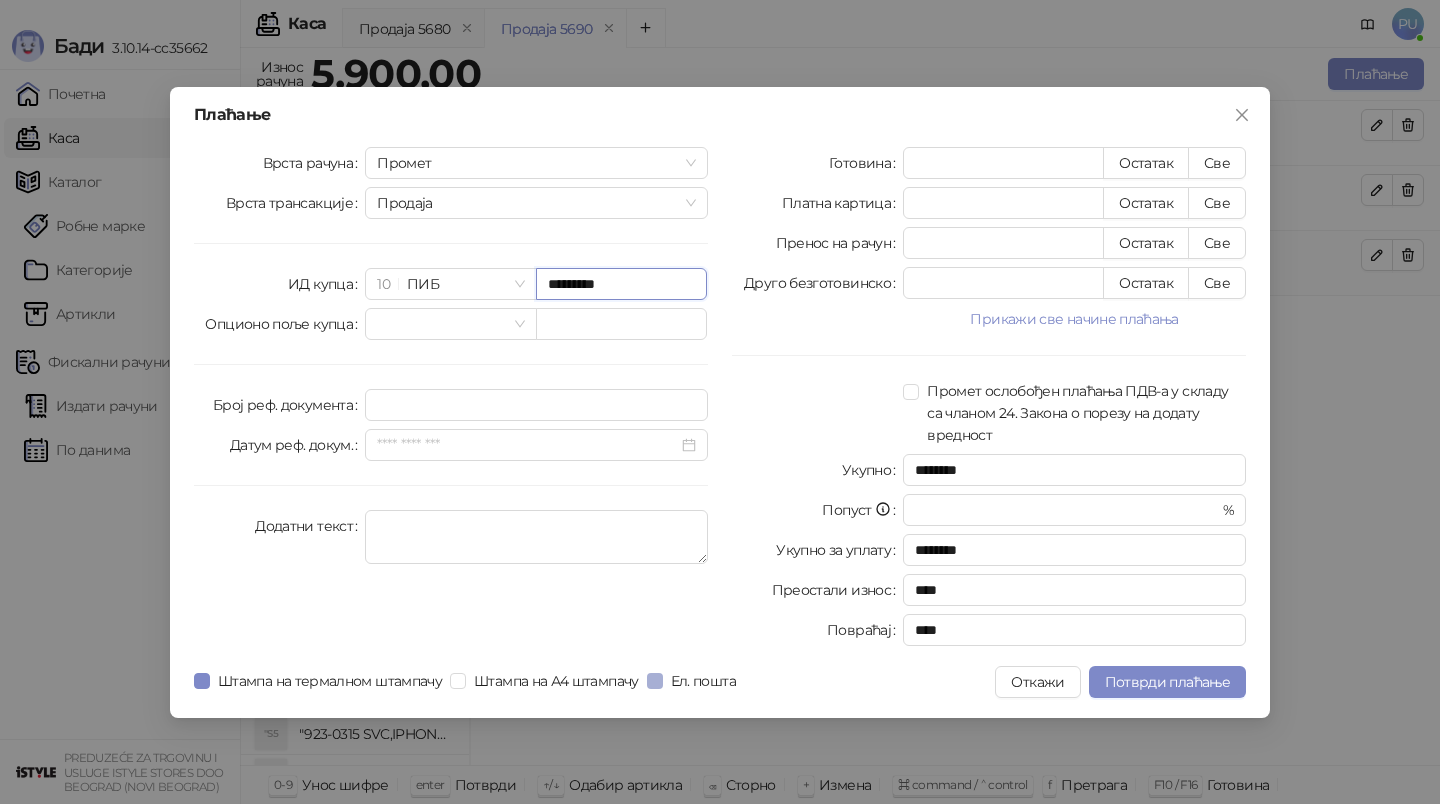 type on "*********" 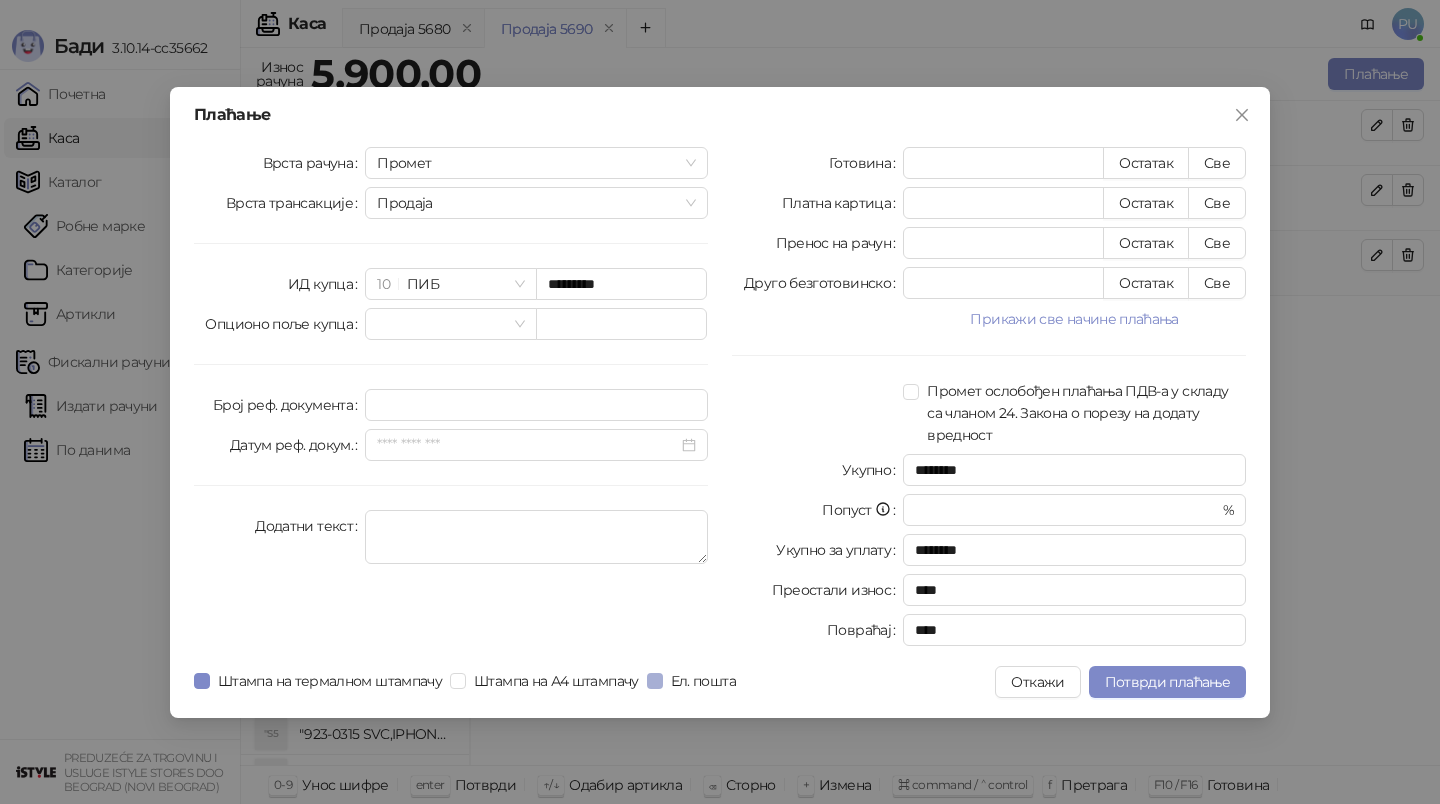 click on "Ел. пошта" at bounding box center (703, 681) 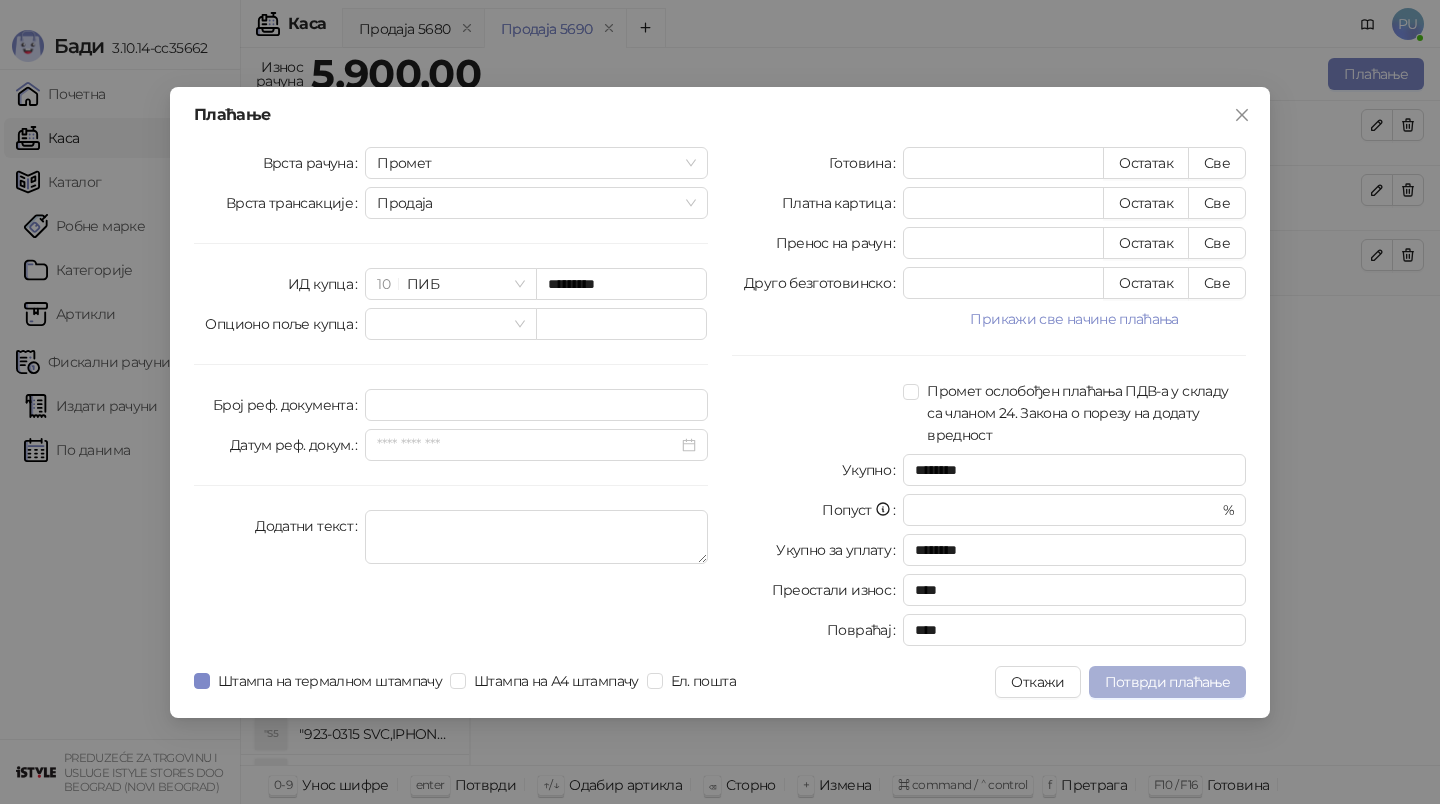 click on "Потврди плаћање" at bounding box center (1167, 682) 